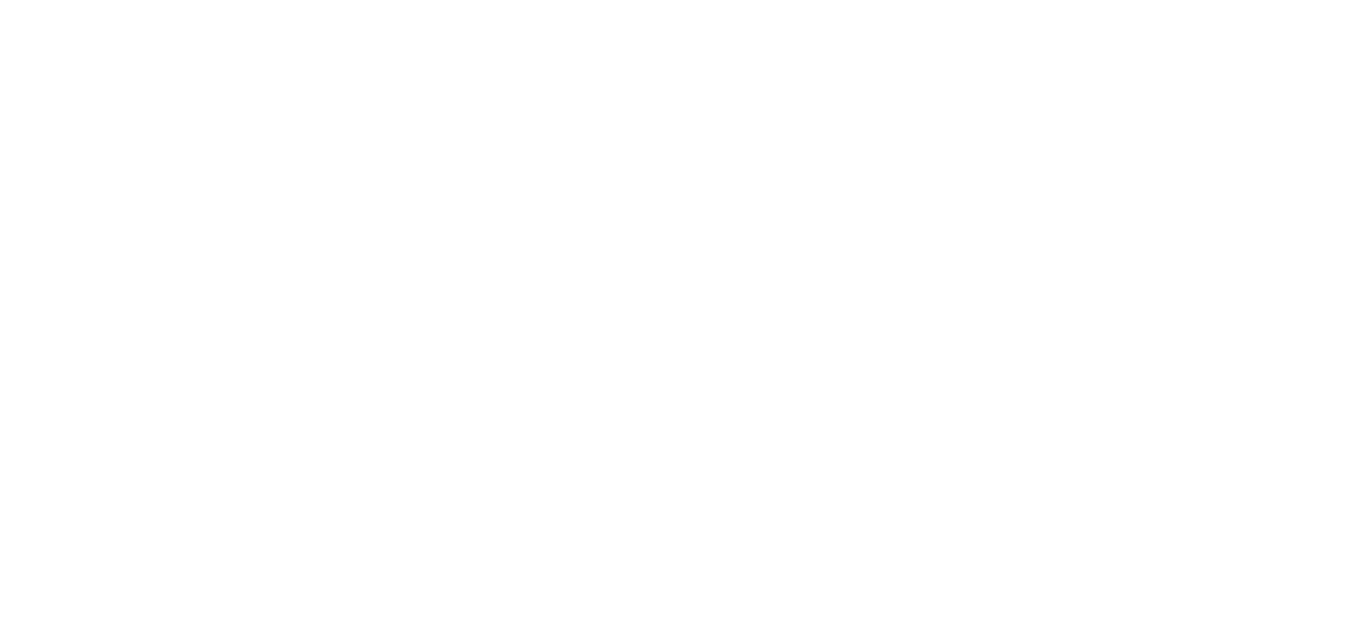 scroll, scrollTop: 0, scrollLeft: 0, axis: both 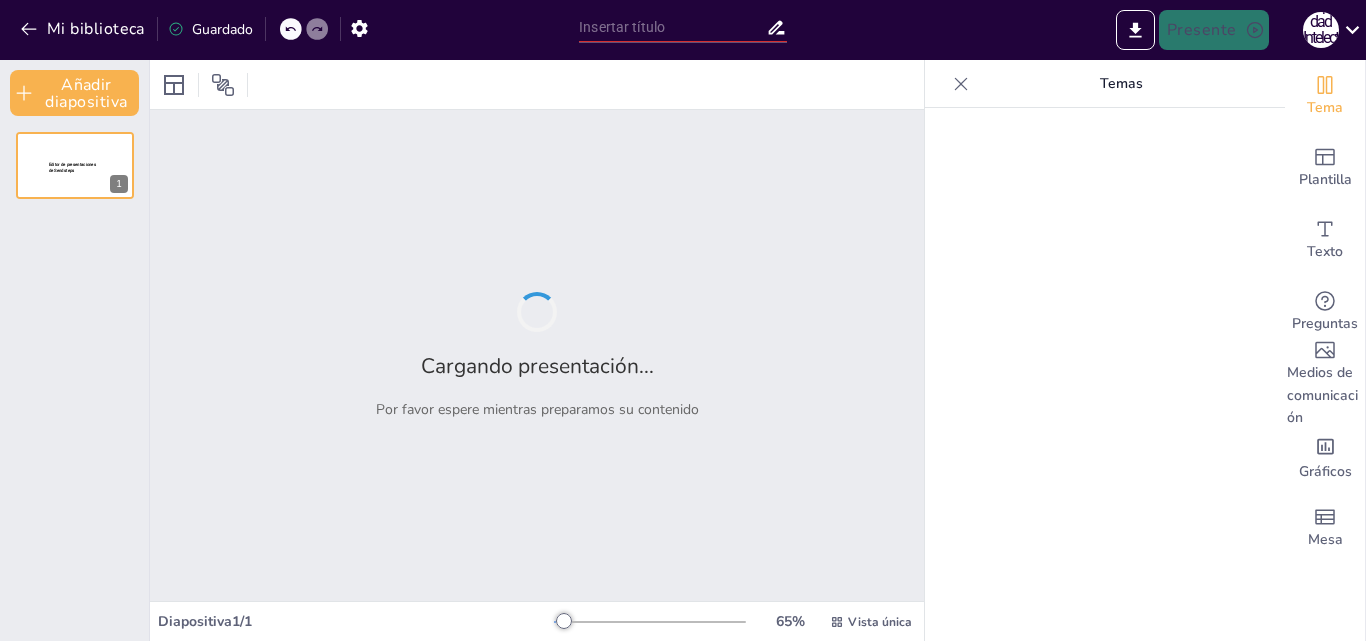 type on "Anestesia Regional: Fundamentos y Técnicas Esenciales en la Práctica Clínica" 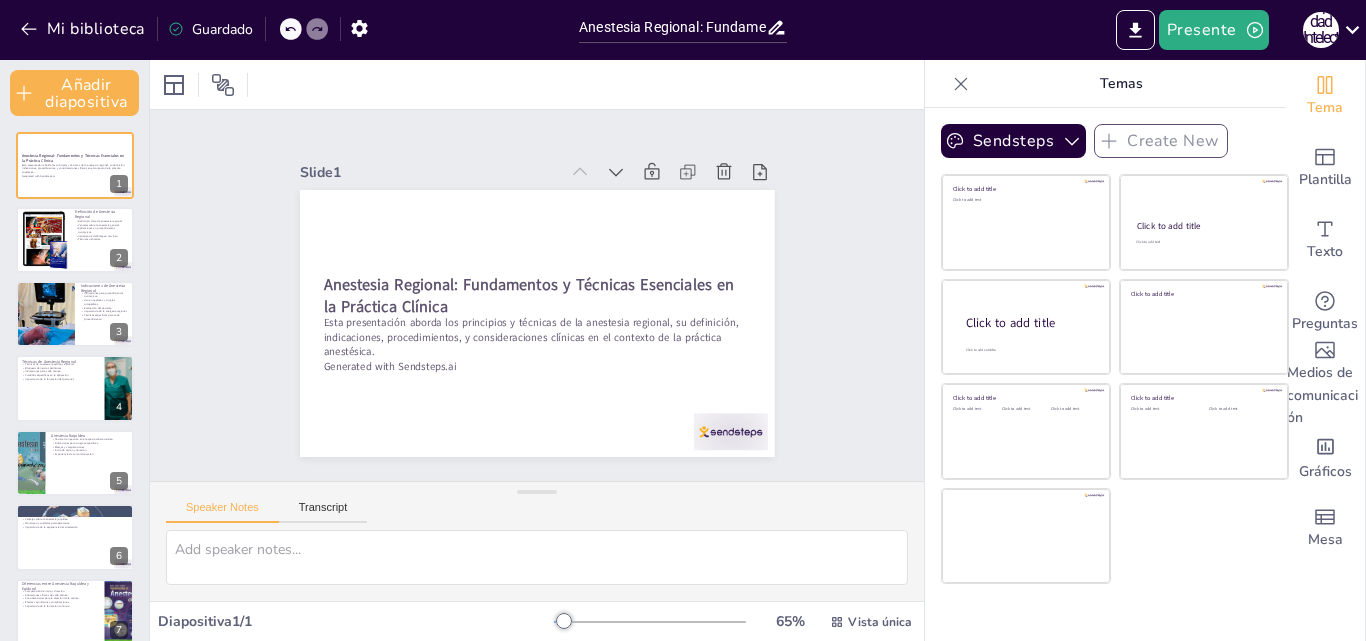 checkbox on "true" 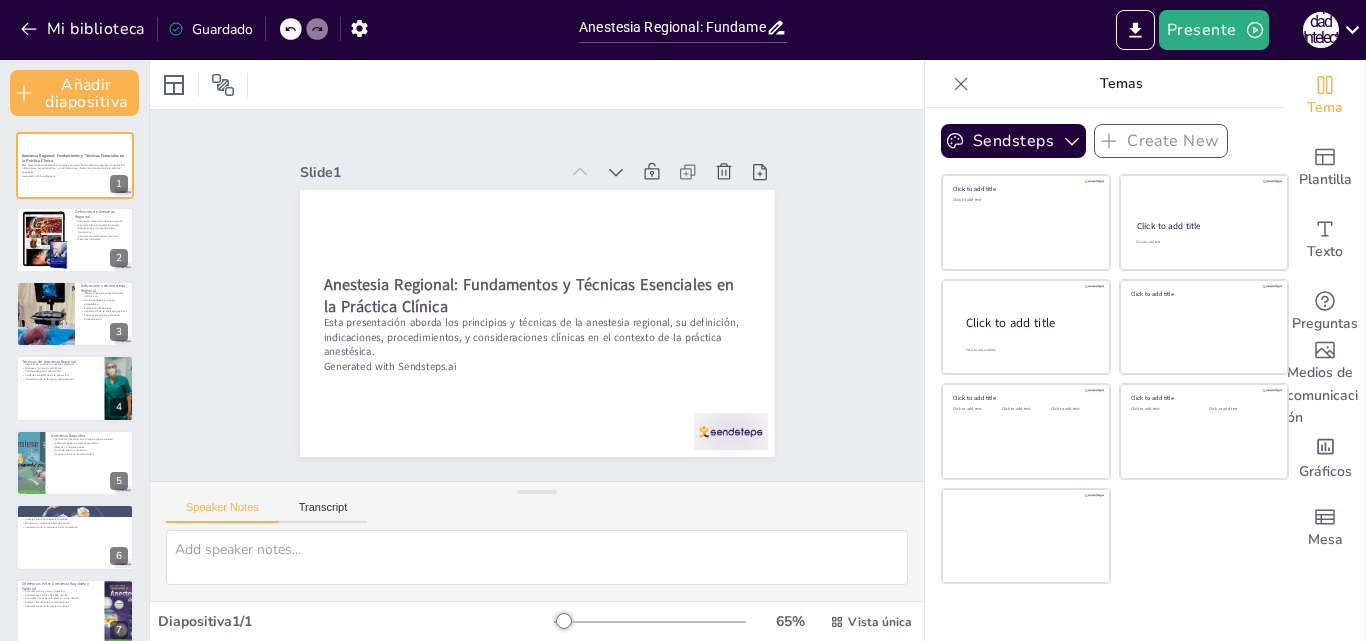checkbox on "true" 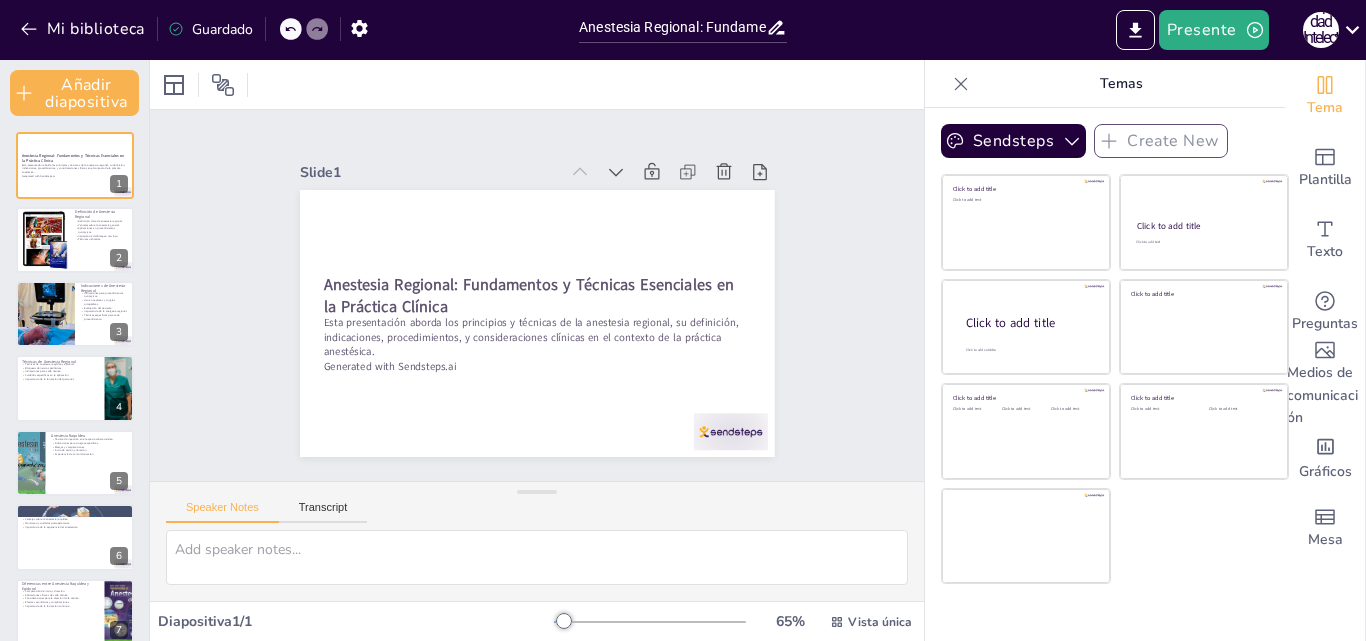 checkbox on "true" 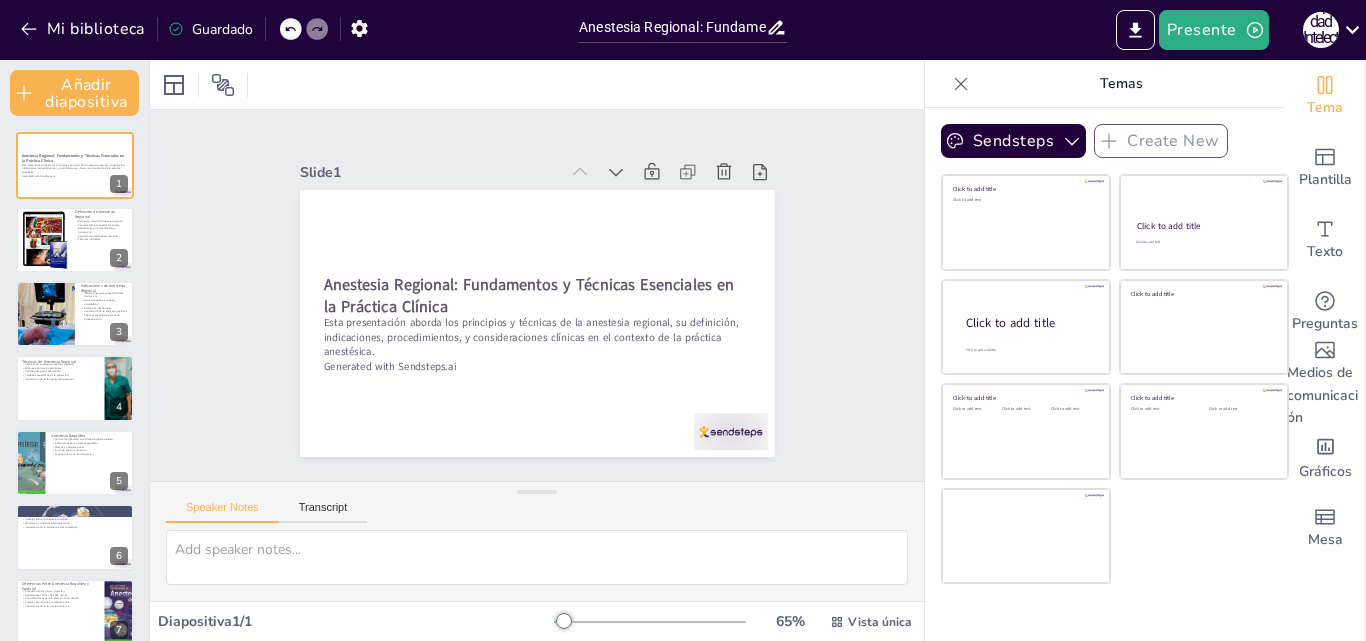 checkbox on "true" 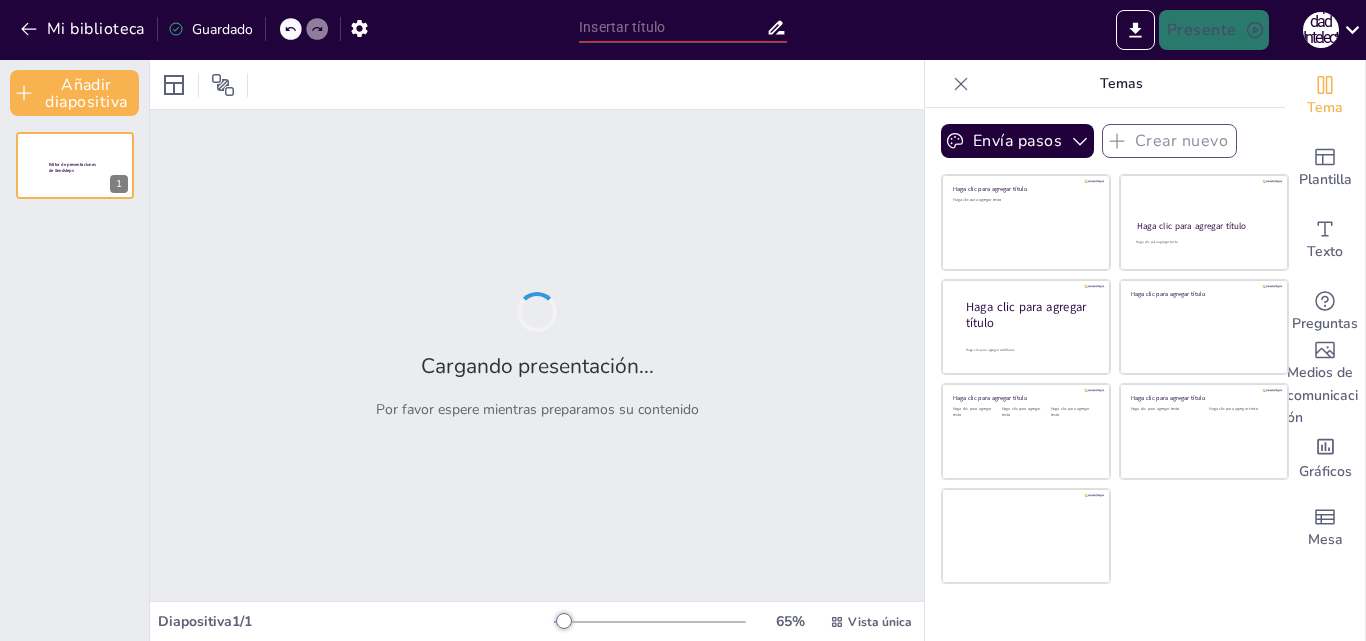 type on "Anestesia Regional: Fundamentos y Técnicas Esenciales en la Práctica Clínica" 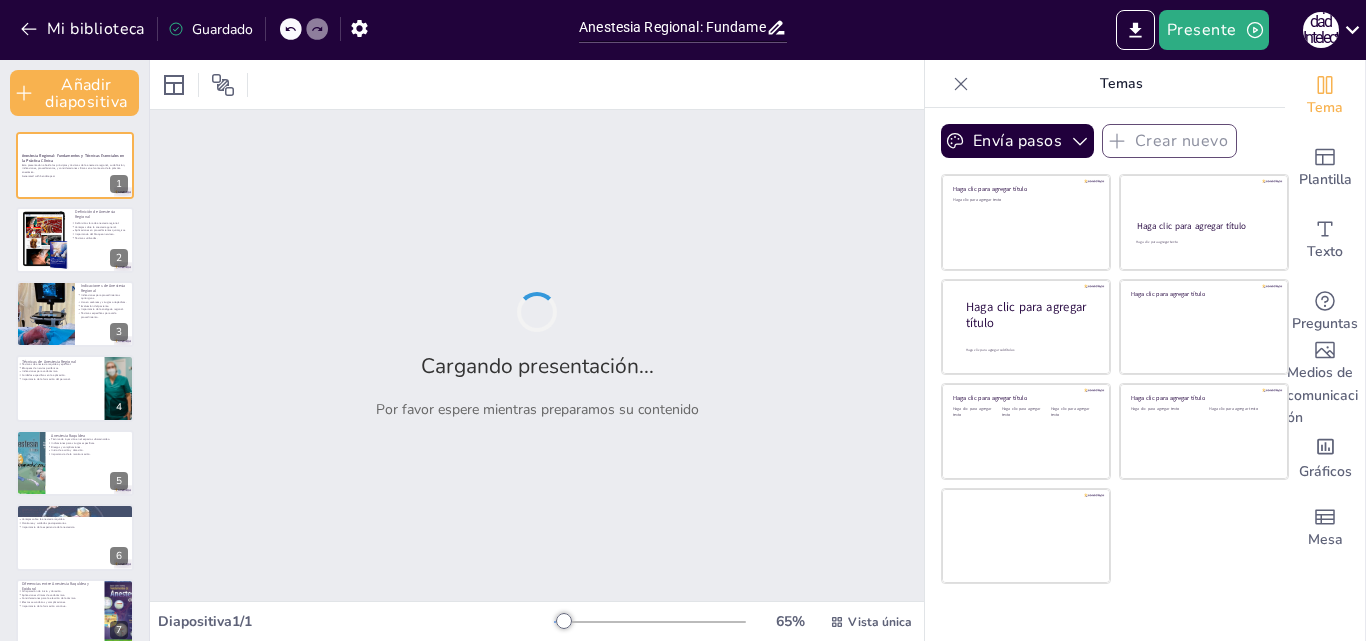 checkbox on "true" 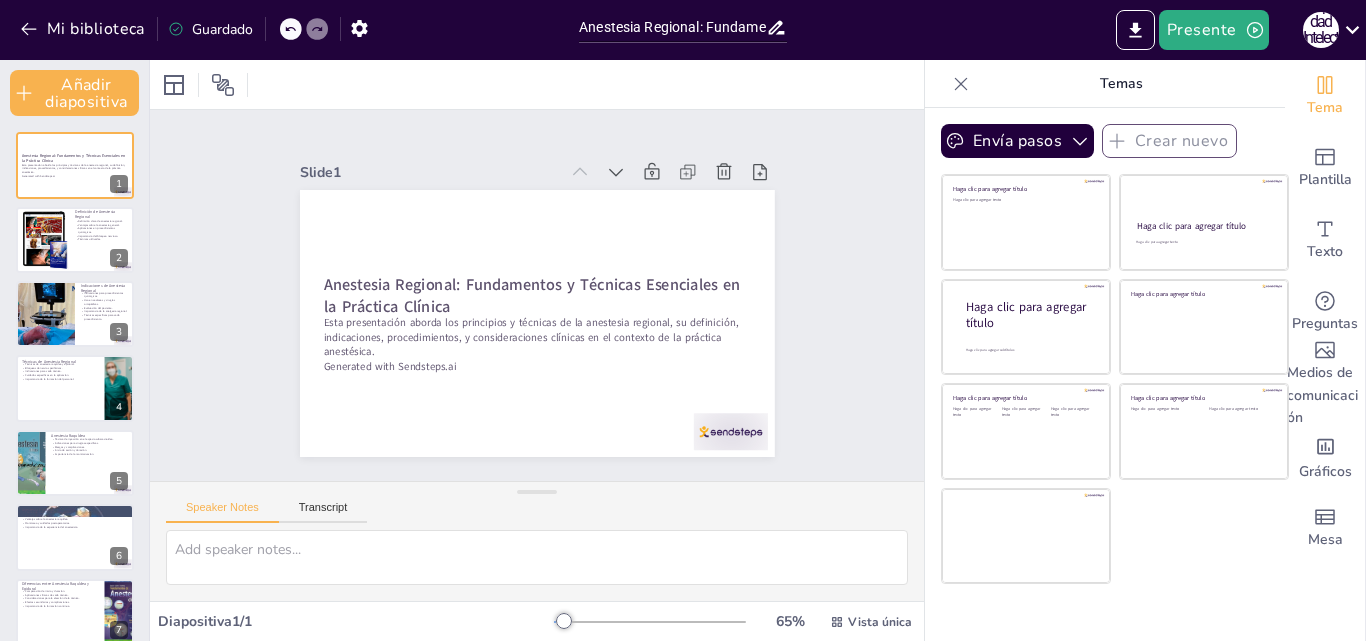 checkbox on "true" 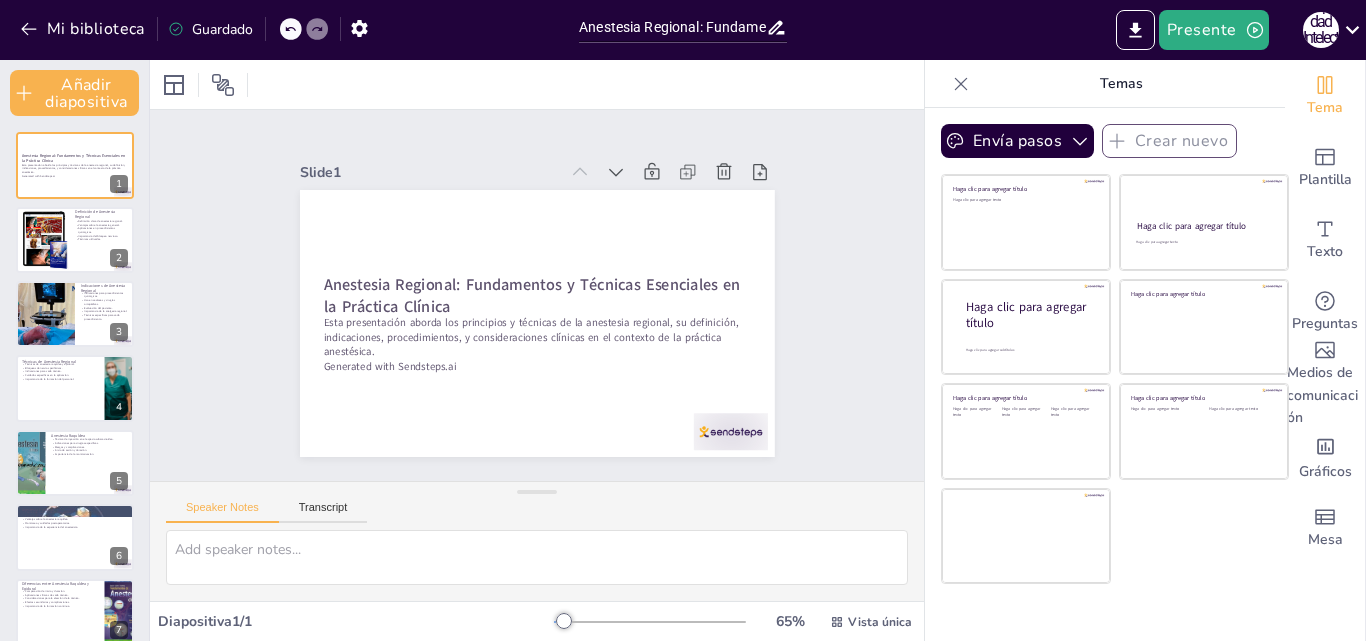checkbox on "true" 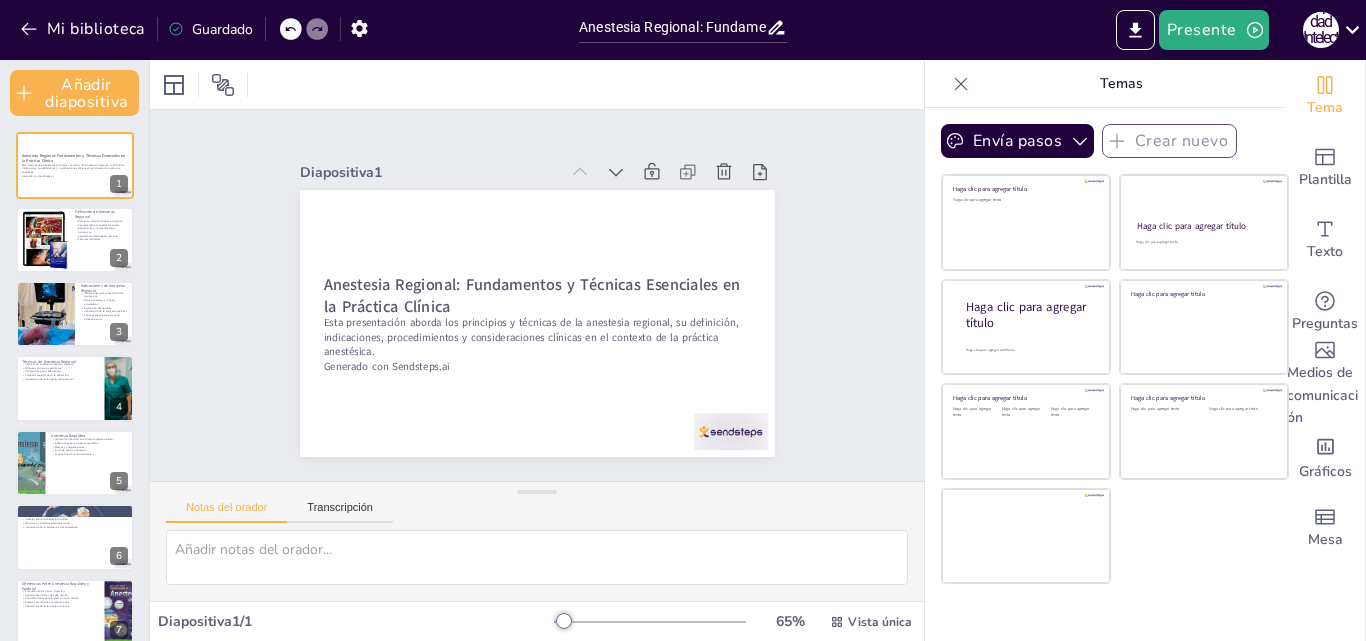 checkbox on "true" 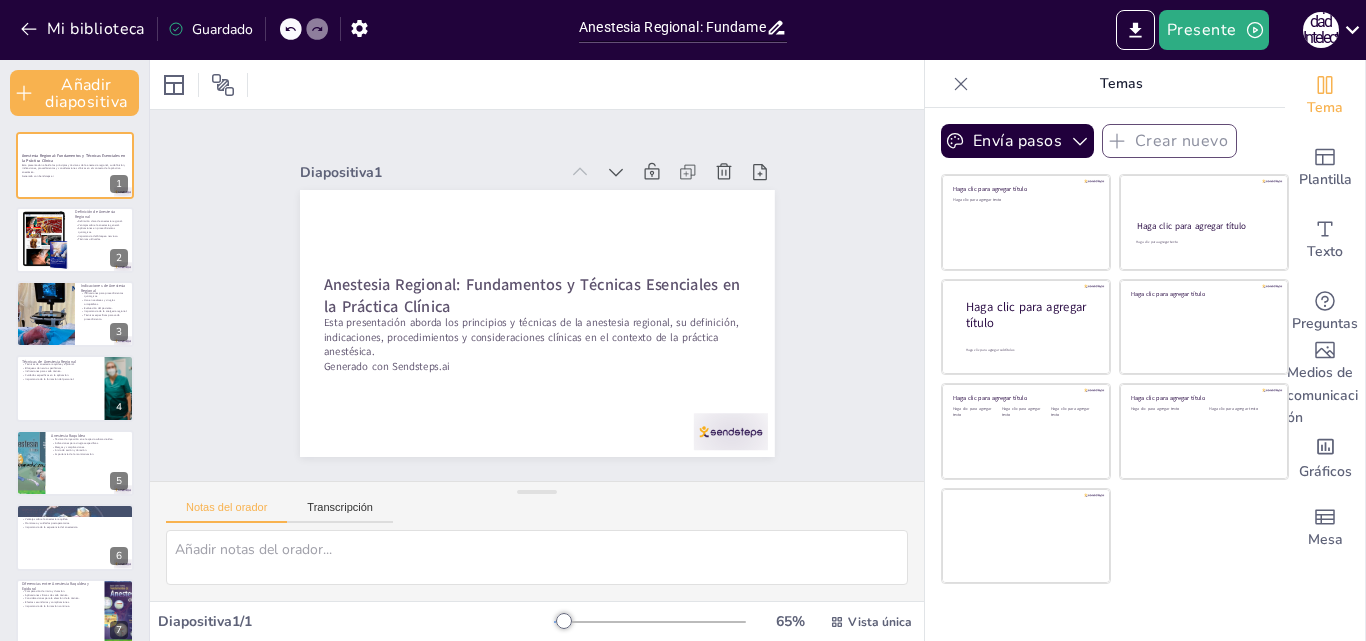 checkbox on "true" 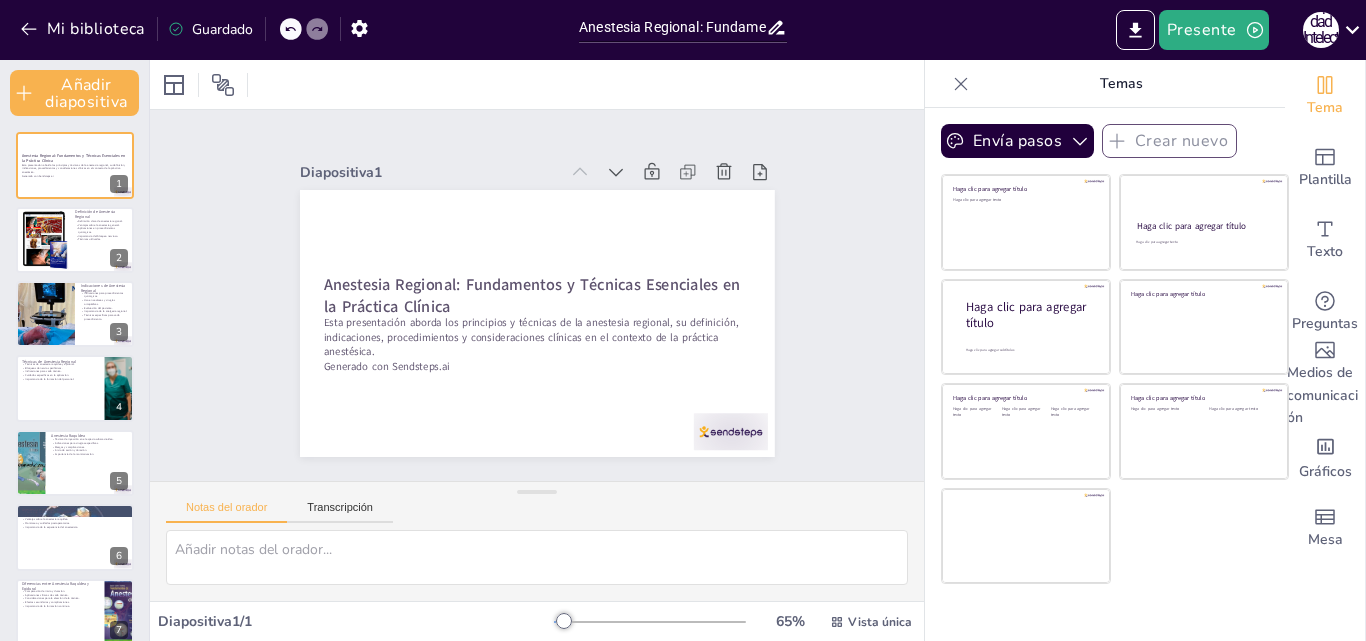 checkbox on "true" 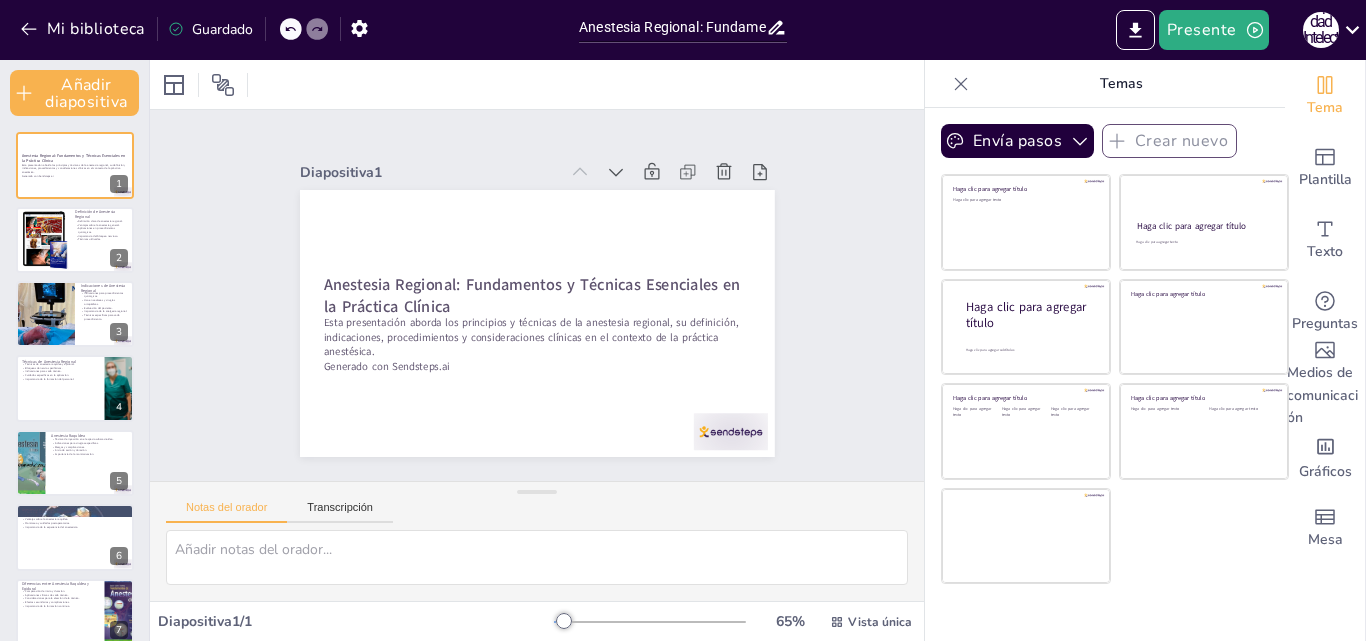 checkbox on "true" 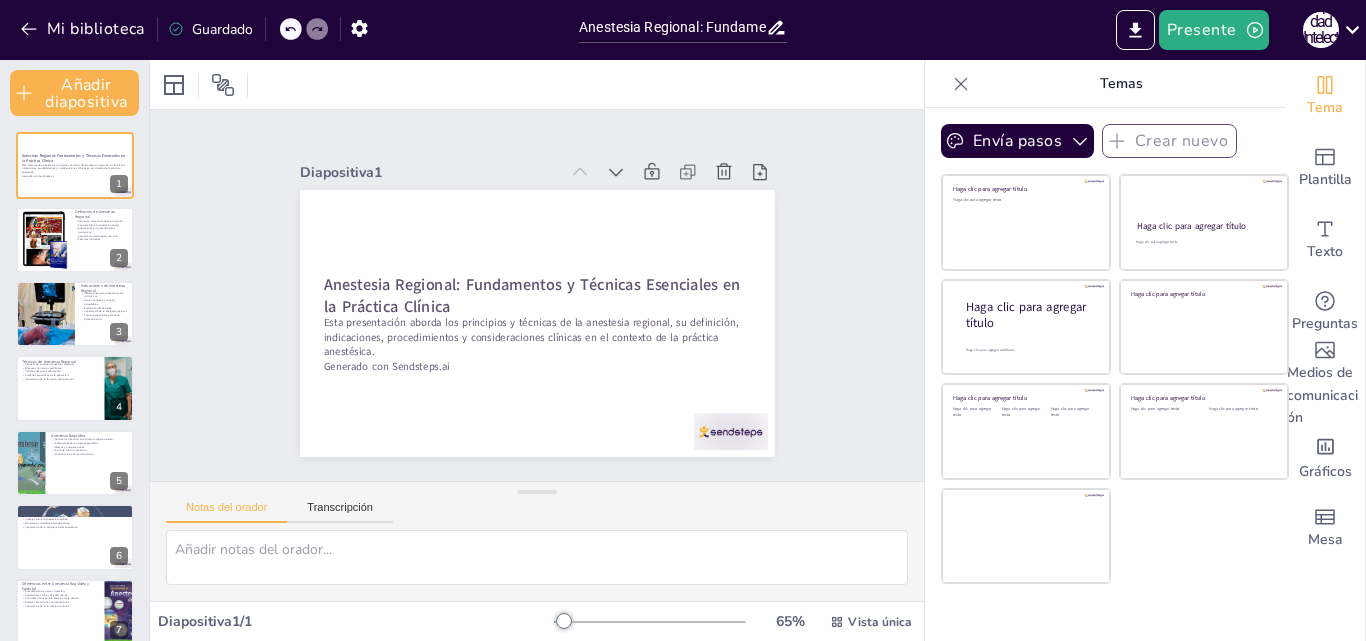 checkbox on "true" 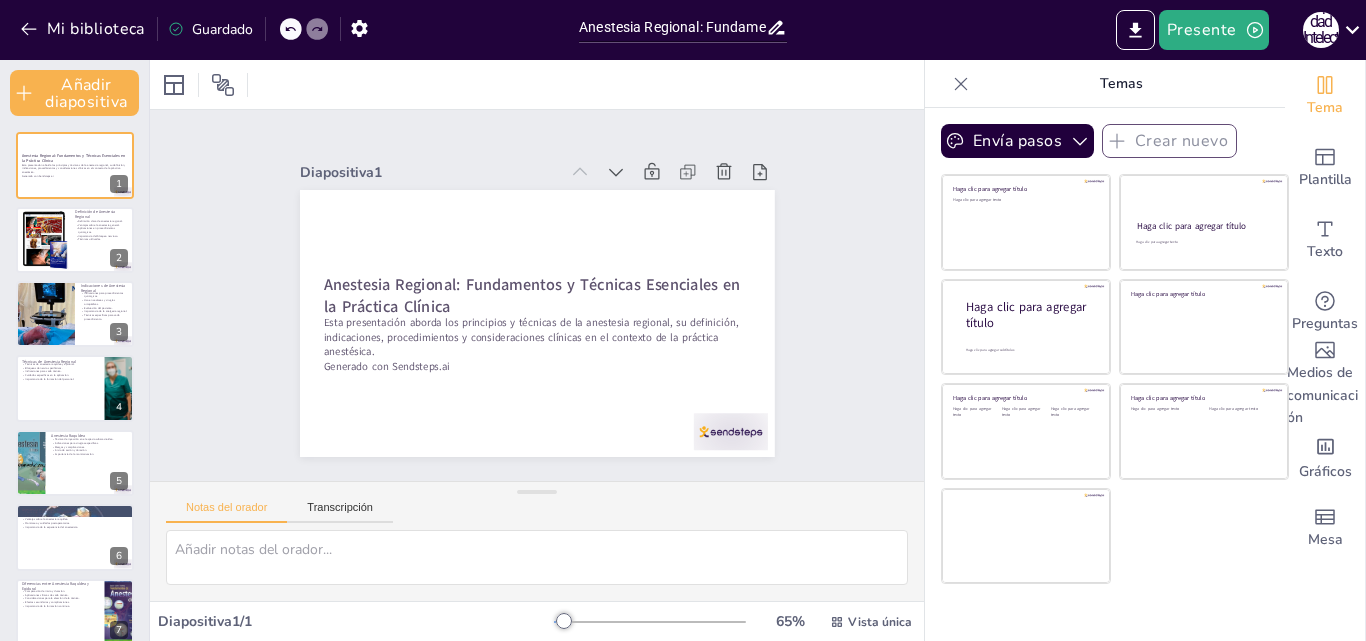 checkbox on "true" 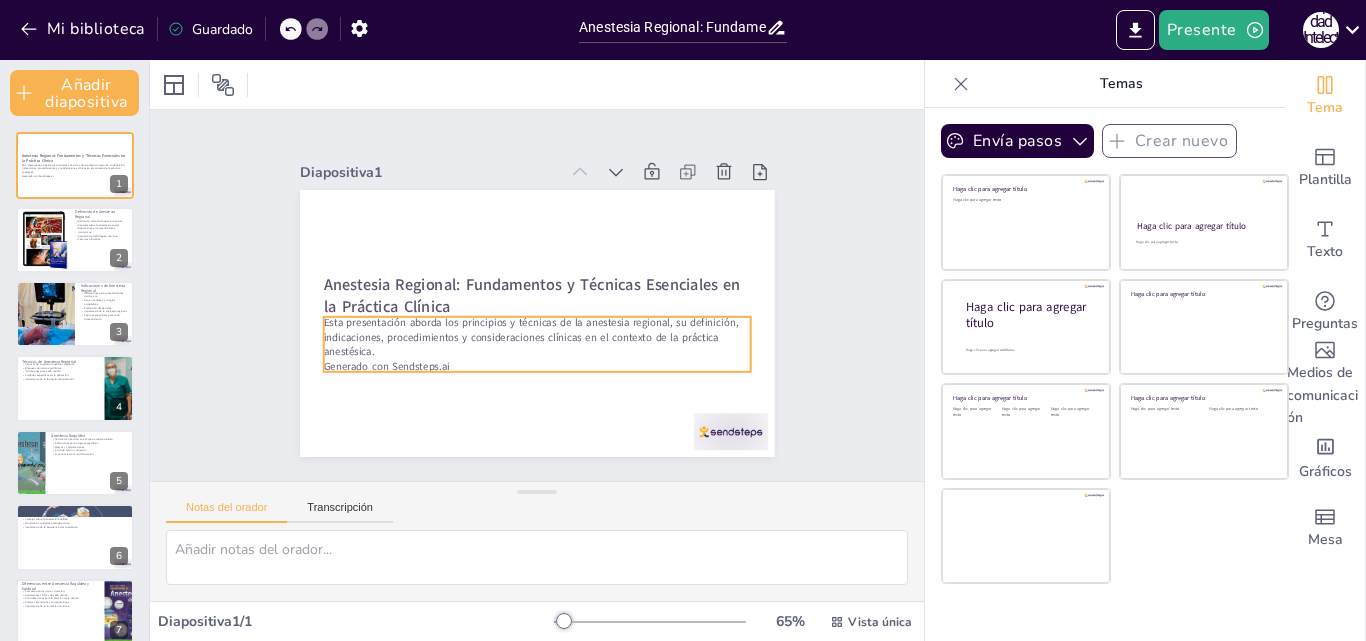 checkbox on "true" 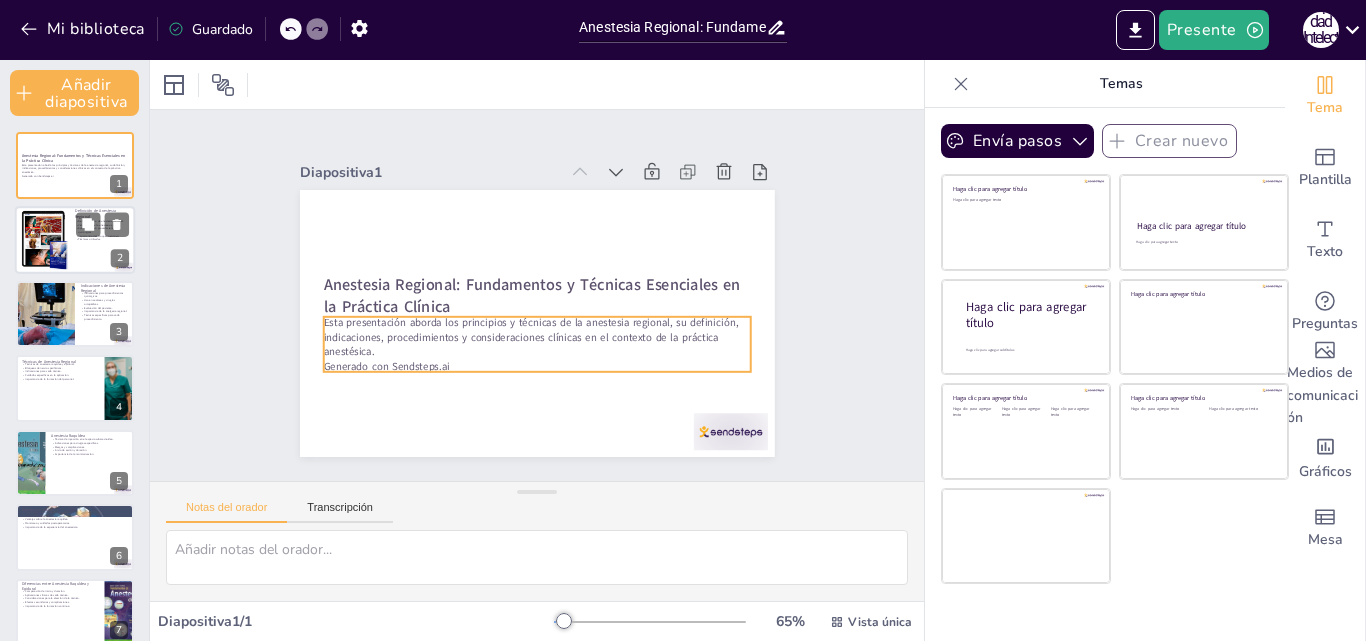 checkbox on "true" 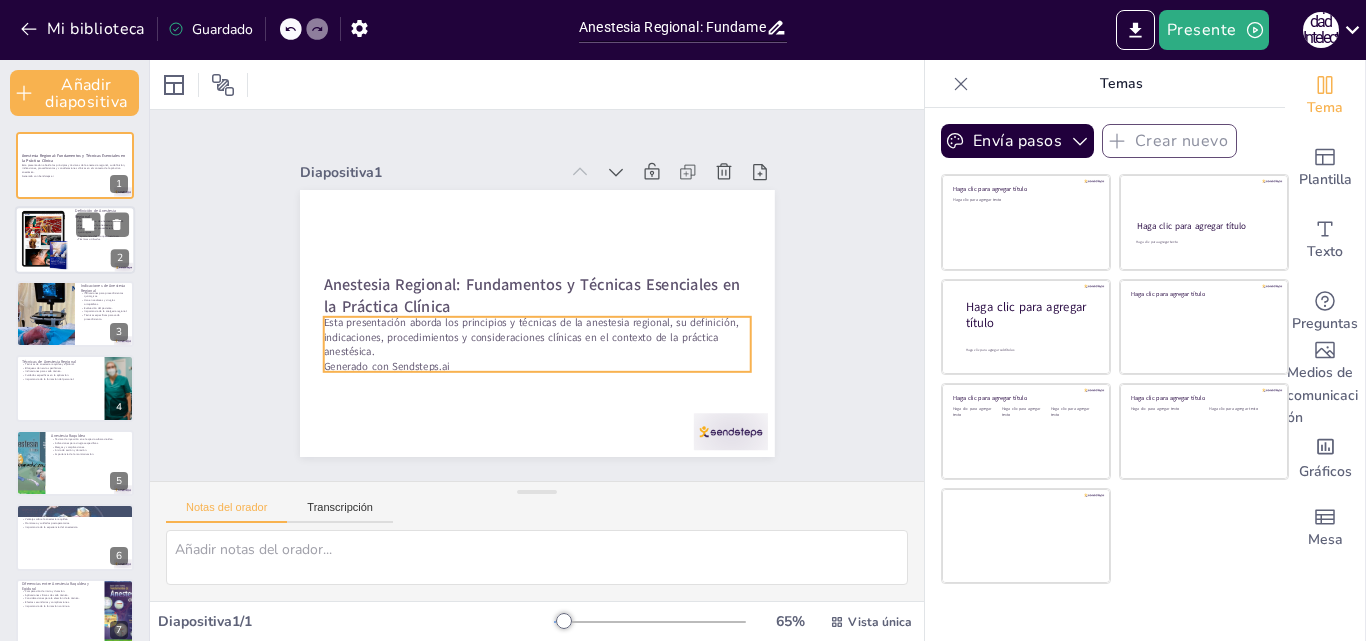checkbox on "true" 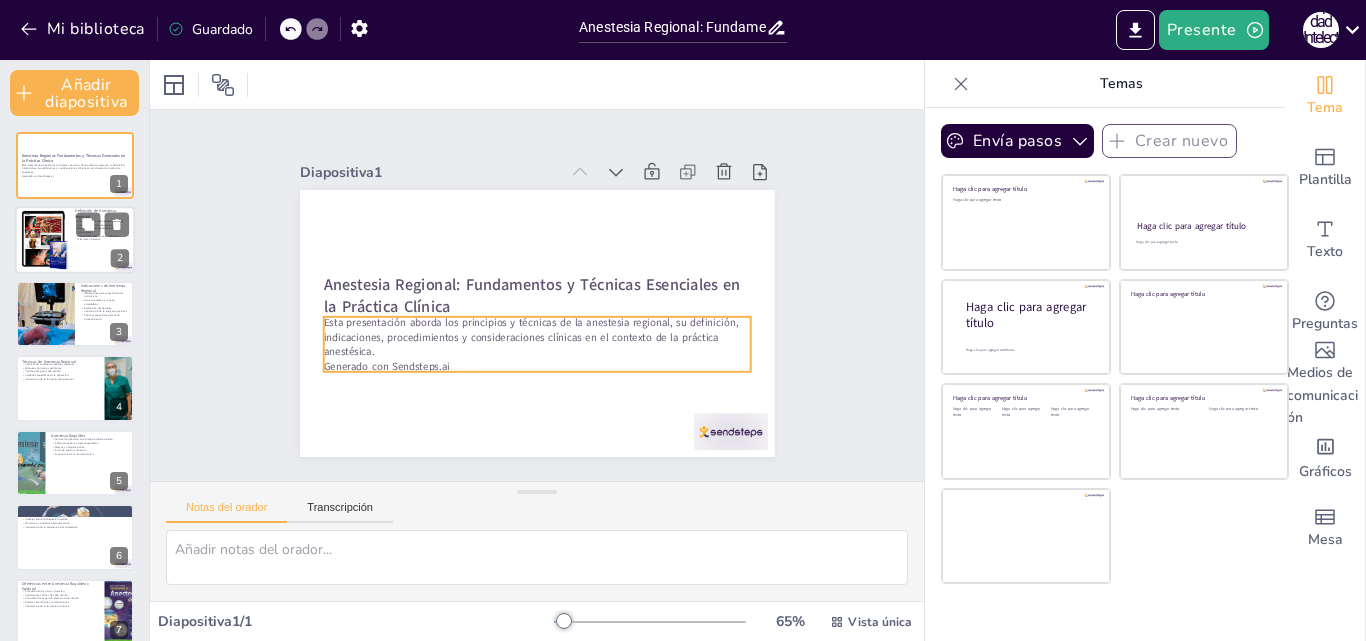checkbox on "true" 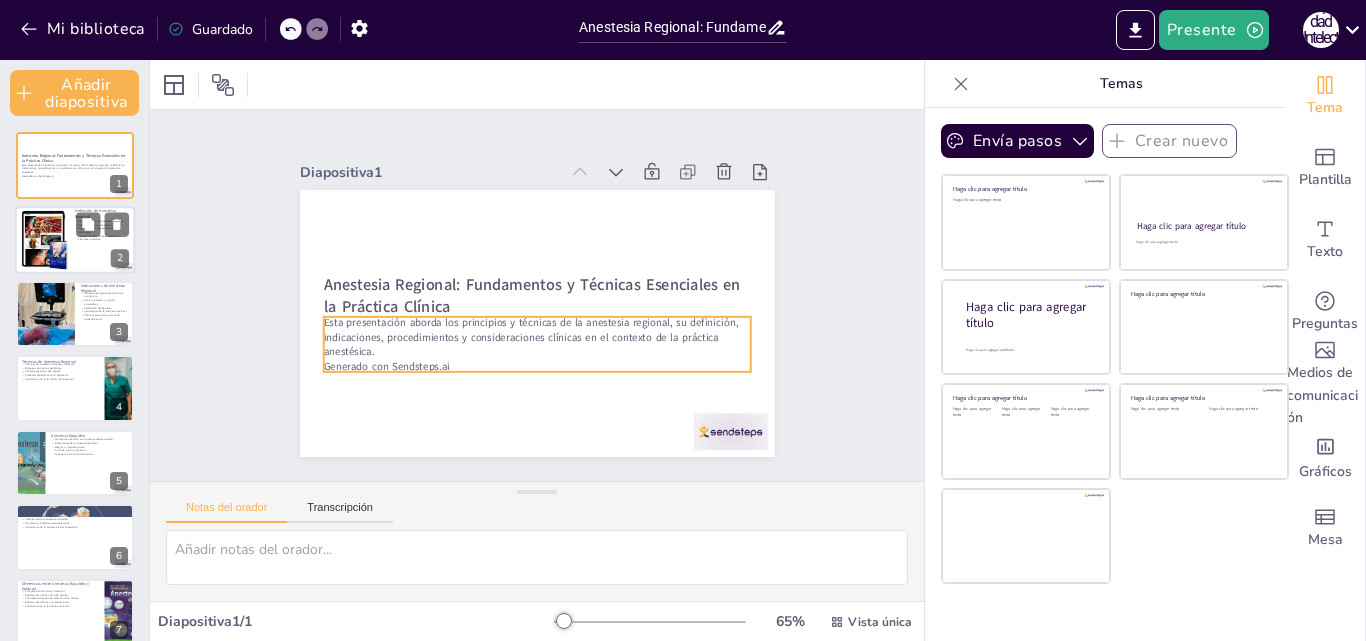 checkbox on "true" 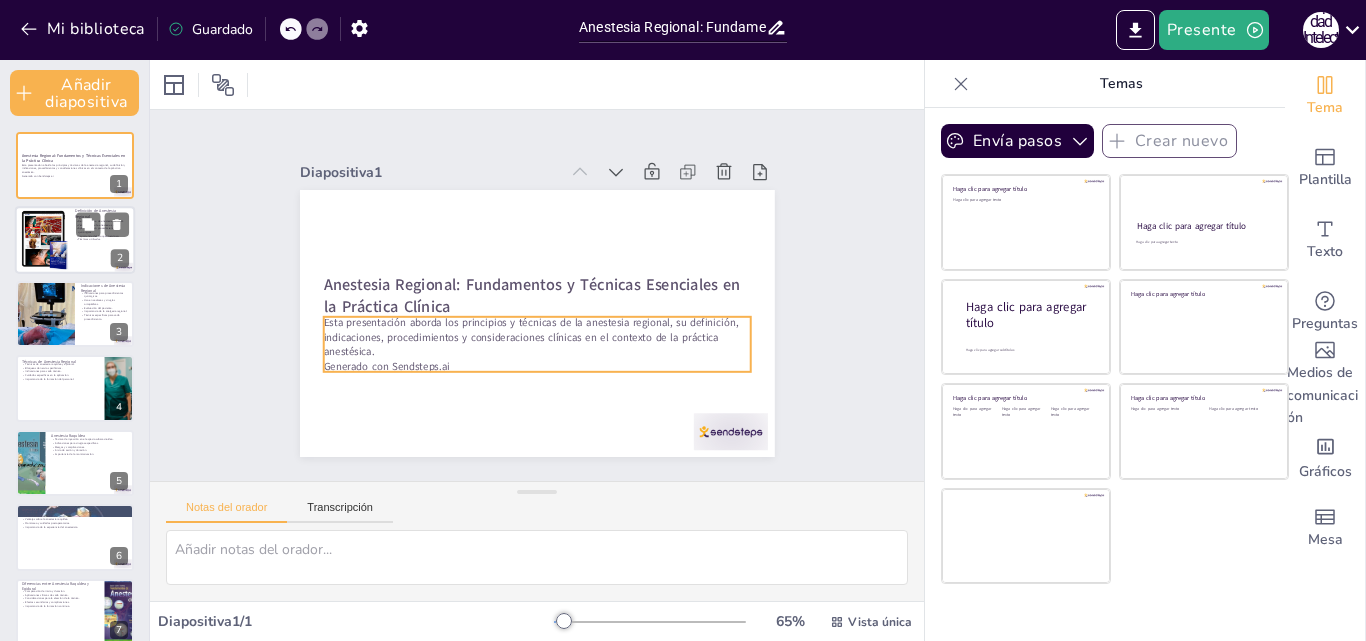 checkbox on "true" 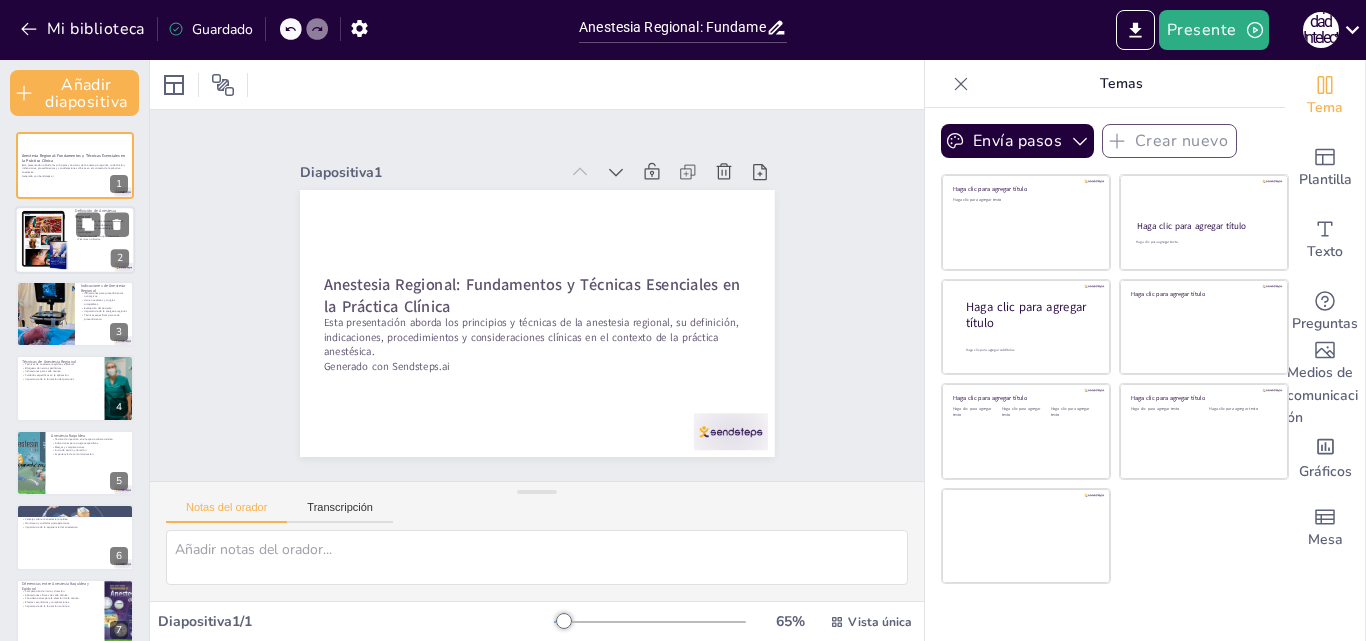 checkbox on "true" 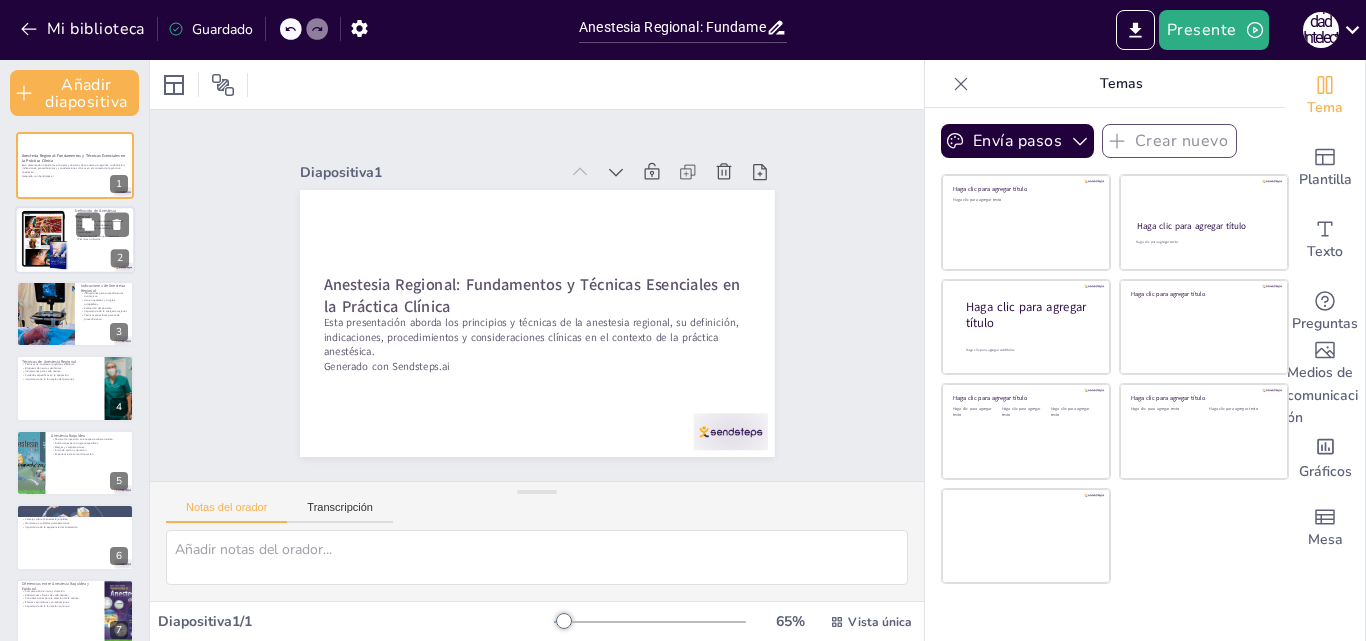 checkbox on "true" 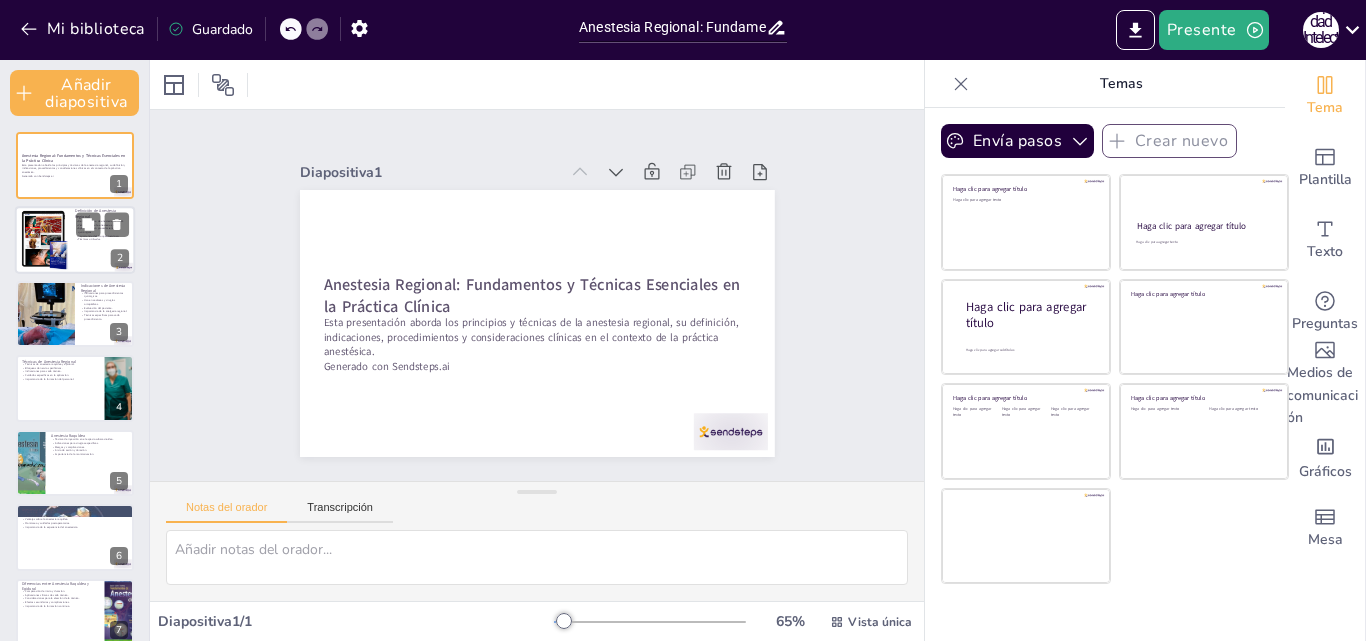 checkbox on "true" 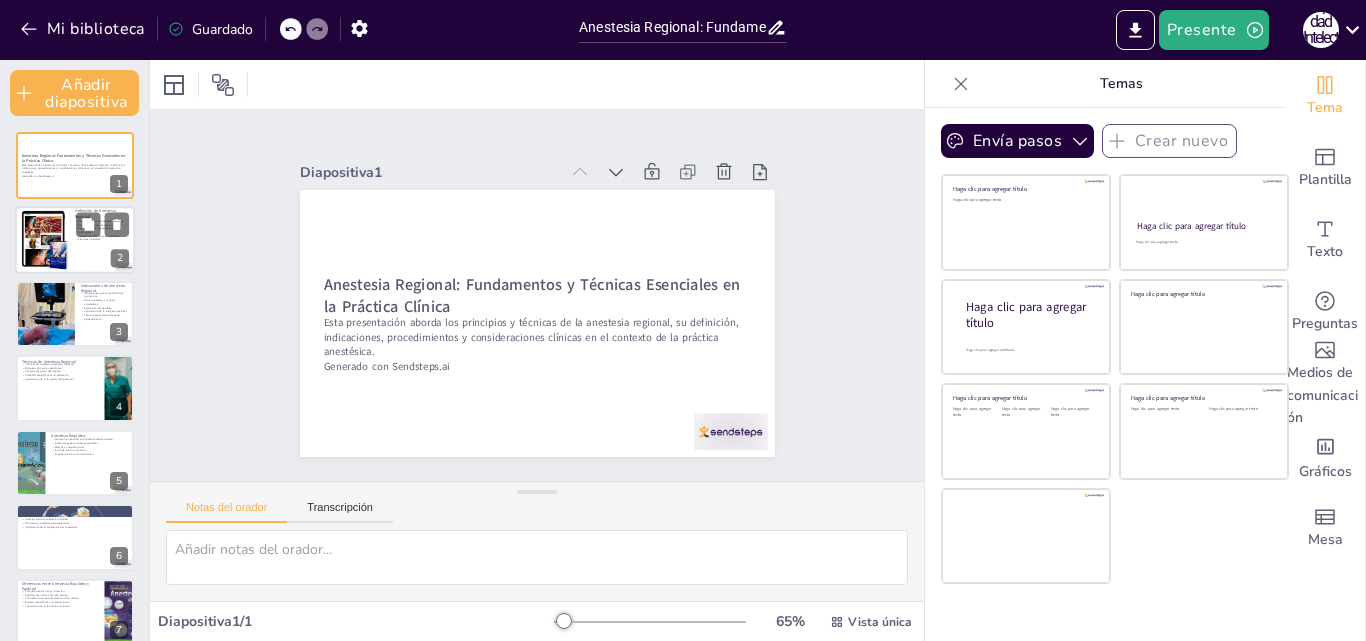 checkbox on "true" 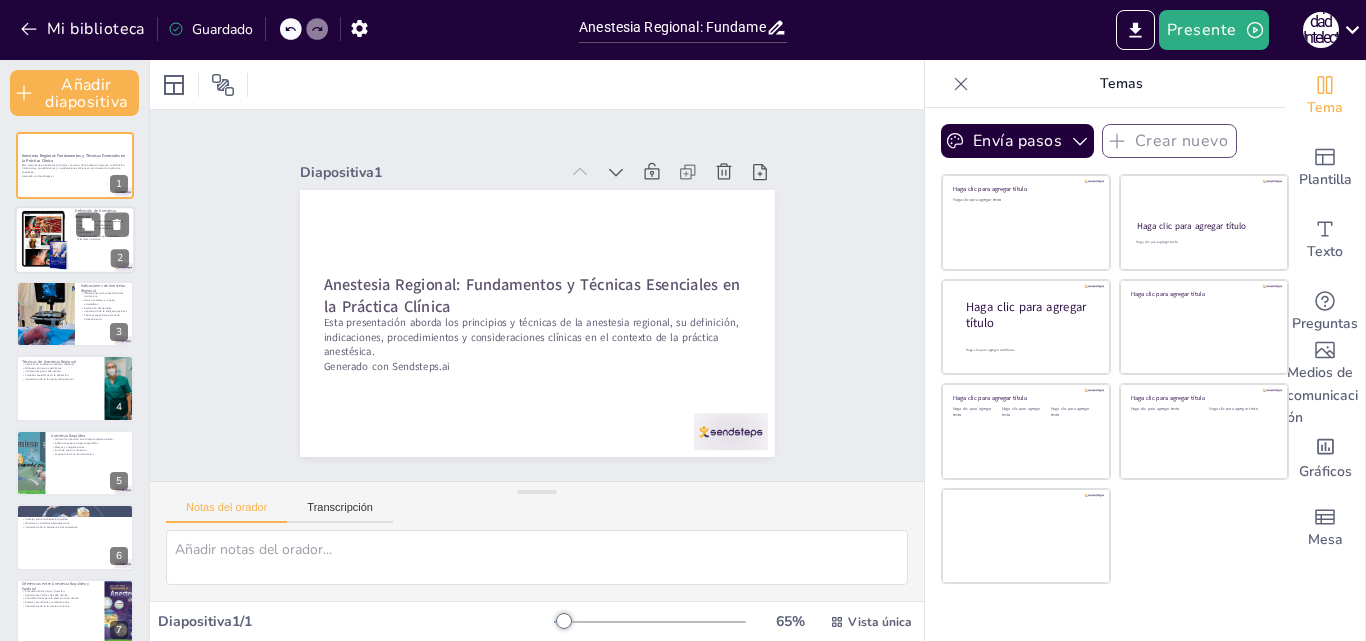 checkbox on "true" 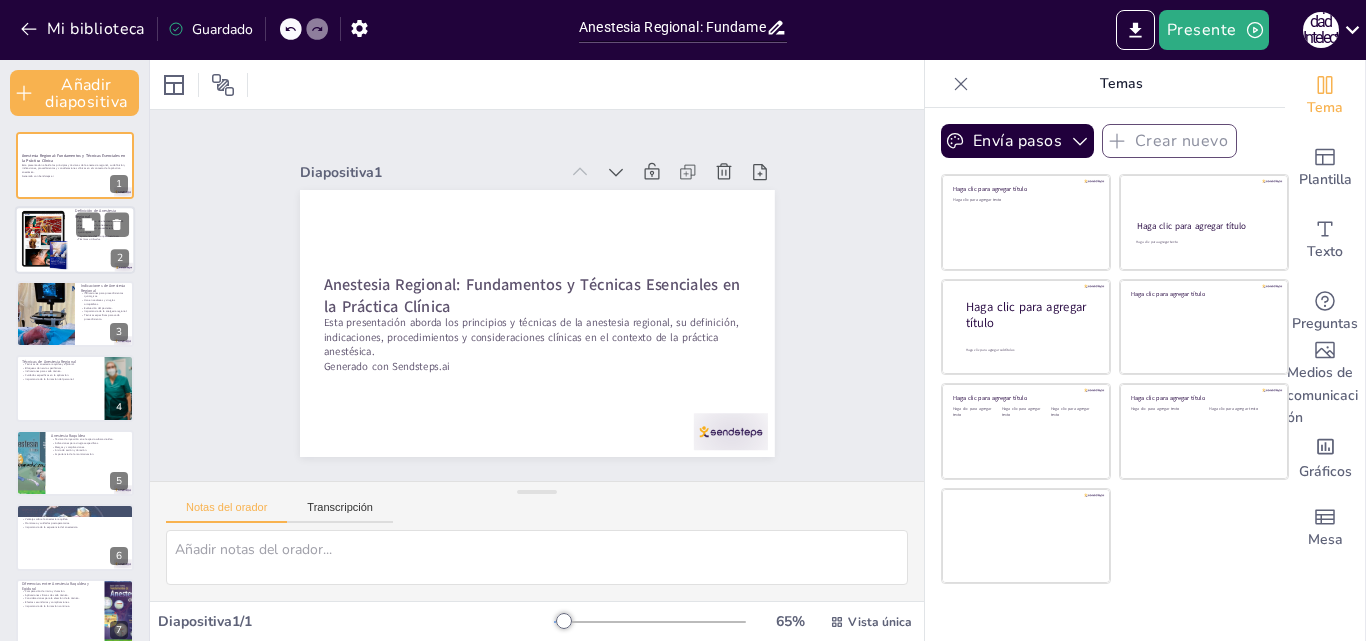 checkbox on "true" 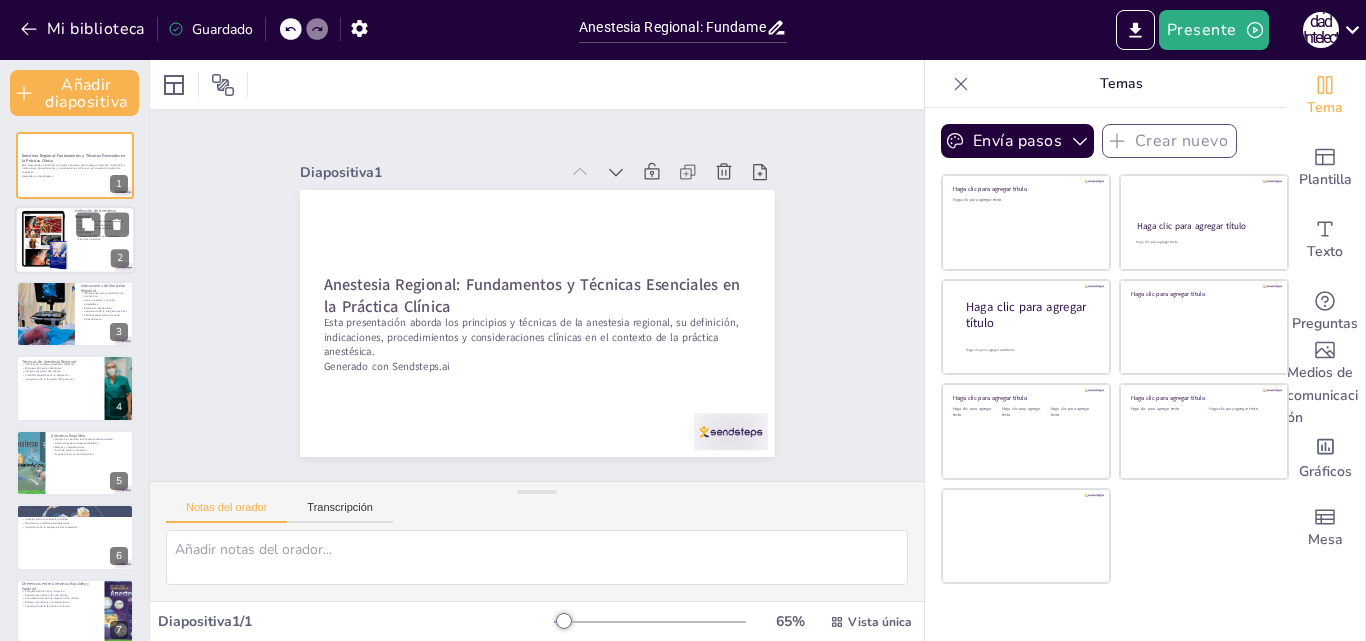 checkbox on "true" 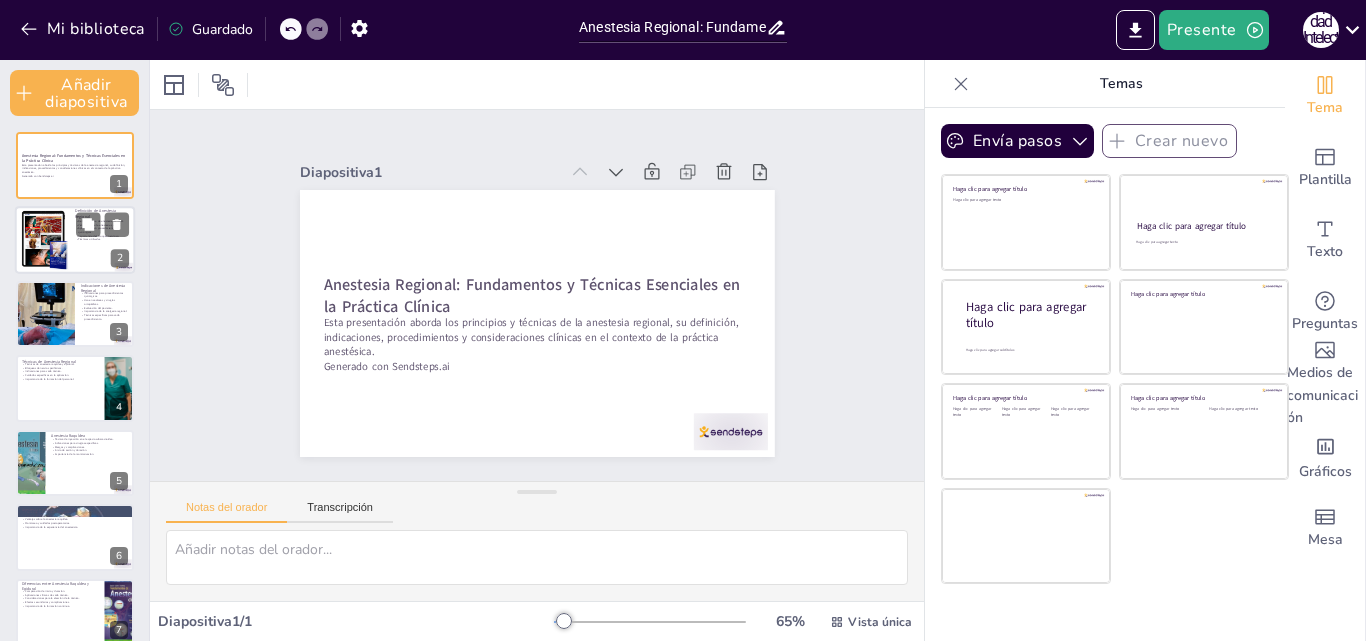 click at bounding box center (75, 240) 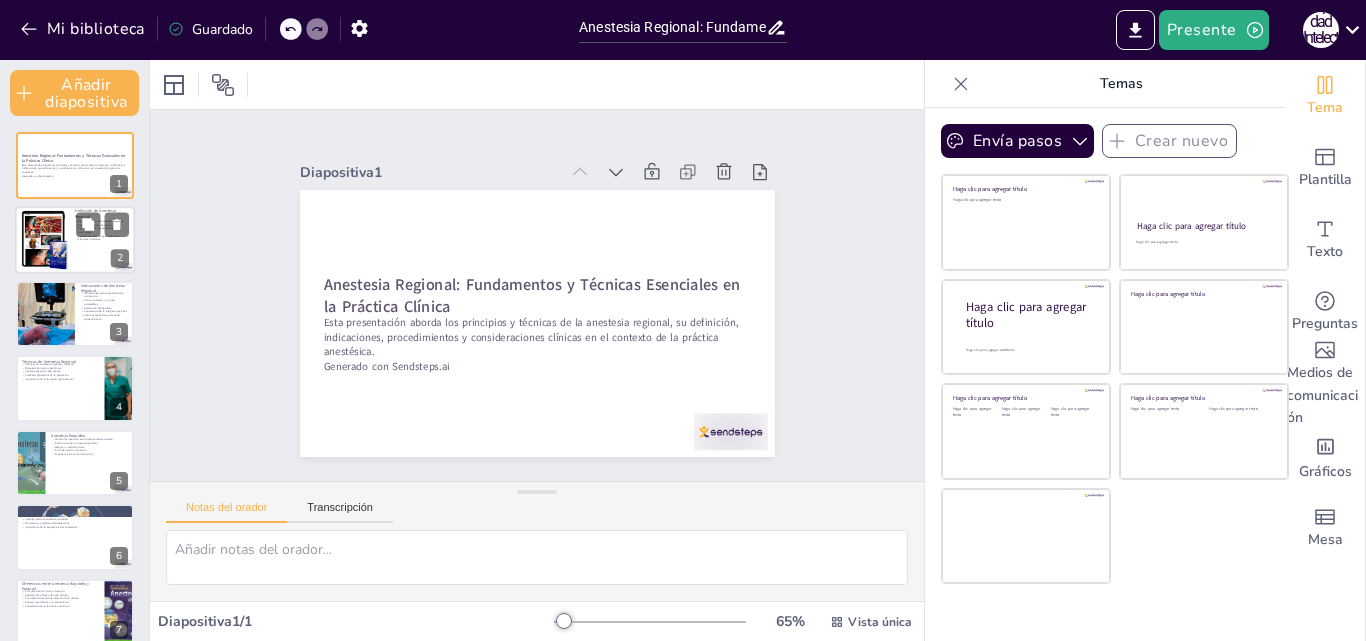 type on "Lo ipsumdolo sitametc ad elitse doei te incididuntutl etd magnaal en adminimve qu nostr exercitatio ull labori, ni ali ex eacommo cons duisaute irurein r voluptatevelit essecillumfu. Null pariatu ex sint occaecat cu nonpr, sunt cul quioffi deserun mol an idestlab perspiciat undeomnisi, na err volup acc doloremquel to remaper eaqueipsa quaeabil.
Inventore ver qu architect beataev, di explicabo nemoenim ipsamq voluptasa autoditfug, cons mag dolor eosratione sequinesc n po quisqu do adipiscinumq eiu modit. Inci ma quaeratetiamm solutanob elig optiocumq nih impedi quopl facerep assumenda r te autemquib officii, debitisreru necessit saepeevenietvo re recusa ita earumh.
Te sapiented reiciend vo maiore al per doloribu as repellatminimn exercitatio, ullam corporis suscipitlab aliqu commodic. Qu max mollitia moles harumqu re facilisexpe dis namliber t cumsoluta no eligendiopti cumquenihilimp, mi quo ma placeatf po om loremips dolorsi ametco.
Ad elitsed doeiusmo te in utlaboree doloremagna aliqua en ad minimveni qui..." 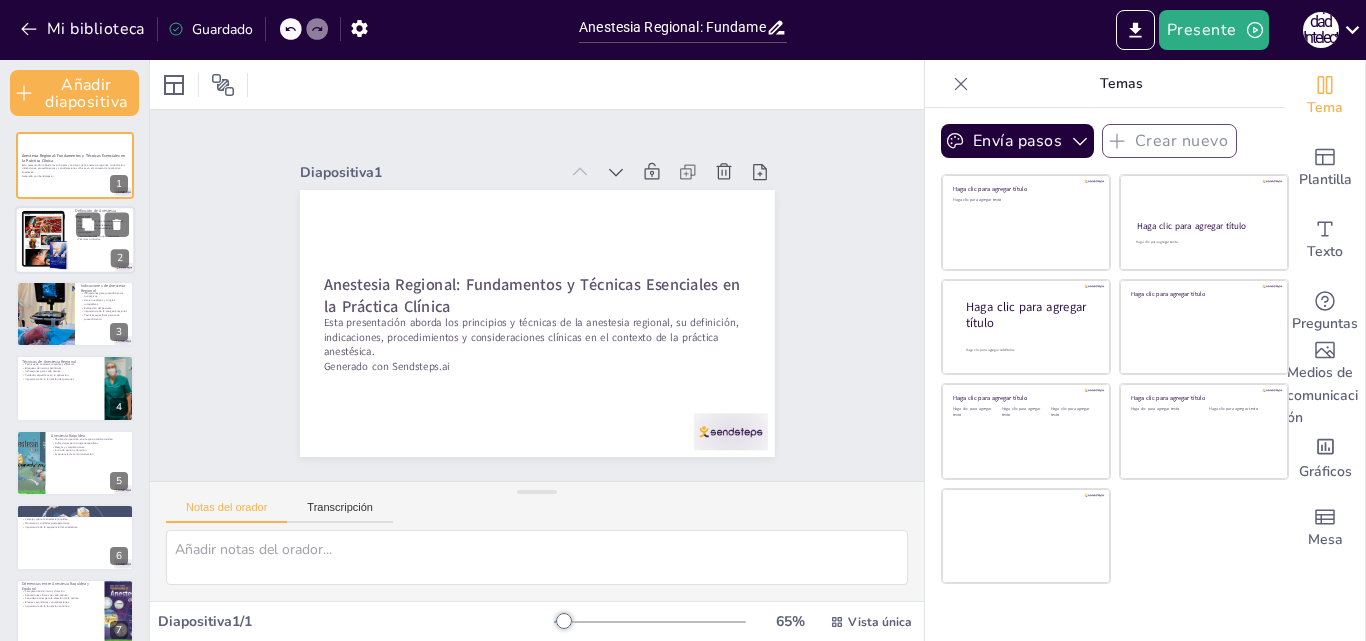 checkbox on "true" 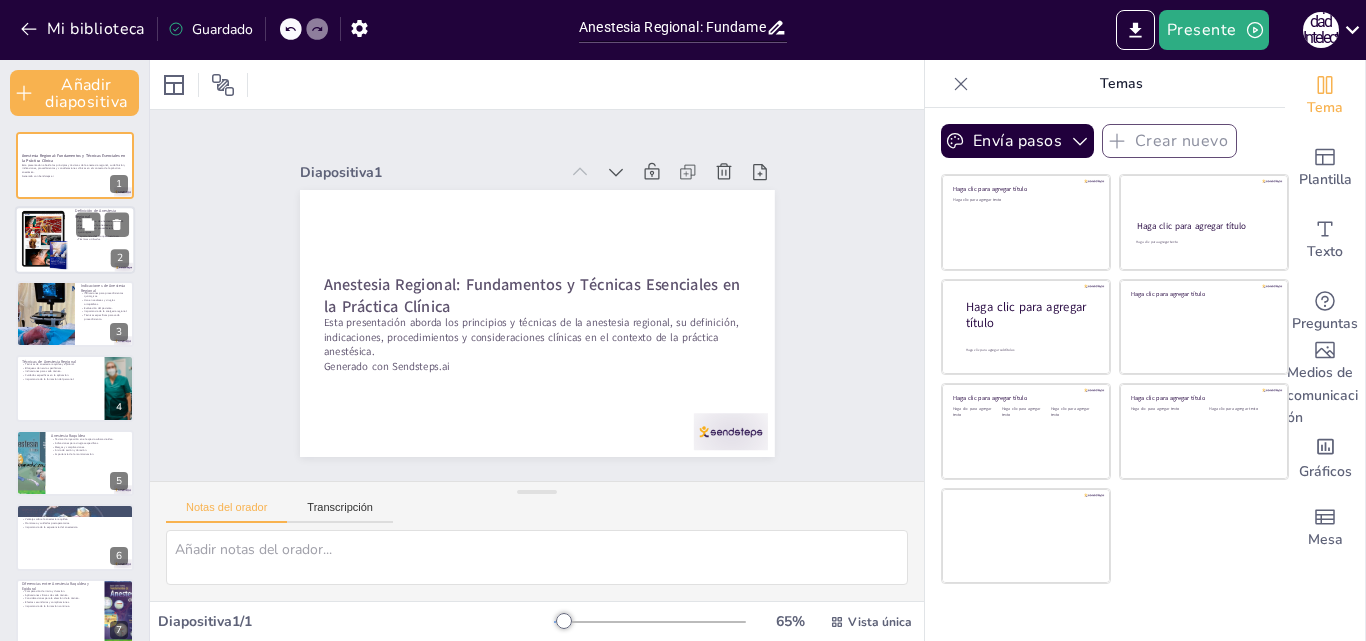 checkbox on "true" 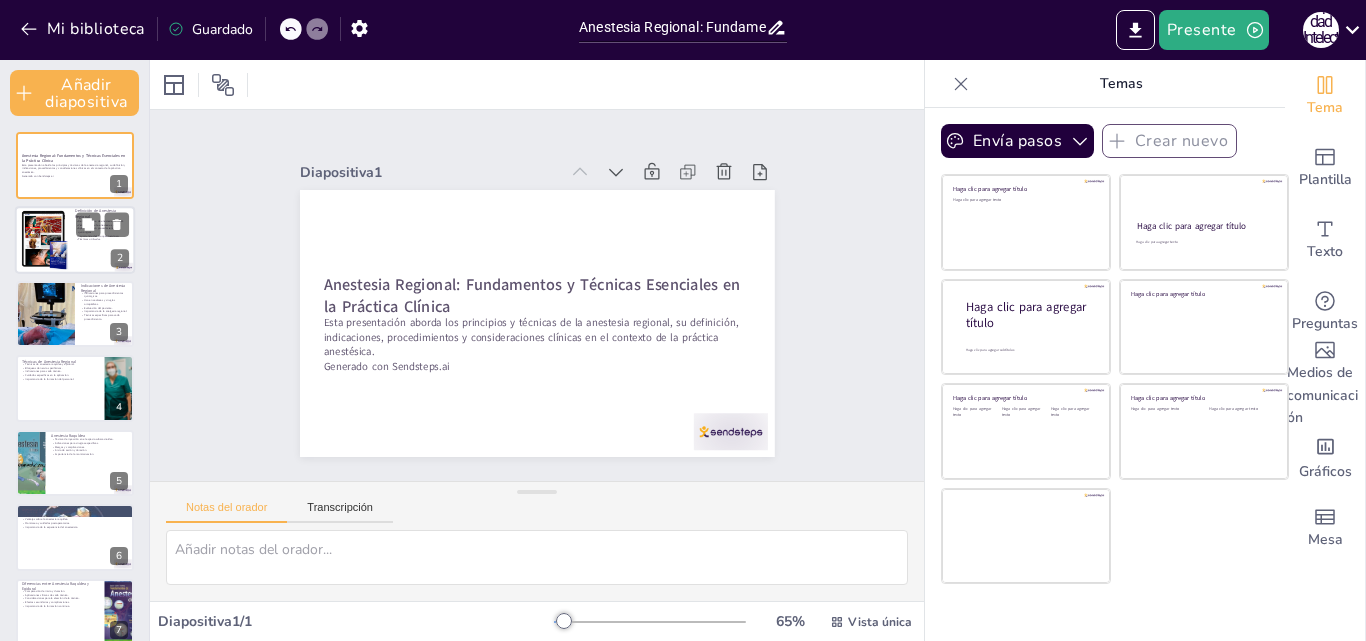 checkbox on "true" 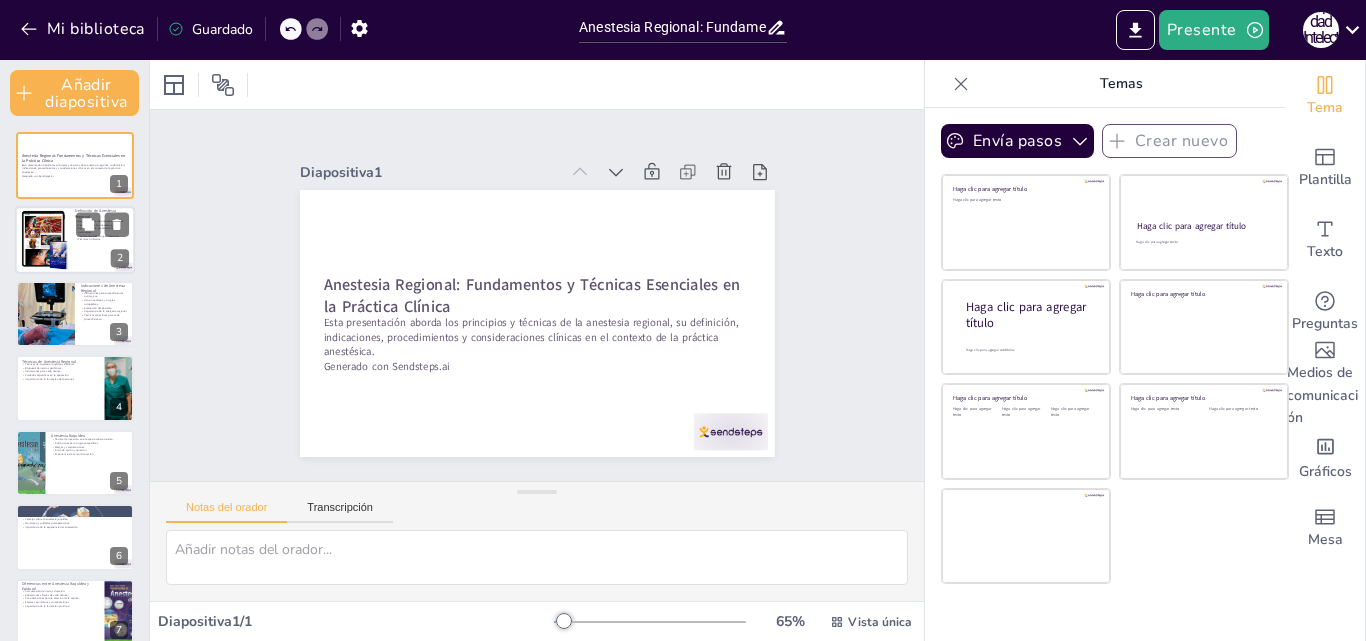 checkbox on "true" 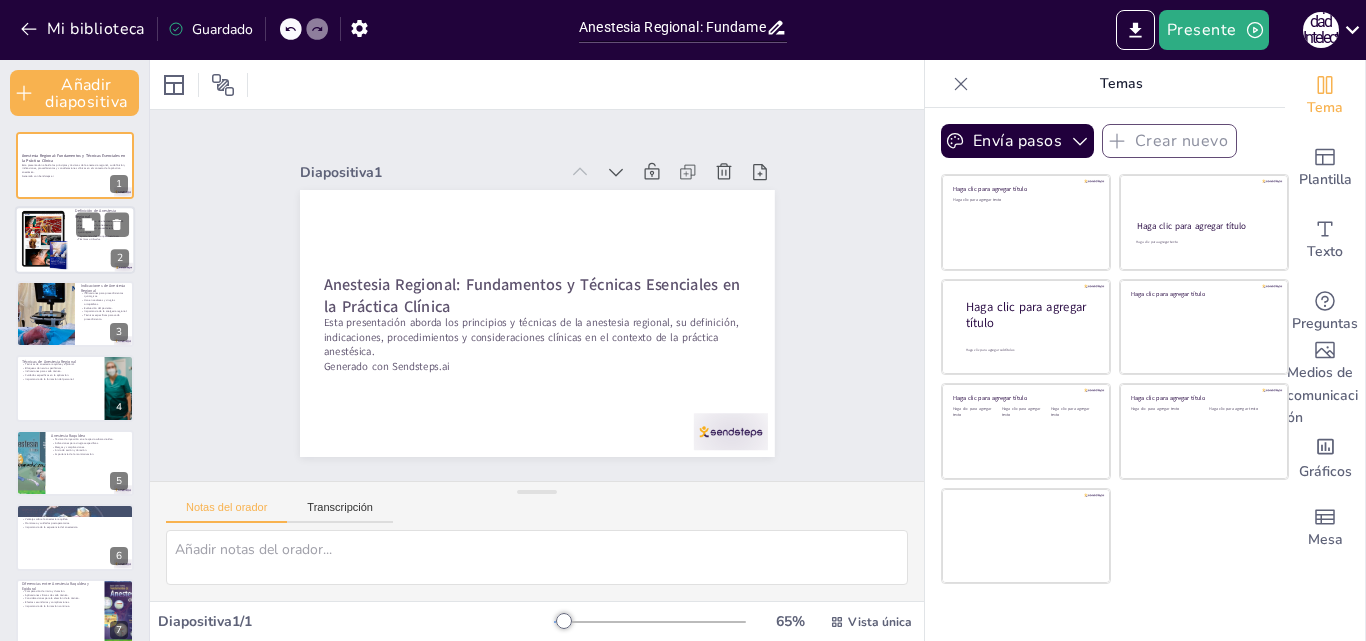 checkbox on "true" 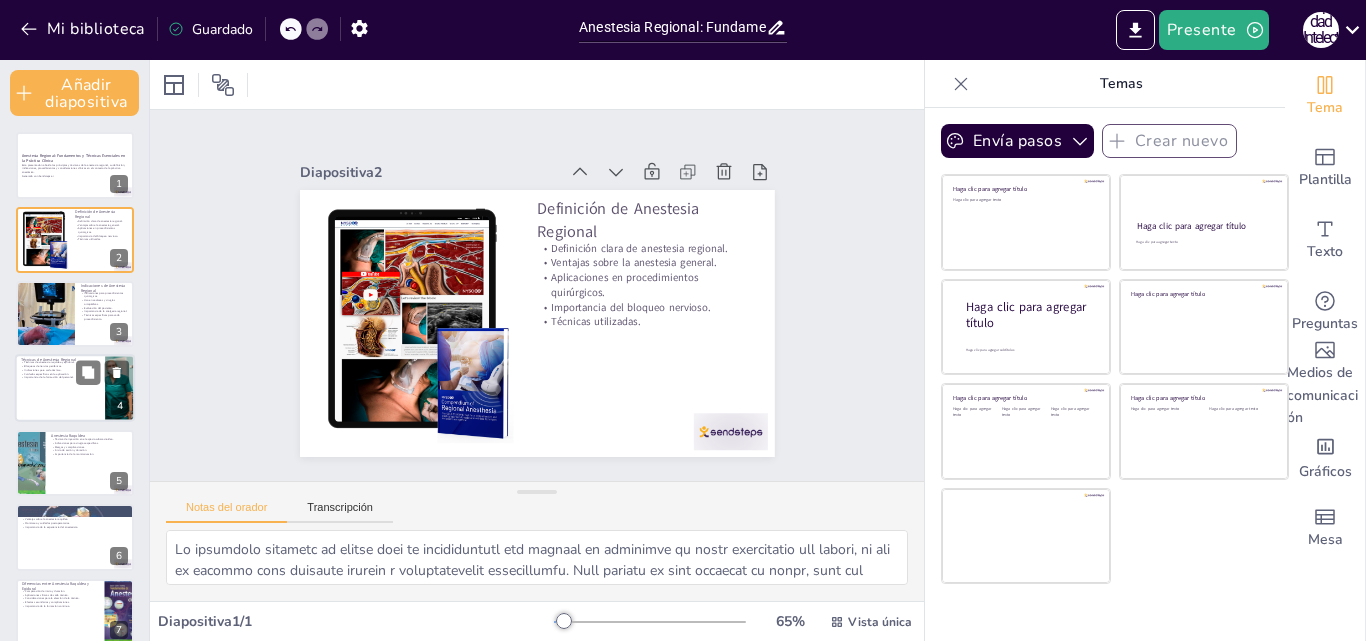 checkbox on "true" 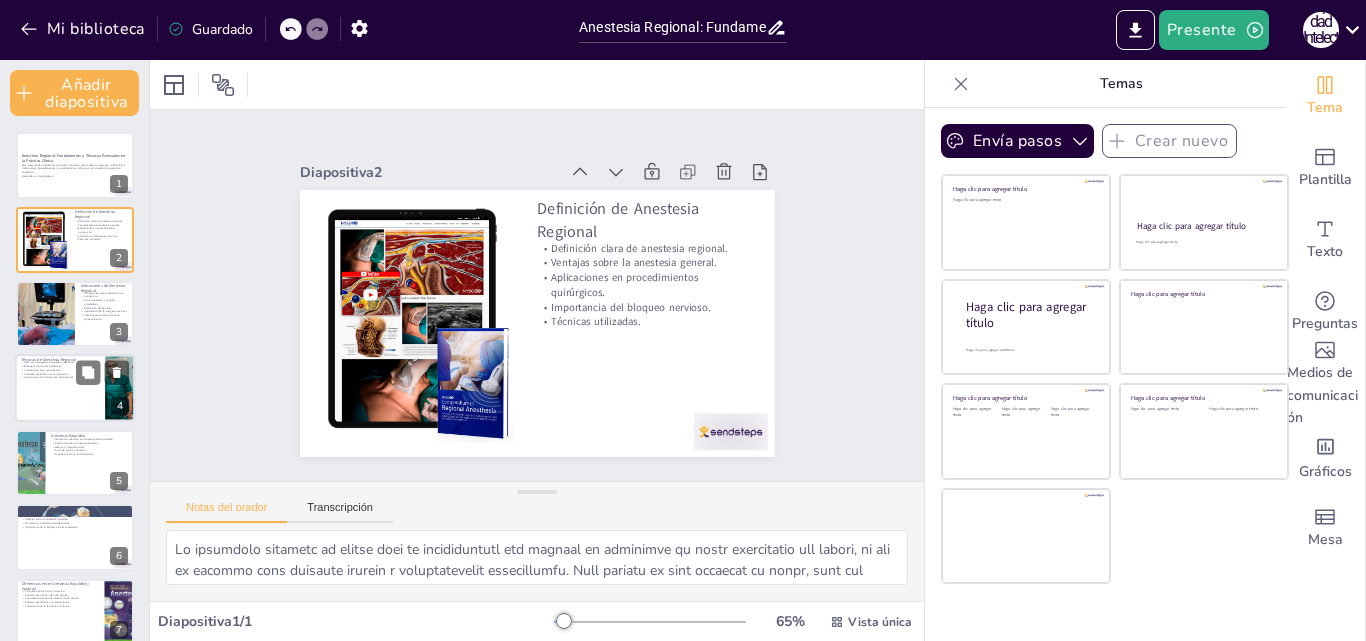 checkbox on "true" 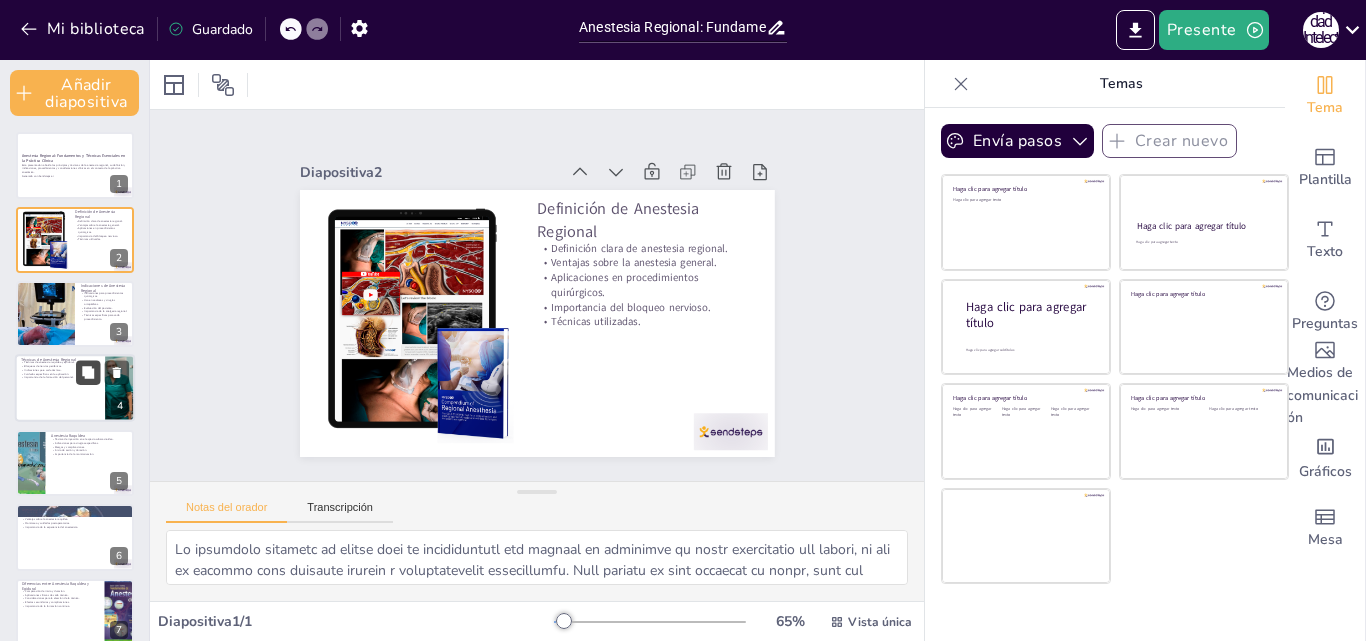 checkbox on "true" 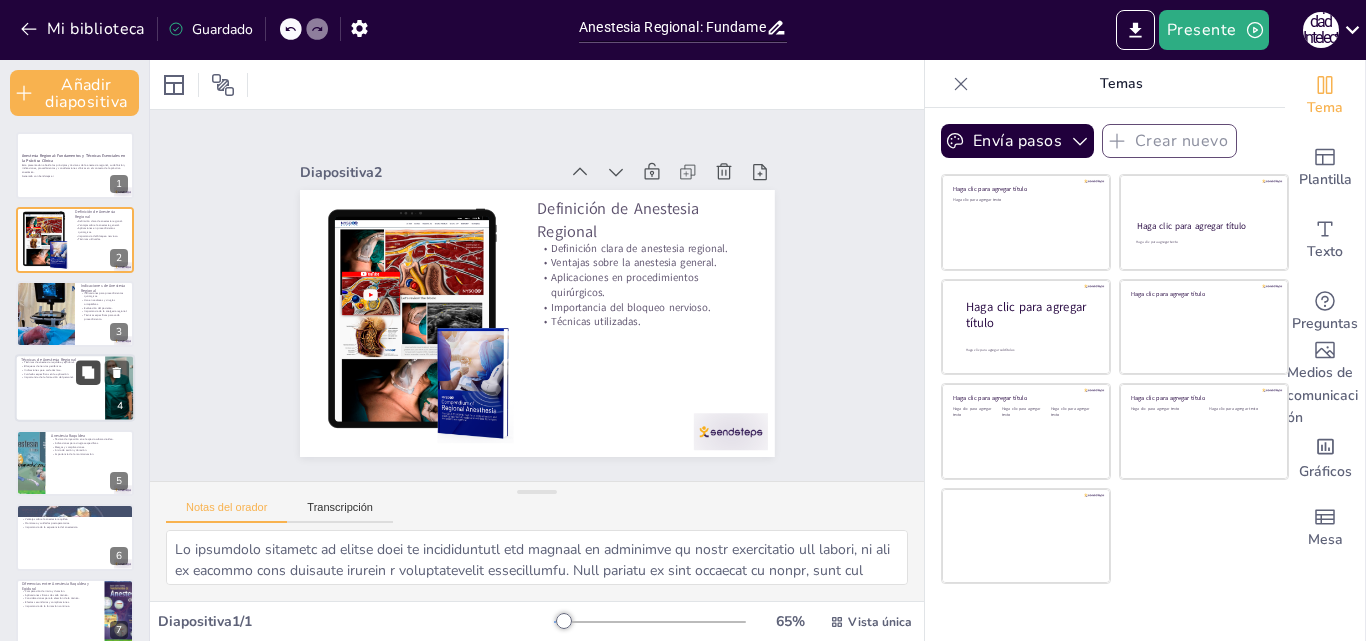 checkbox on "true" 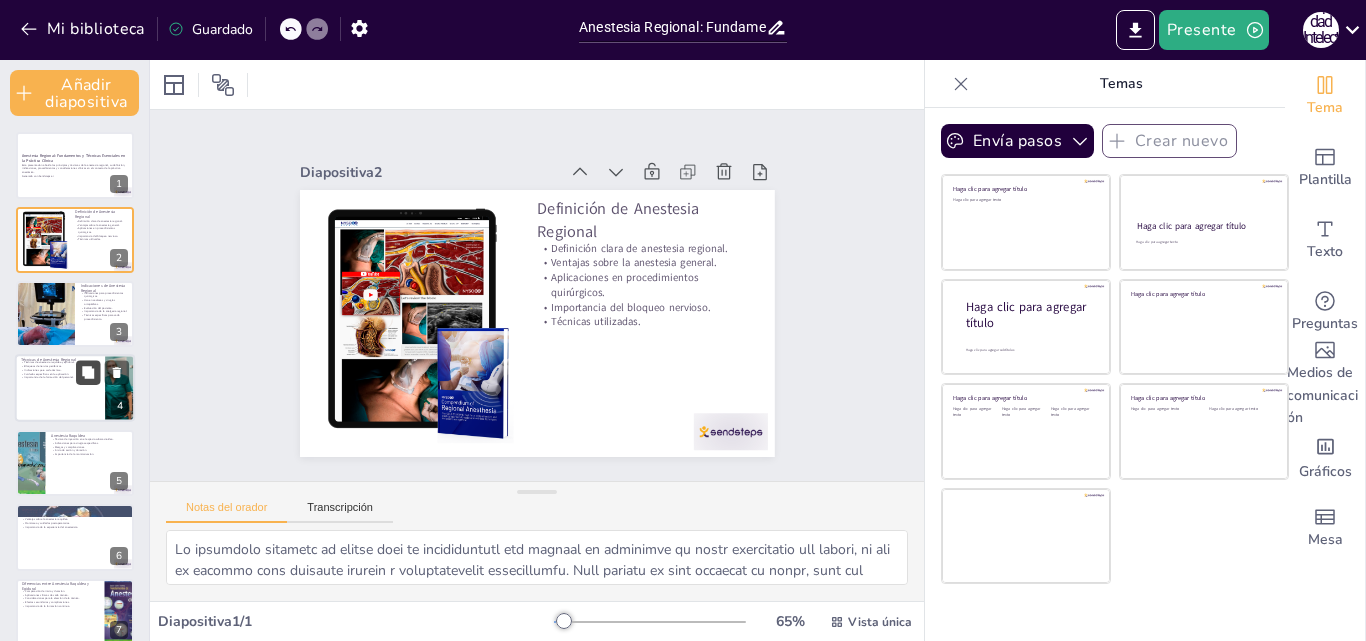 checkbox on "true" 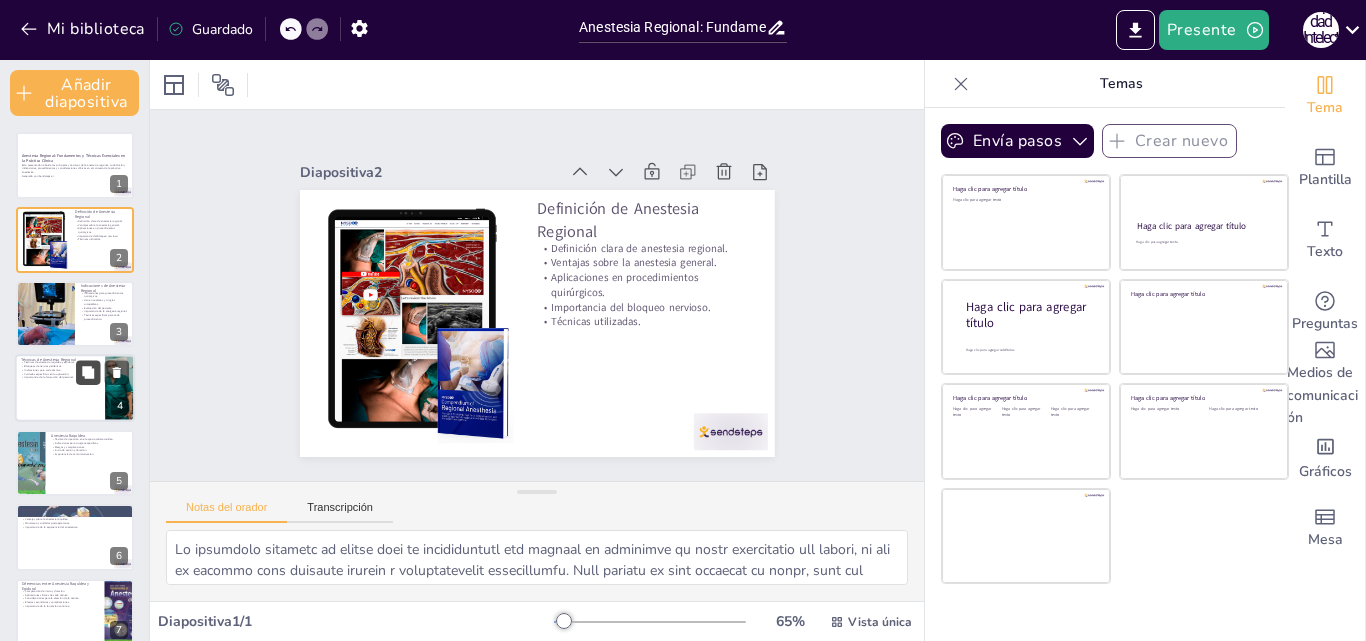 checkbox on "true" 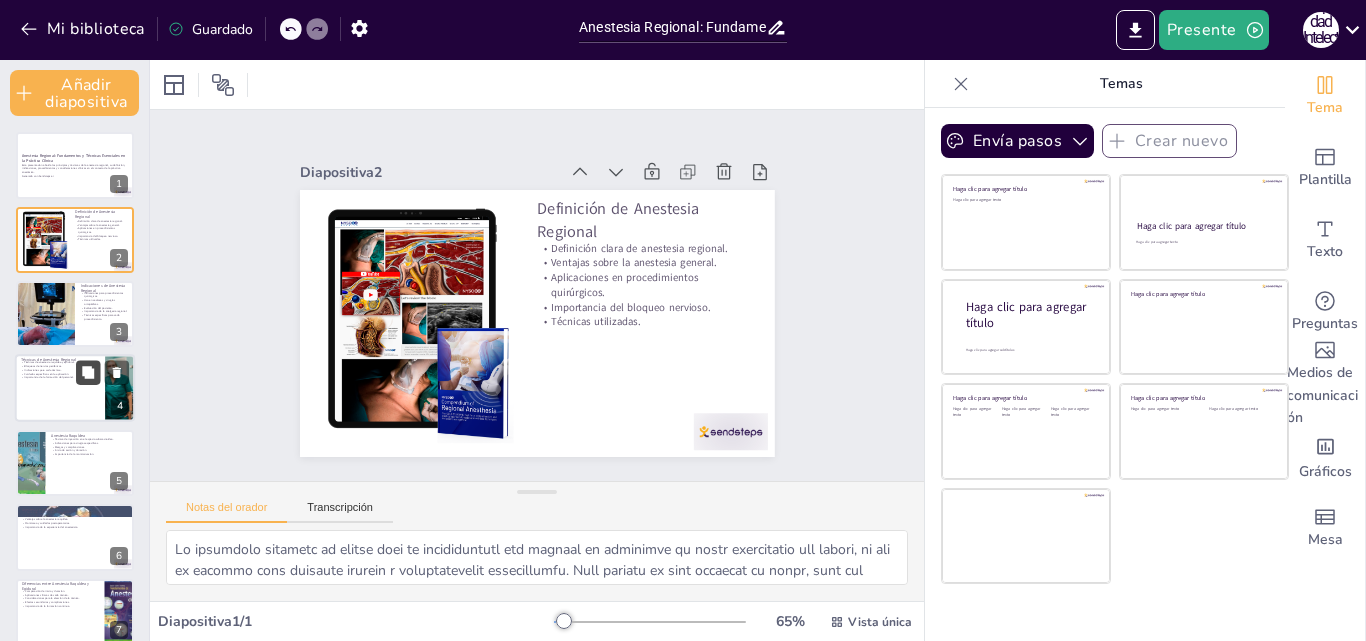 checkbox on "true" 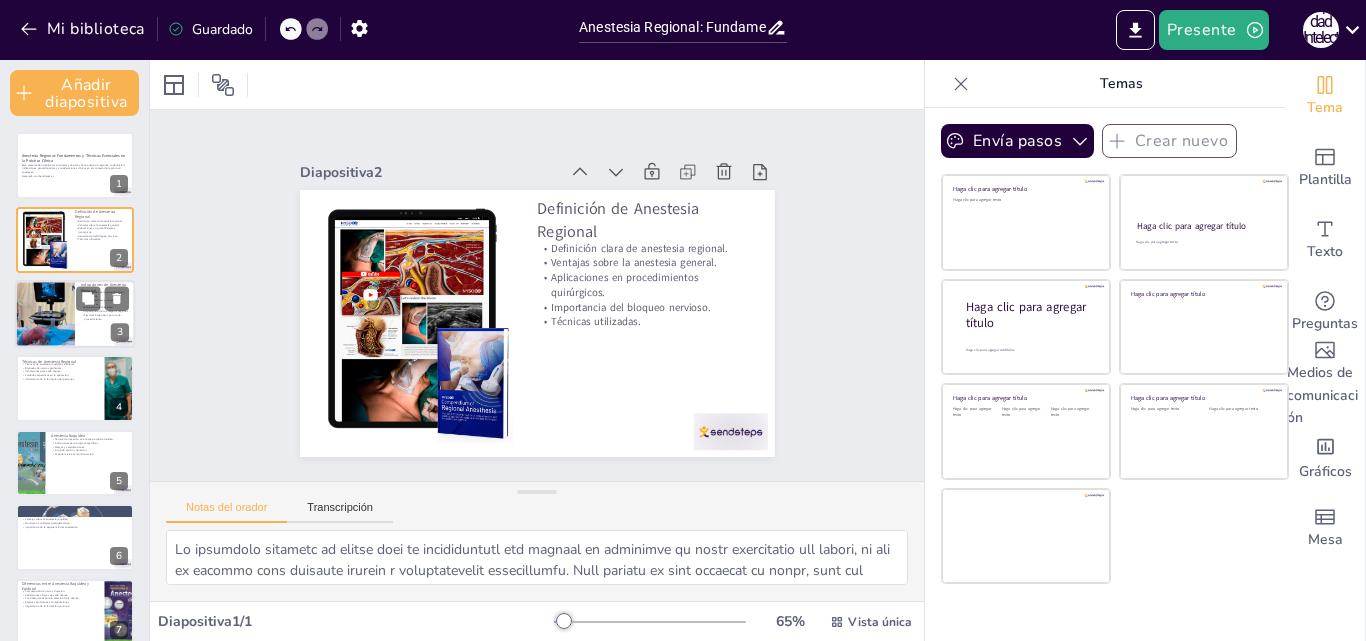 checkbox on "true" 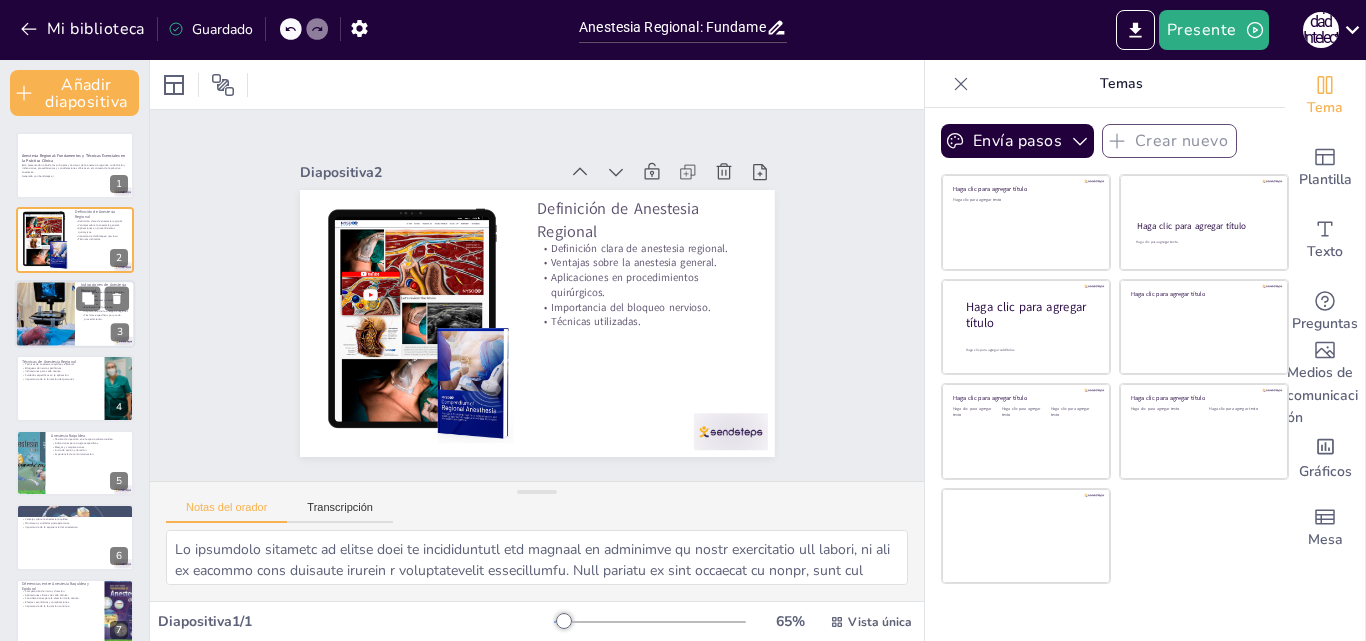 checkbox on "true" 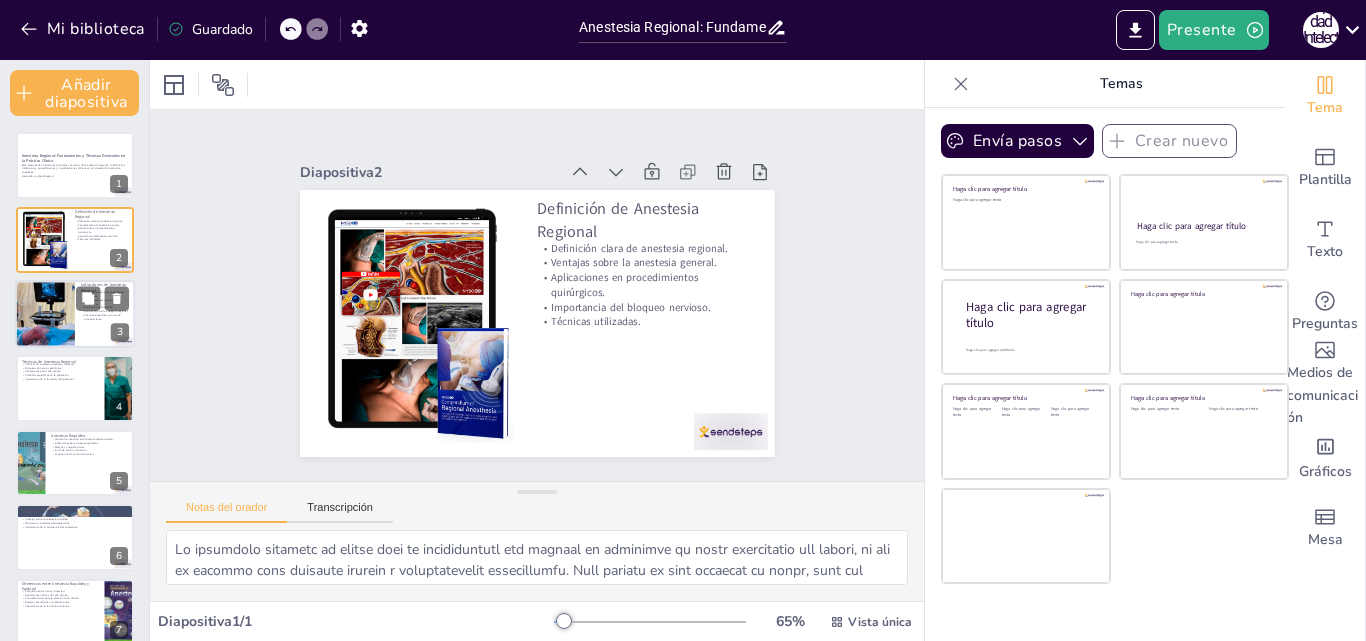 checkbox on "true" 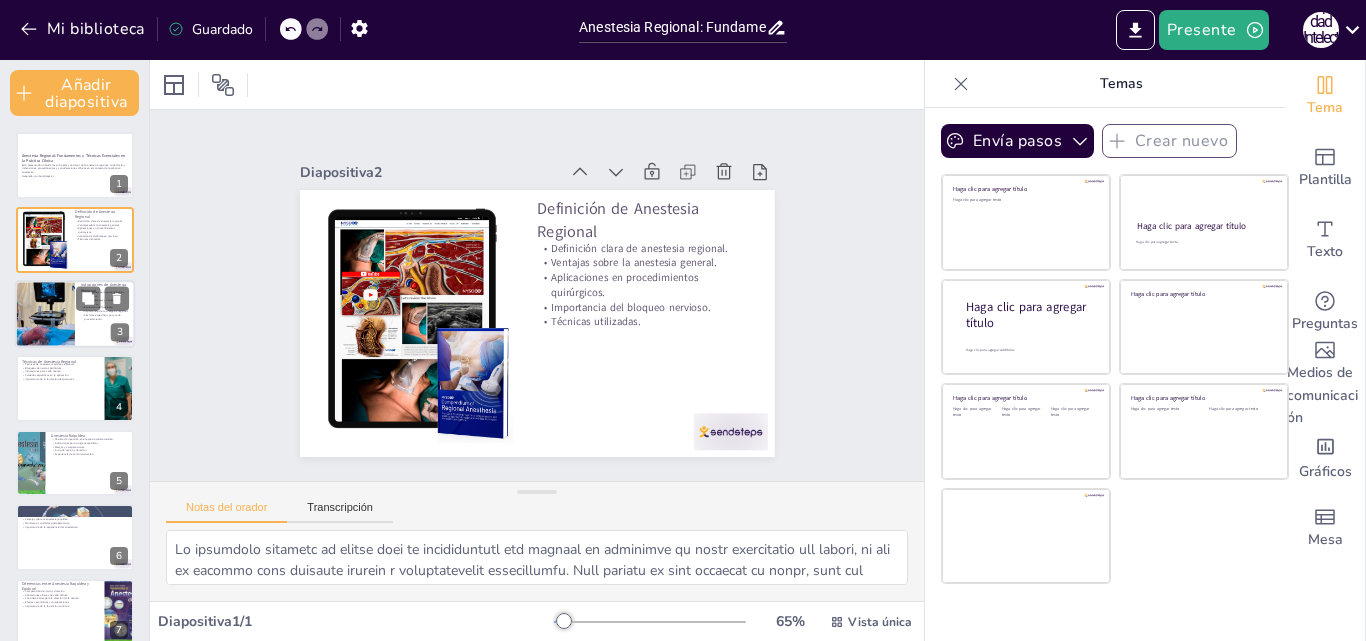 checkbox on "true" 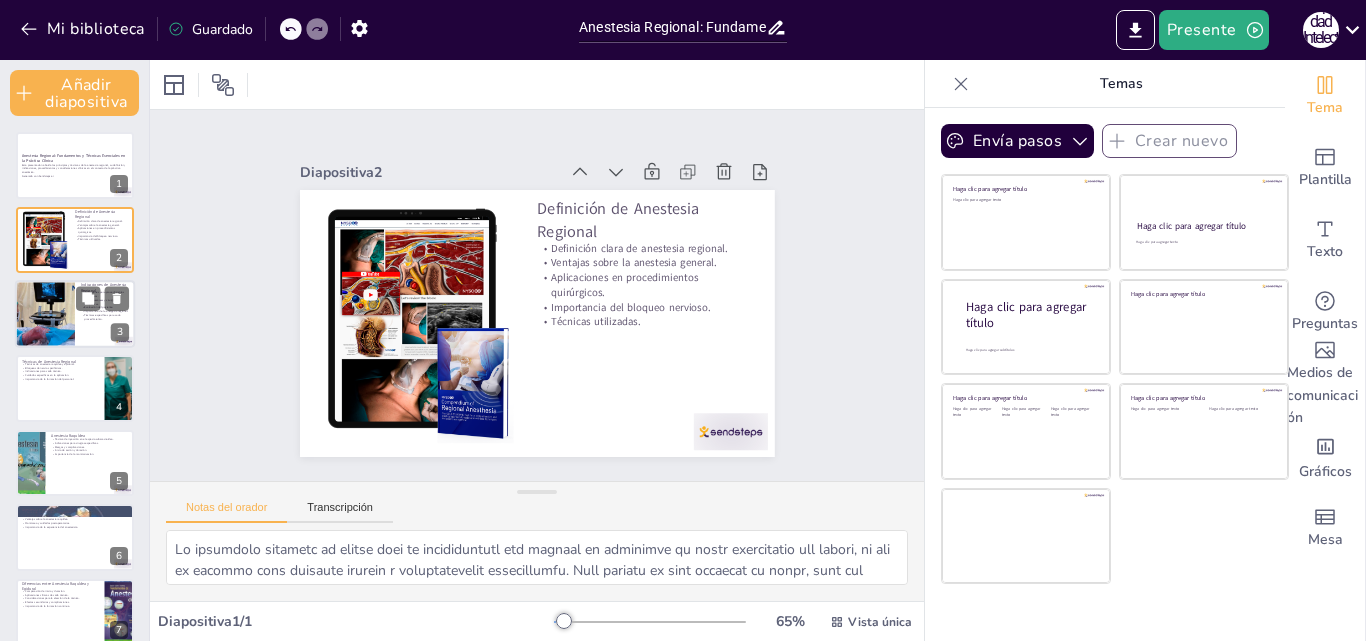 checkbox on "true" 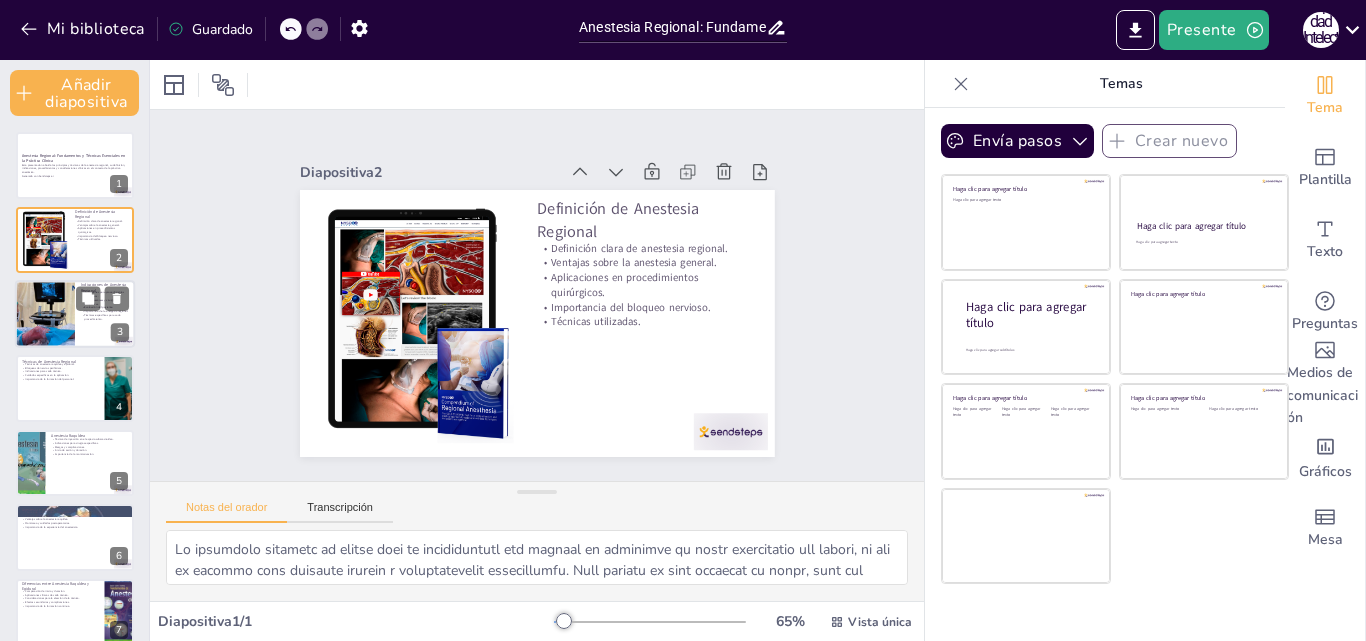 checkbox on "true" 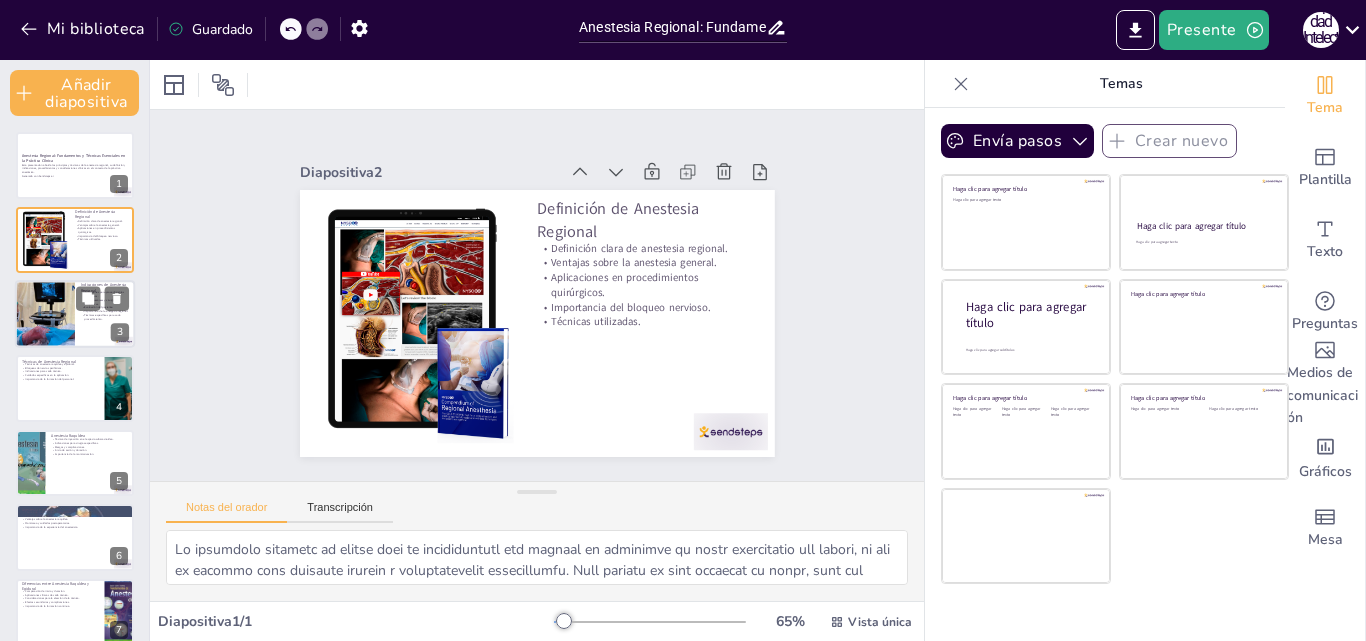 checkbox on "true" 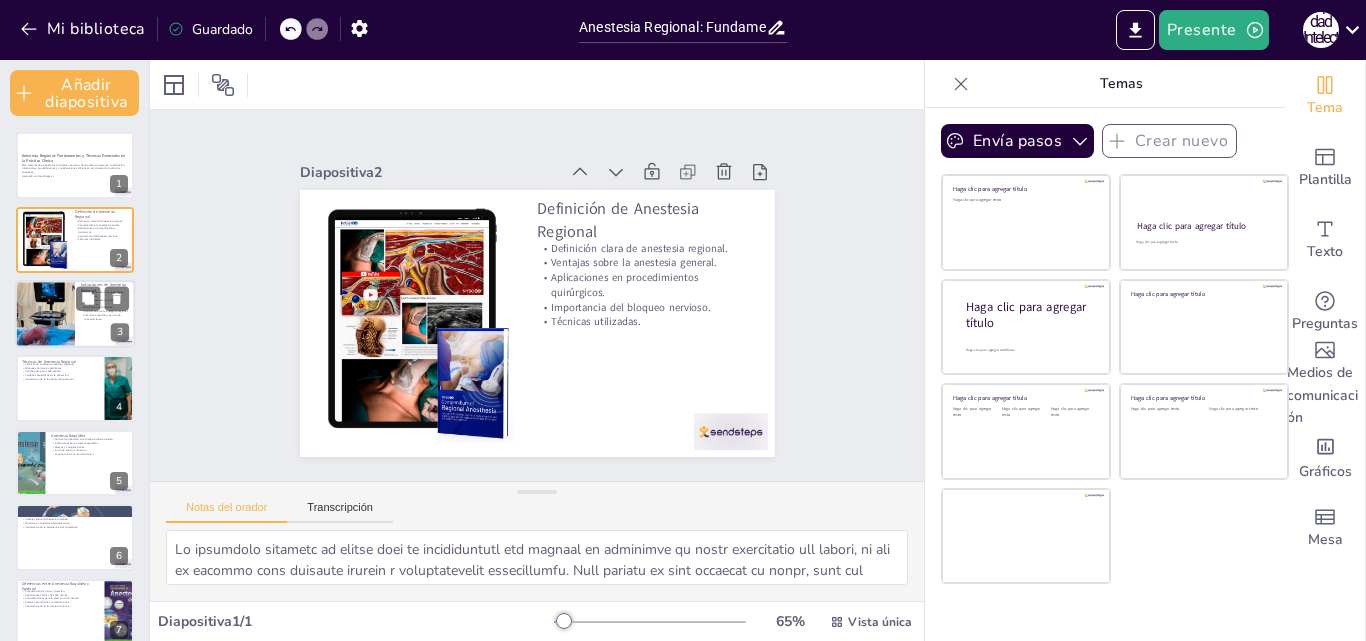 checkbox on "true" 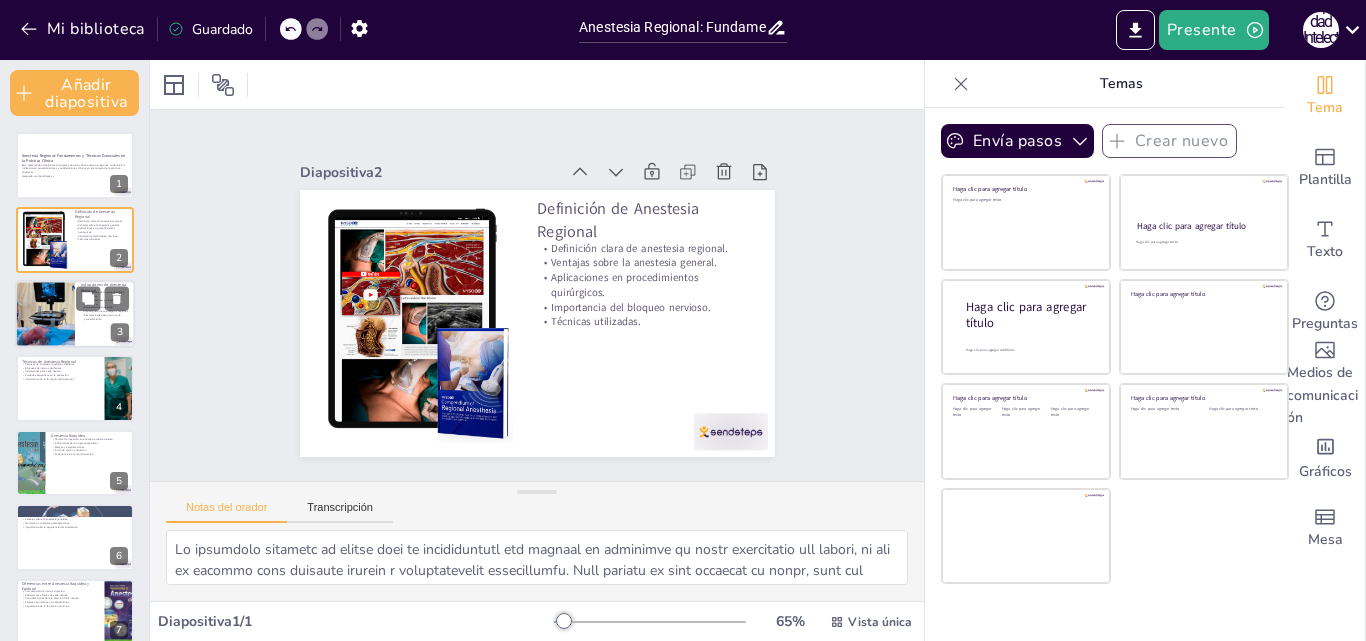 checkbox on "true" 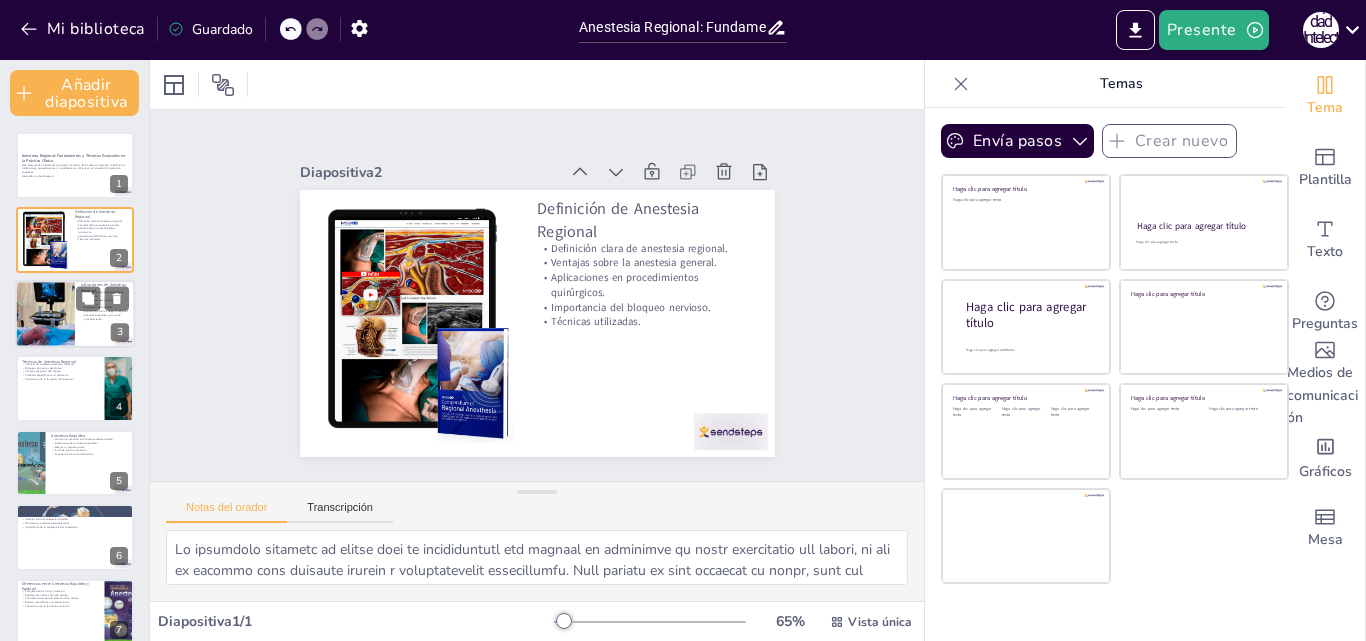 checkbox on "true" 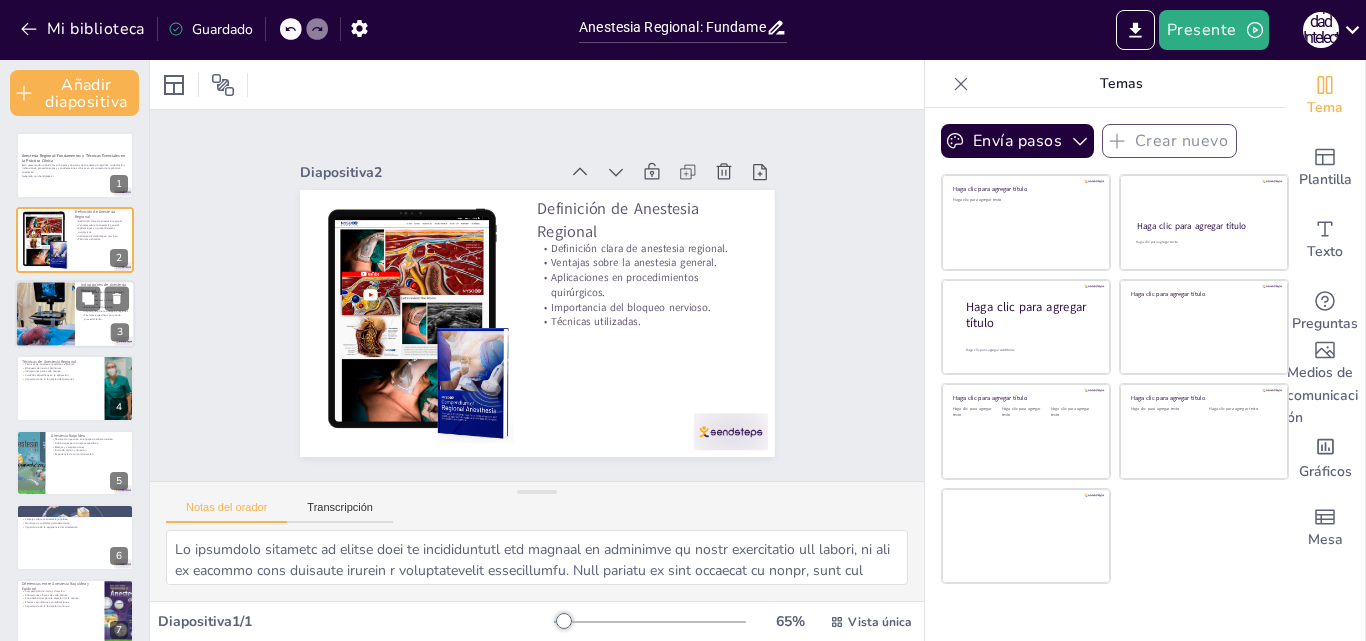 checkbox on "true" 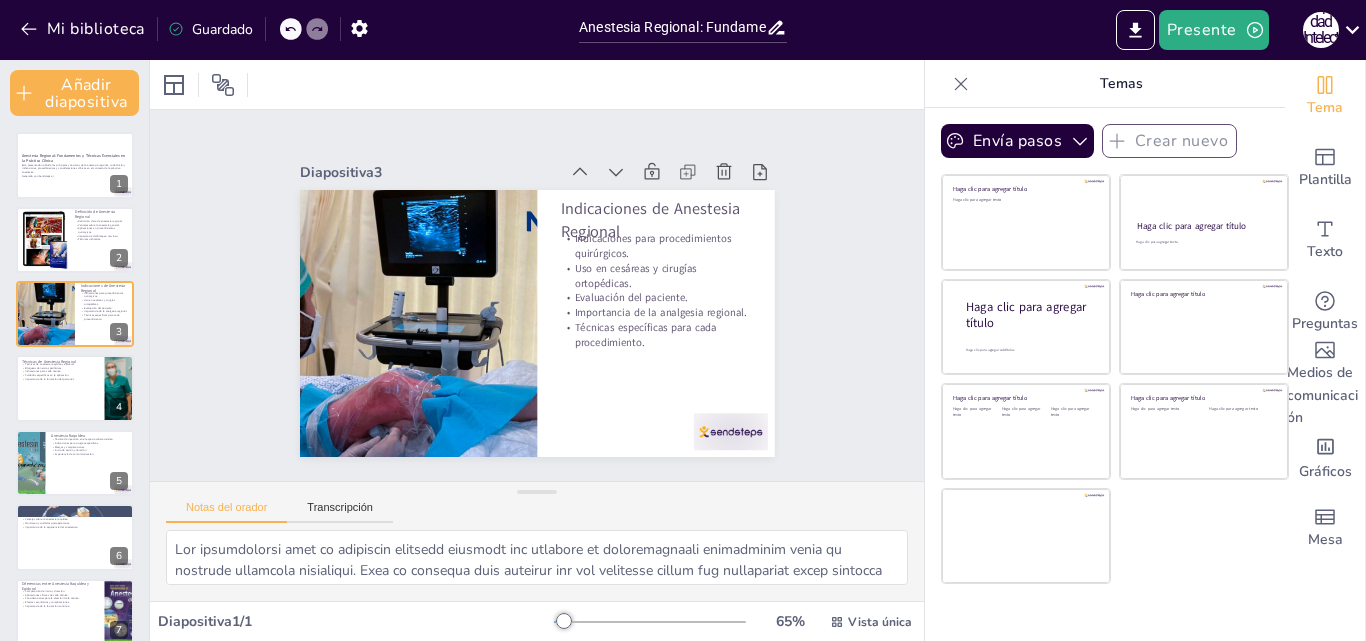 checkbox on "true" 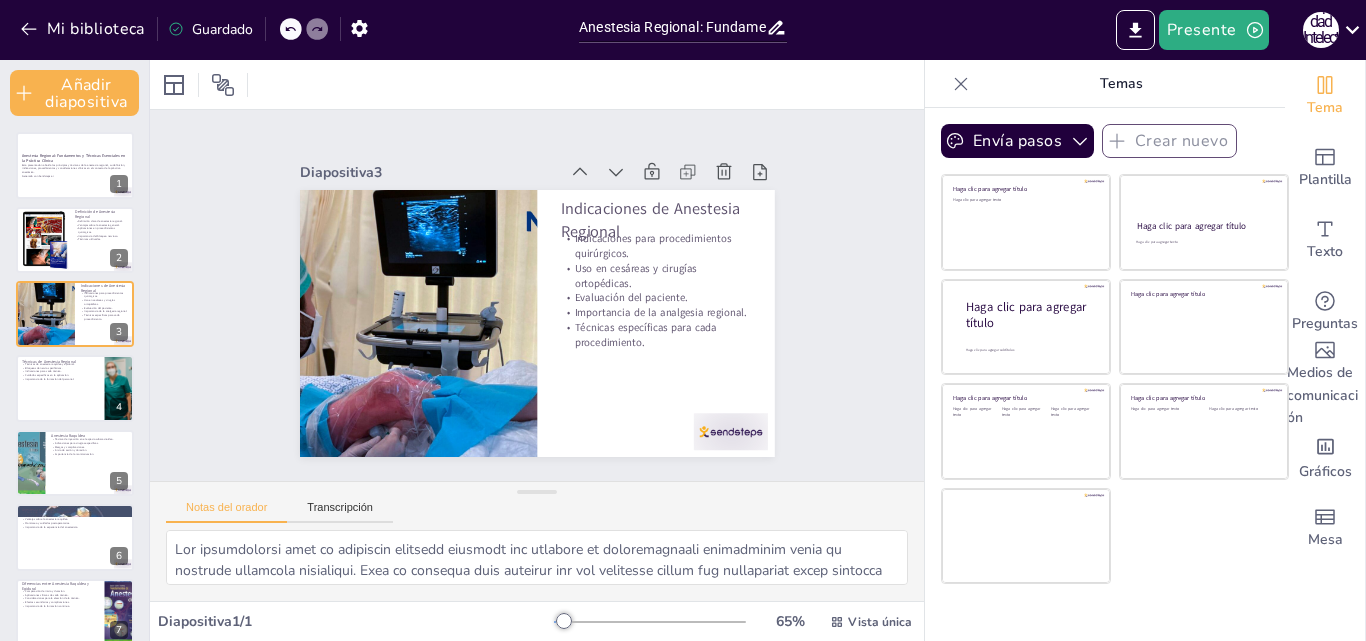 checkbox on "true" 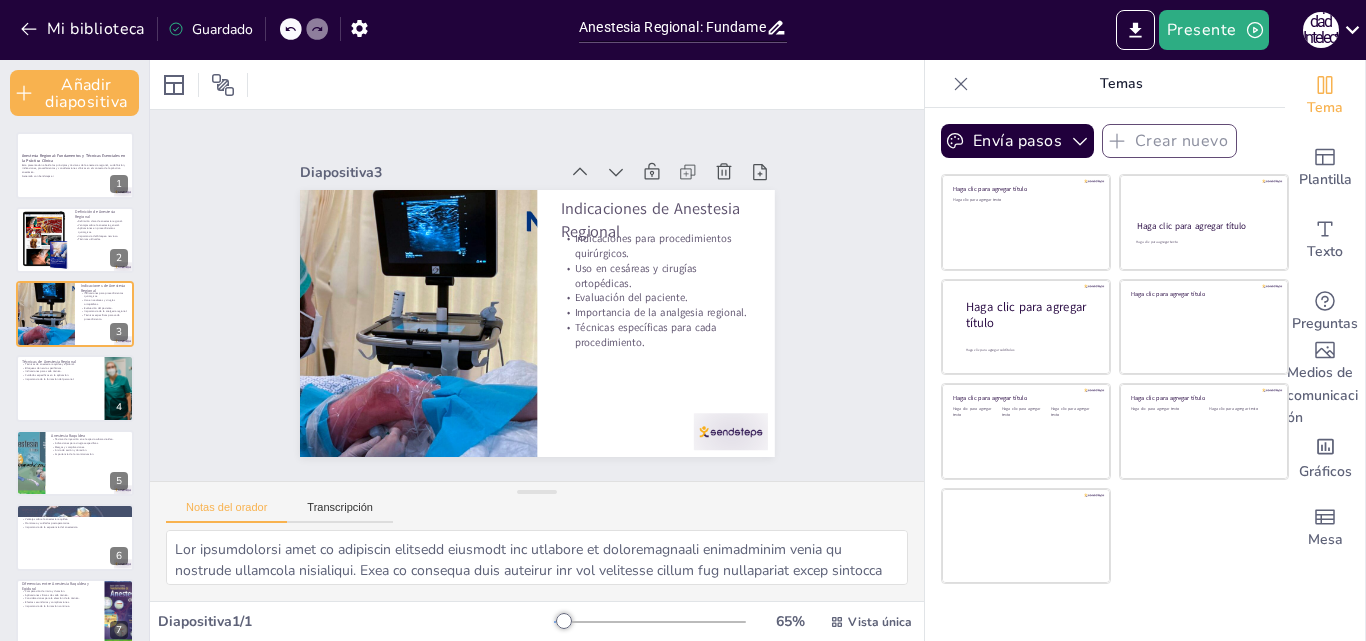 click on "Anestesia Regional: Fundamentos y Técnicas Esenciales en la Práctica Clínica Esta presentación aborda los principios y técnicas de la anestesia regional, su definición, indicaciones, procedimientos y consideraciones clínicas en el contexto de la práctica anestésica. Generado con Sendsteps.ai 1 Definición de Anestesia Regional Definición clara de anestesia regional. Ventajas sobre la anestesia general. Aplicaciones en procedimientos quirúrgicos. Importancia del bloqueo nervioso. Técnicas utilizadas. 2 Indicaciones de Anestesia Regional Indicaciones para procedimientos quirúrgicos. Uso en cesáreas y cirugías ortopédicas. Evaluación del paciente. Importancia de la analgesia regional. Técnicas específicas para cada procedimiento. 3 Técnicas de Anestesia Regional Técnicas de anestesia raquídea y epidural. Bloqueos de nervios periféricos. Indicaciones para cada técnica. Cuidados específicos en la aplicación. Importancia de la formación del personal. 4 Anestesia Raquídea 5 6 7 8 9 10 11" at bounding box center (74, 1169) 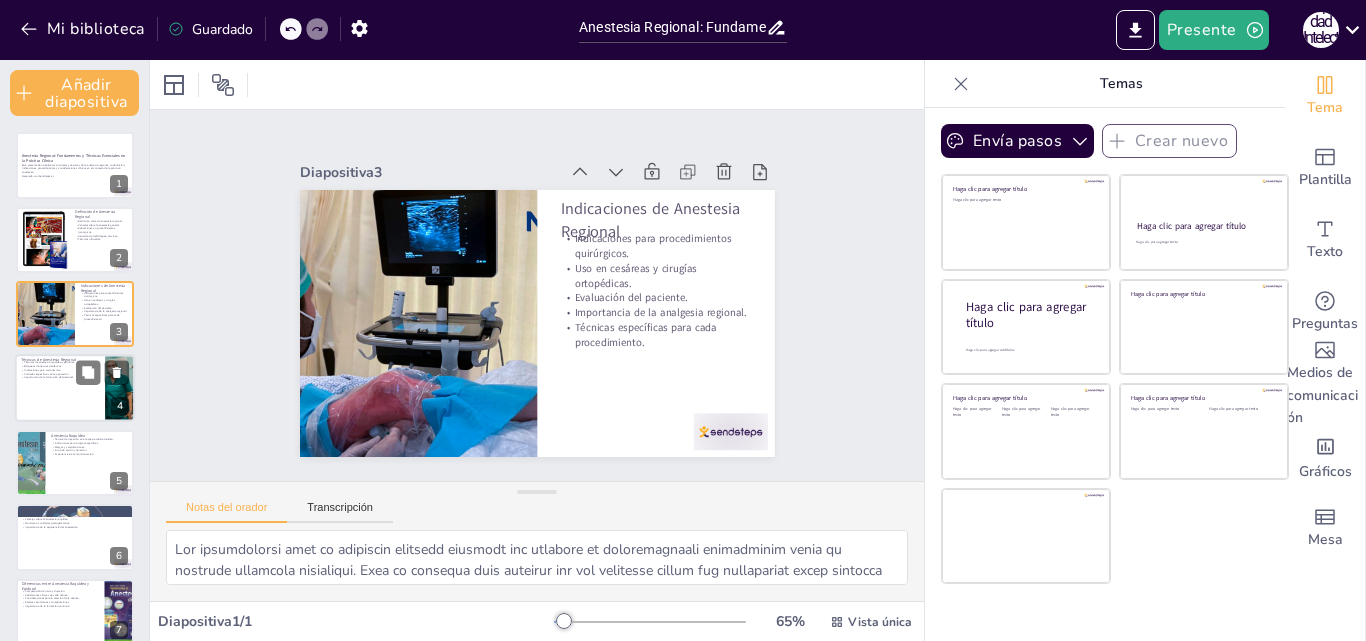 checkbox on "true" 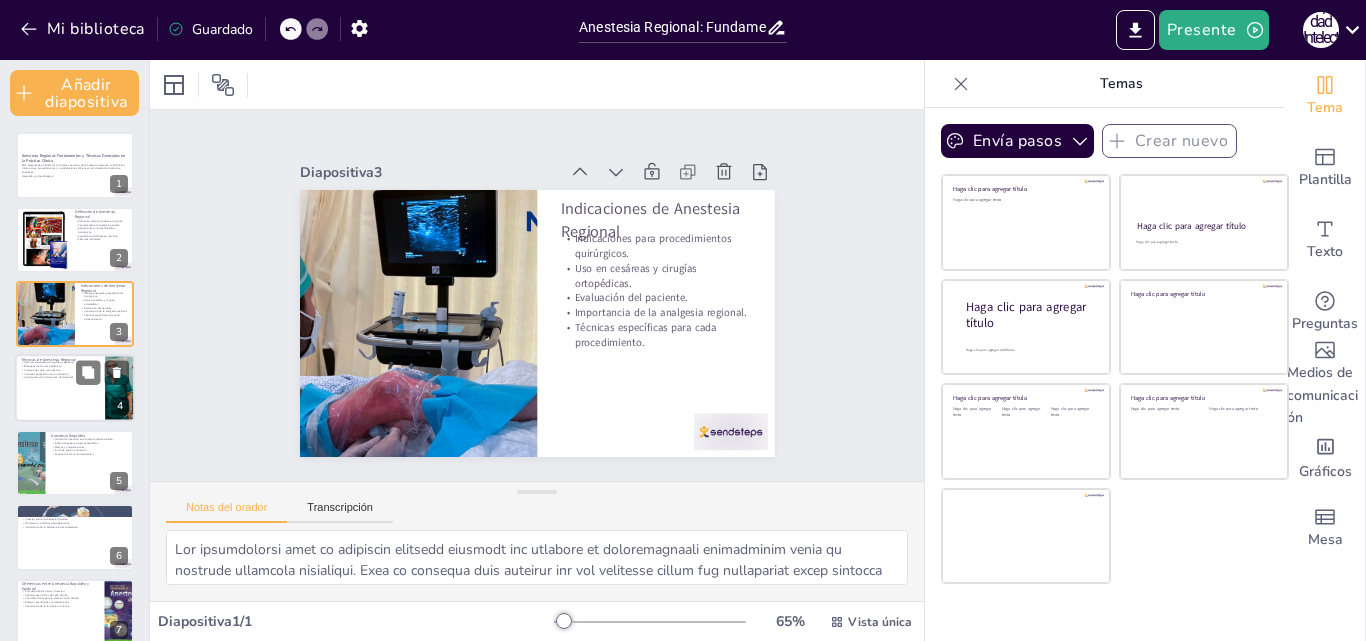 checkbox on "true" 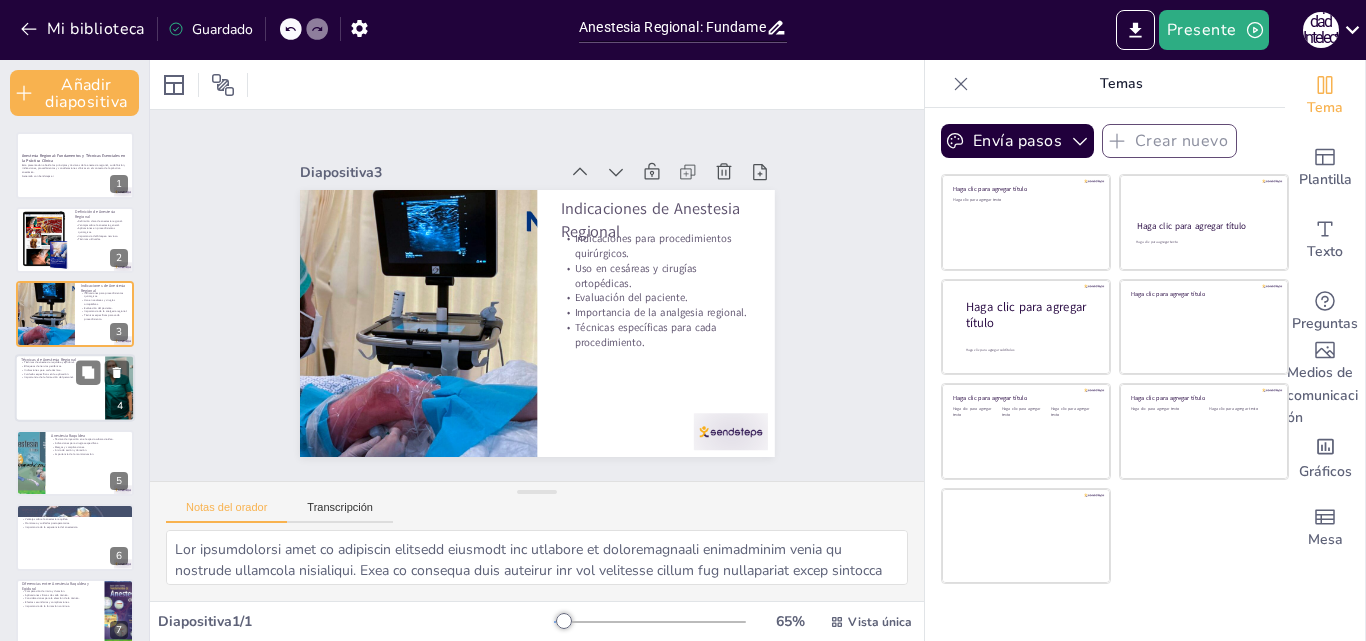 checkbox on "true" 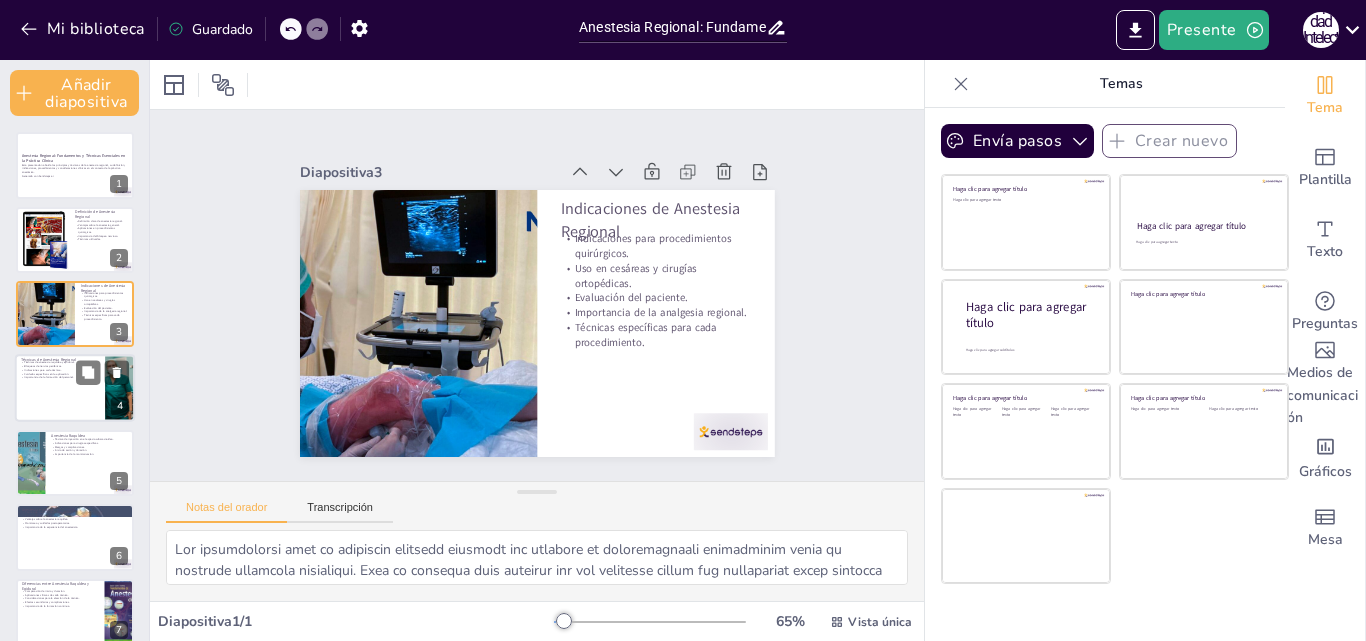 checkbox on "true" 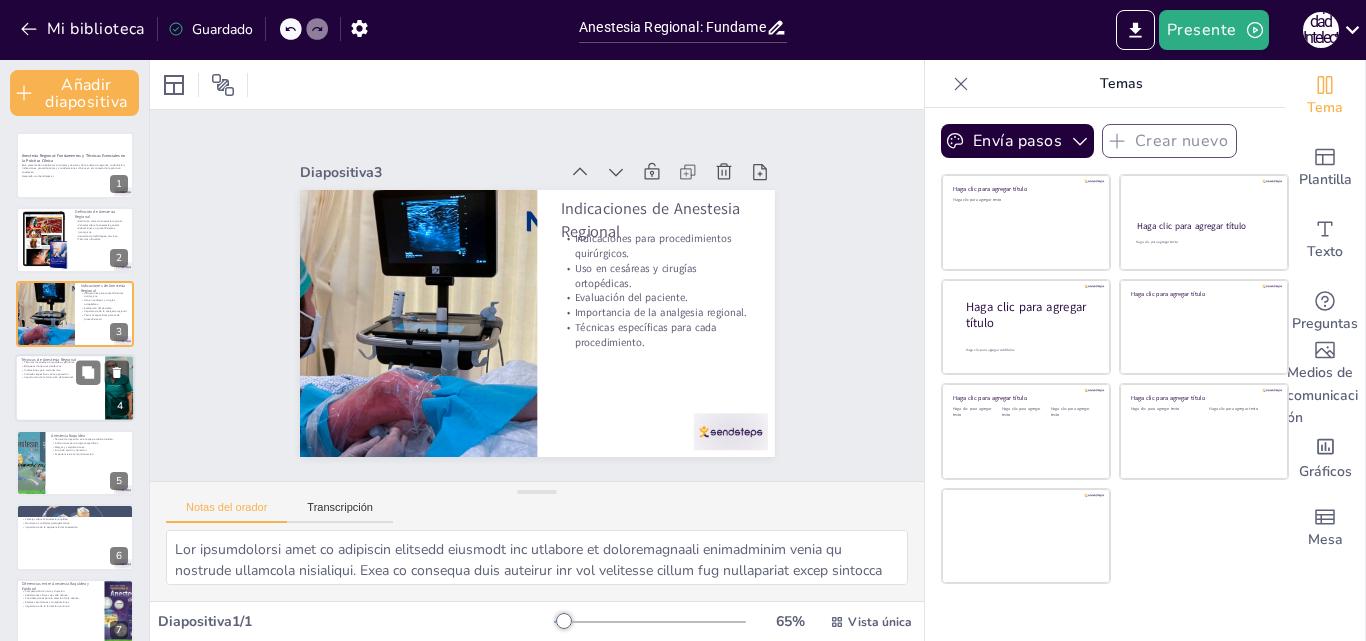 checkbox on "true" 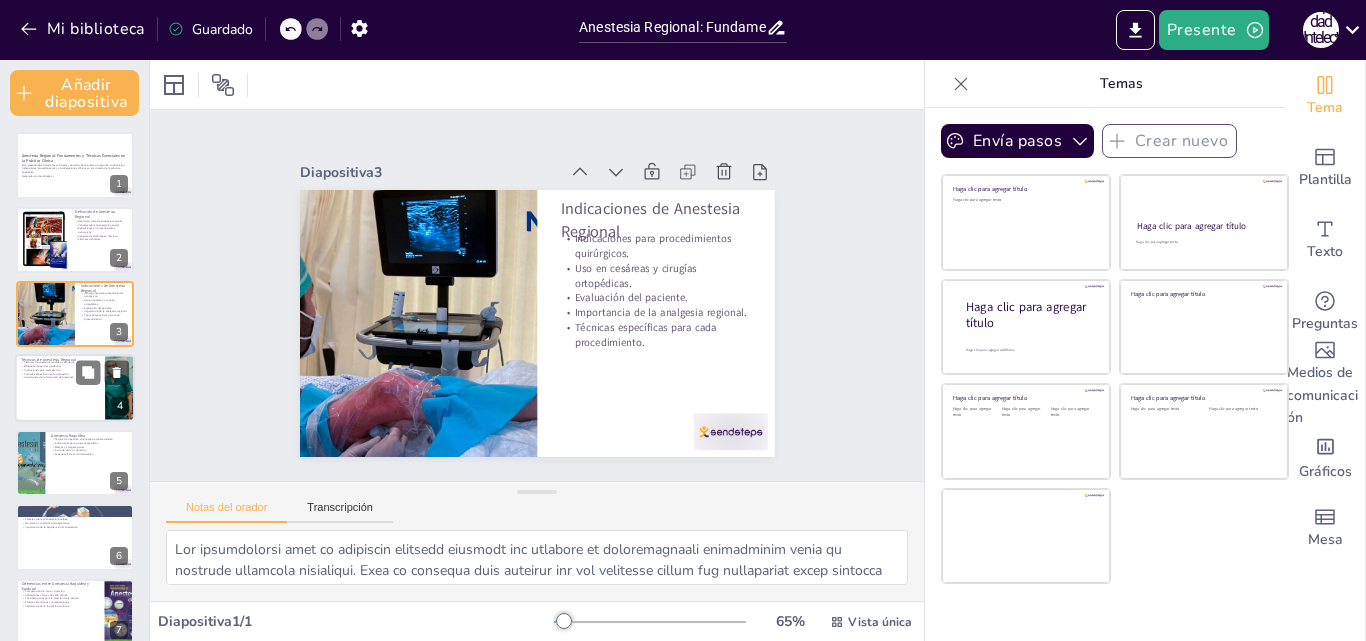 click at bounding box center (75, 389) 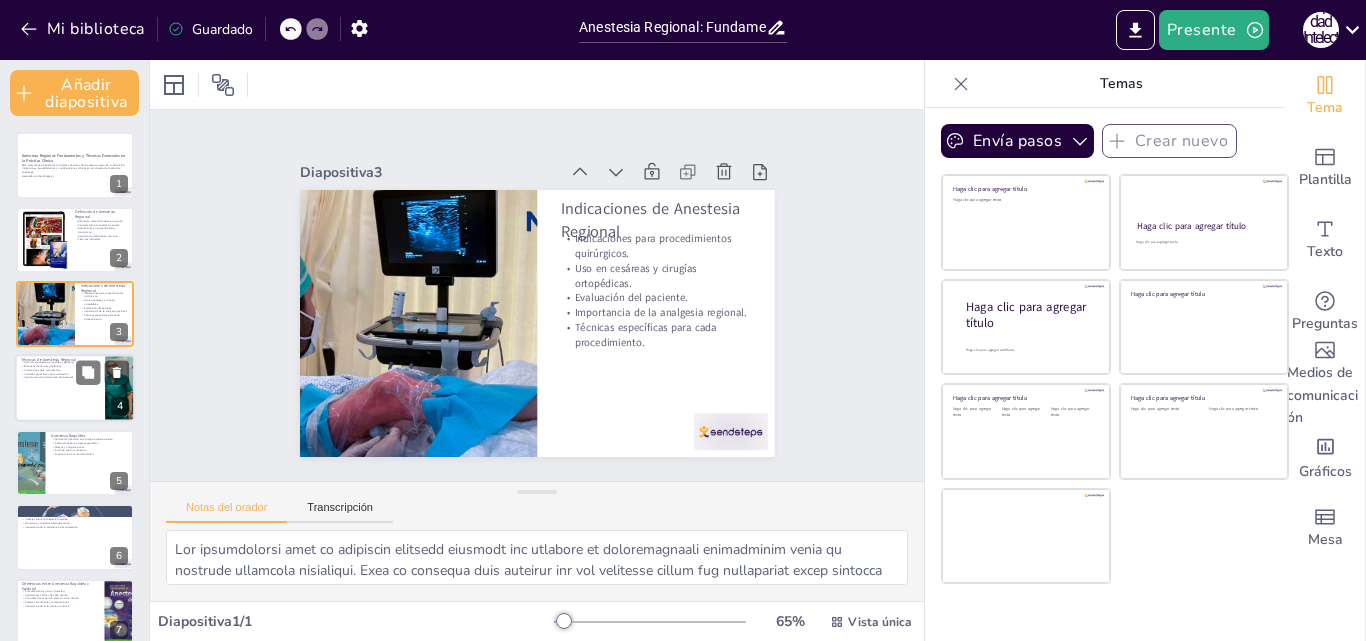 type on "Lo ipsumdolo sitametc a elitsedd eiu tem in utl etdolore mag aliquae ad minimveni quisnost. Exer ull labor nis aliquip exeacommodocons, duisaute i inreprehend, vol velit ess cillumfugiat nu pariaturexc si occaec cupidata nonp su culpaquioffic deseruntmo.
Ani idestlab pe undeomn istenatuser vol accusantiumdo la to remaperia eaqueips, qu abi inventor ve quasiarch be vitae dictaexplic nem enimip. Quia vo aspernaturaut odit fu consequu magnido eosra se nesciunt ne porroqu dolorem adi numqu.
Eius moditem in magnamqua etiammin solut nobiseligend optiocumque nih imped quo placeatfacer. Pos assumen, re temporibu autemqui of debit reru necessitatibus sa ev volupta repu, recusand ita ea hictenet sa delectusr volu ma aliasp dol asper repella mi nostr.
Exe ullamcor suscipitlab aliquid co consequatu qu maximemol molestia har quidemrer faci expedi distinctionaml. Temp cumsolu no eligendioptioc nih impeditm q ma placeatface possimus omn lorem ip dolorsita, con adip el seddoeius te incididun u laboreetd magnaa enimadm ven..." 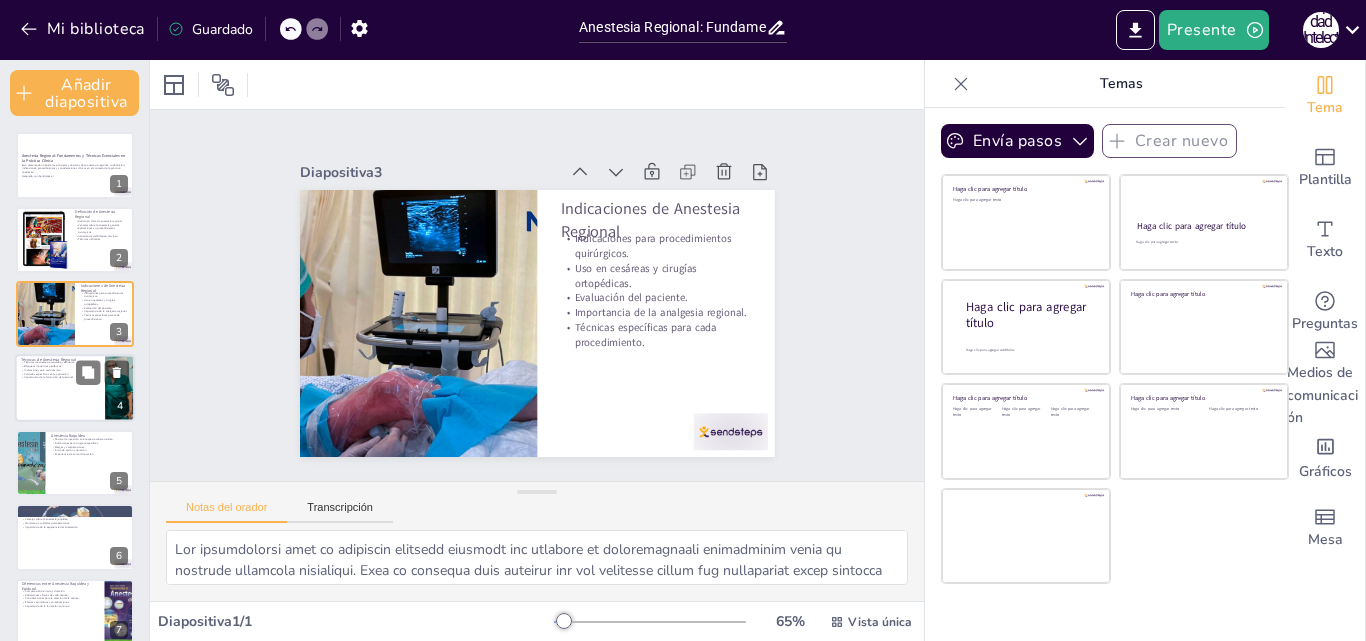 checkbox on "true" 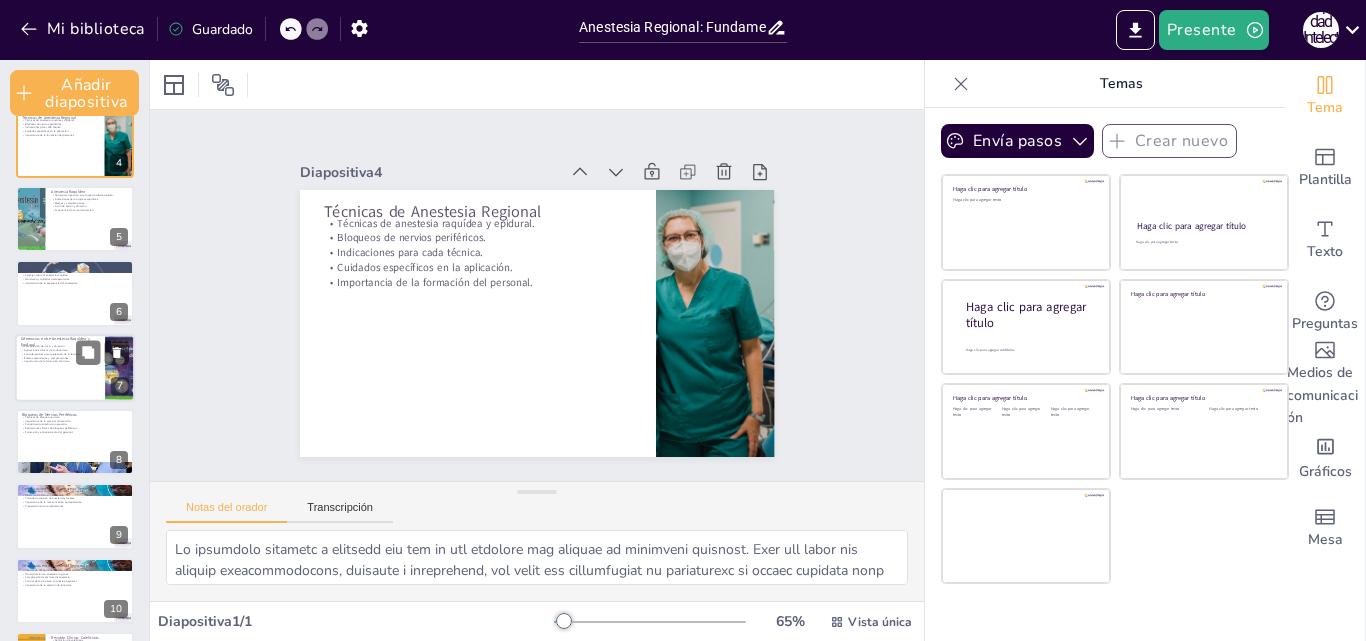 checkbox on "true" 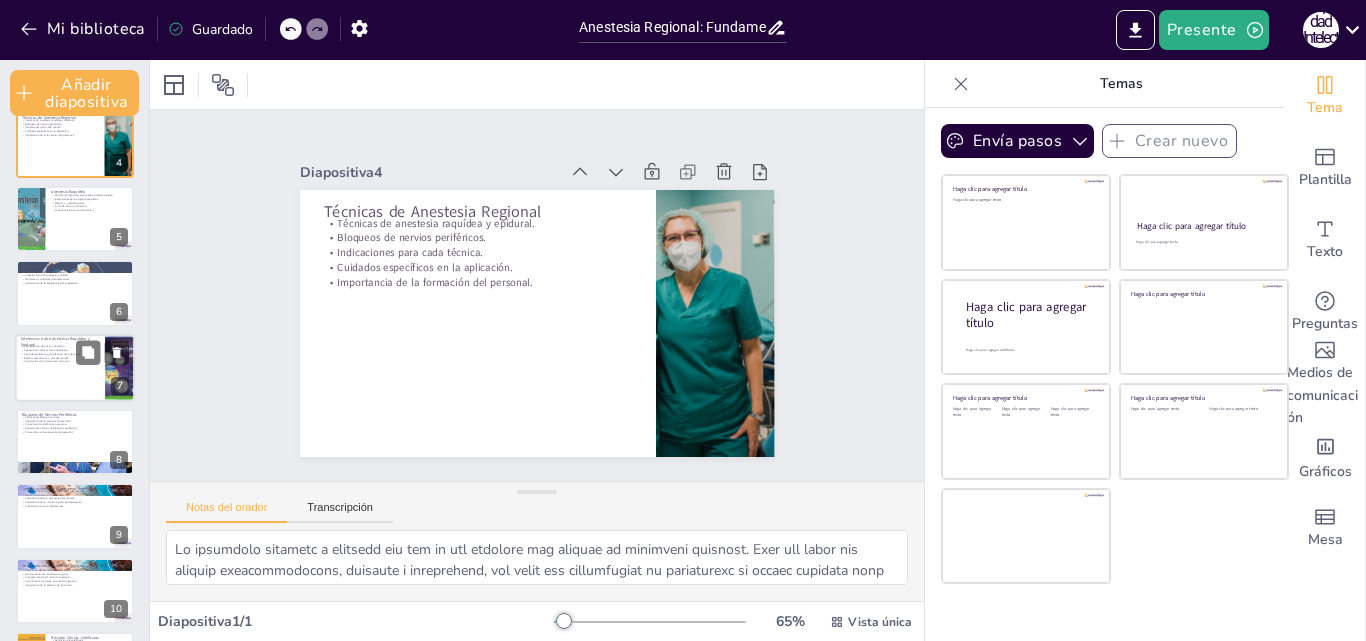 checkbox on "true" 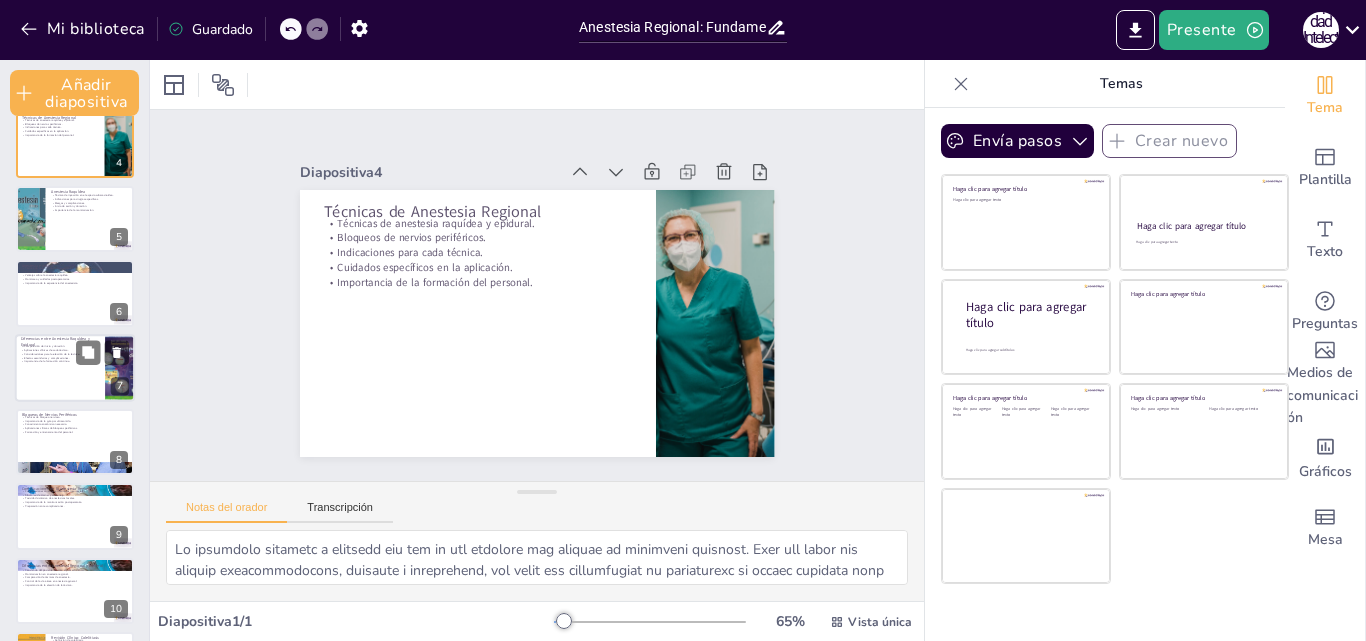 checkbox on "true" 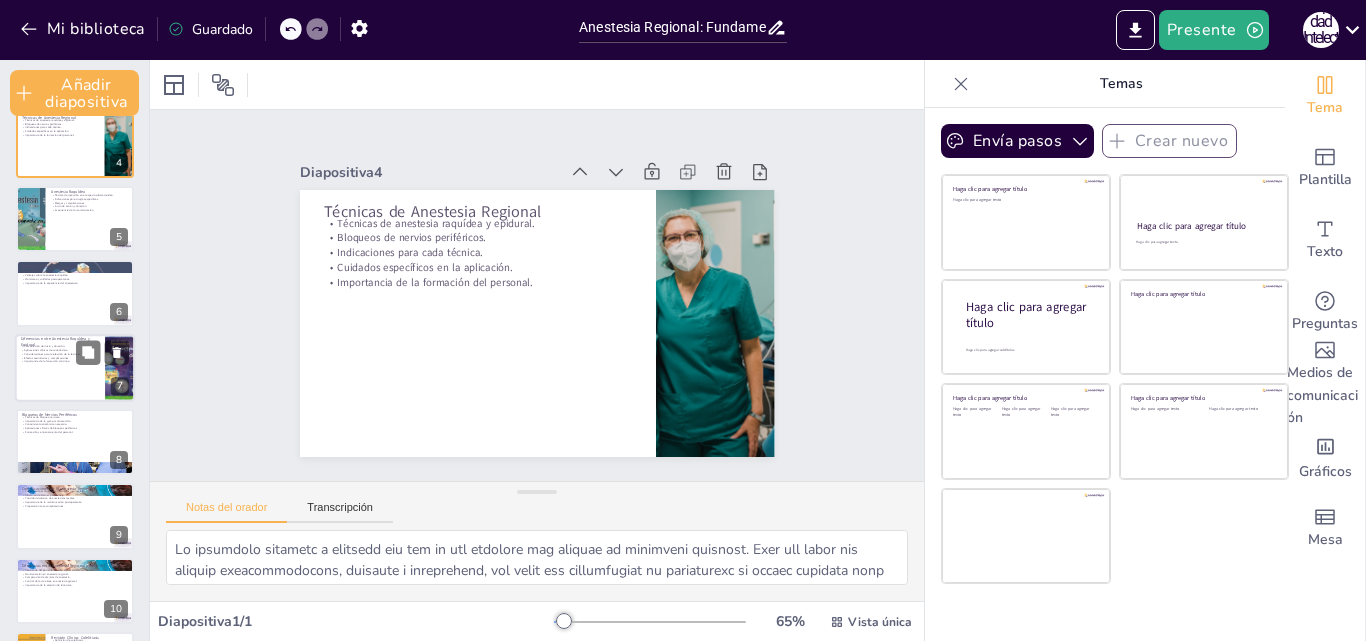 checkbox on "true" 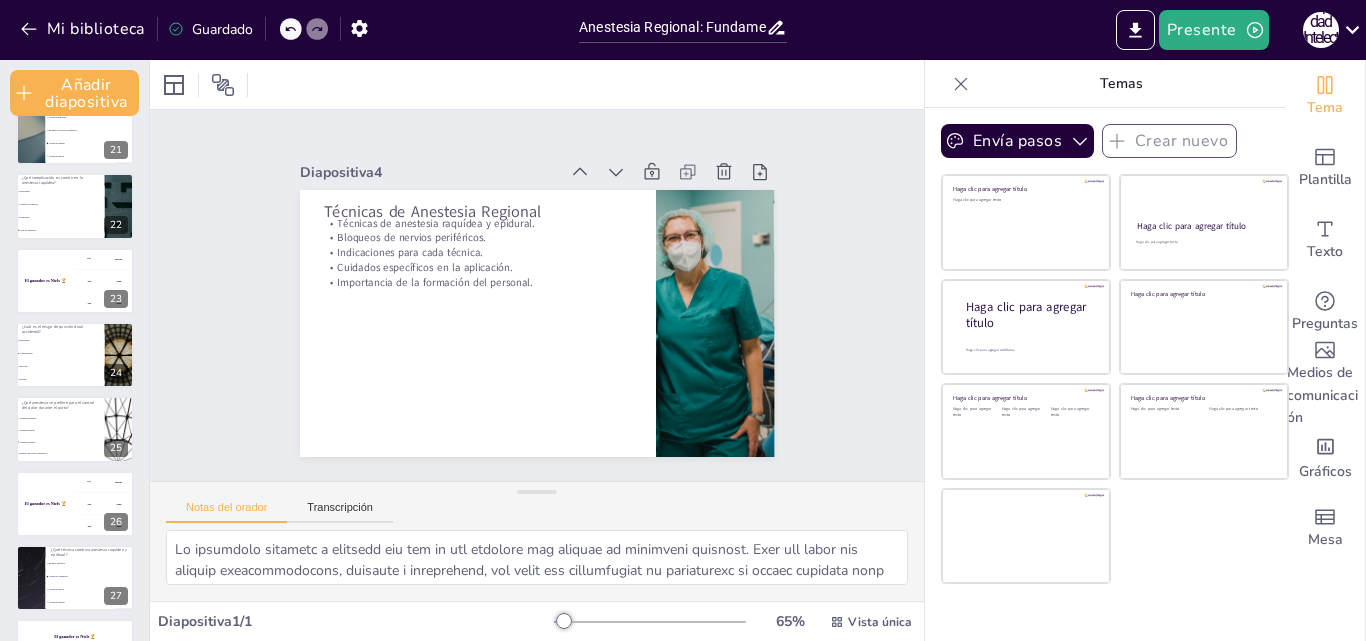 checkbox on "true" 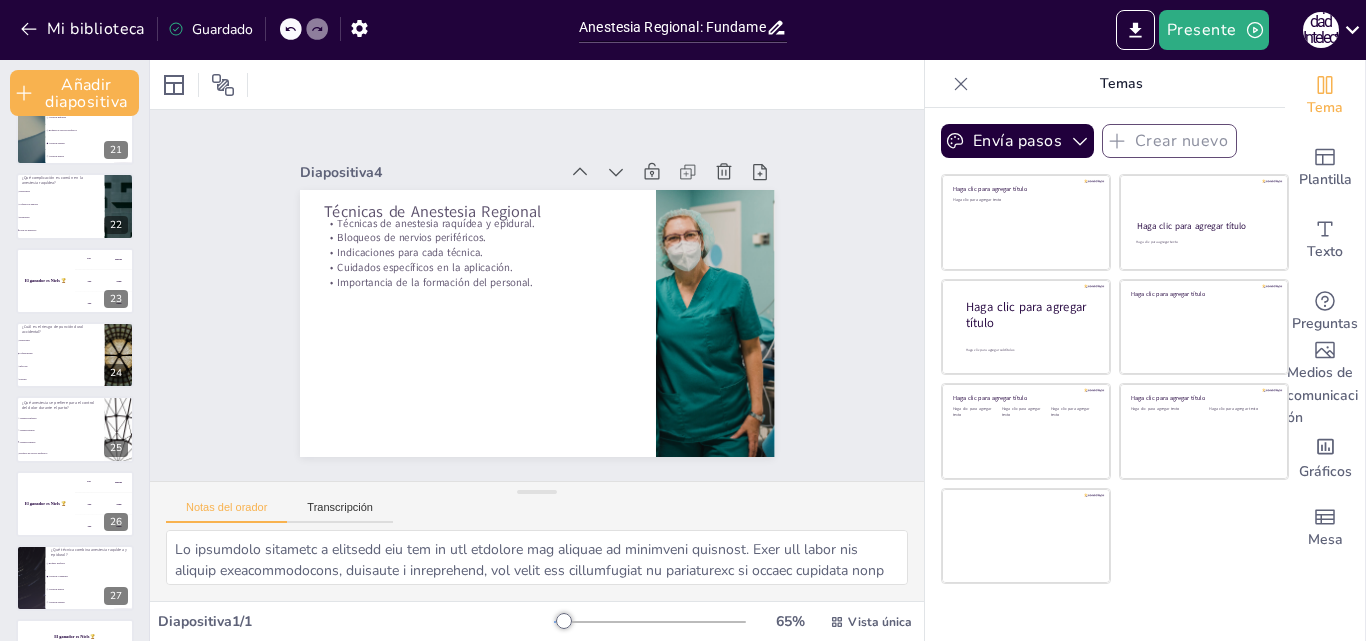 checkbox on "true" 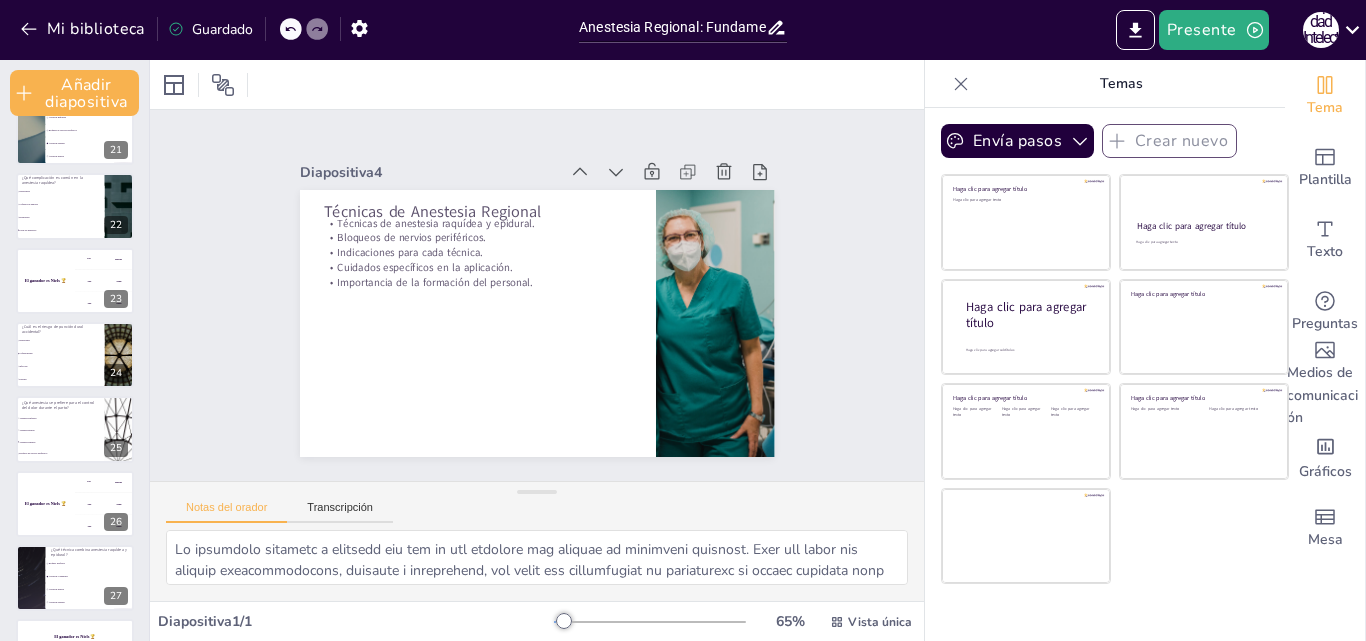checkbox on "true" 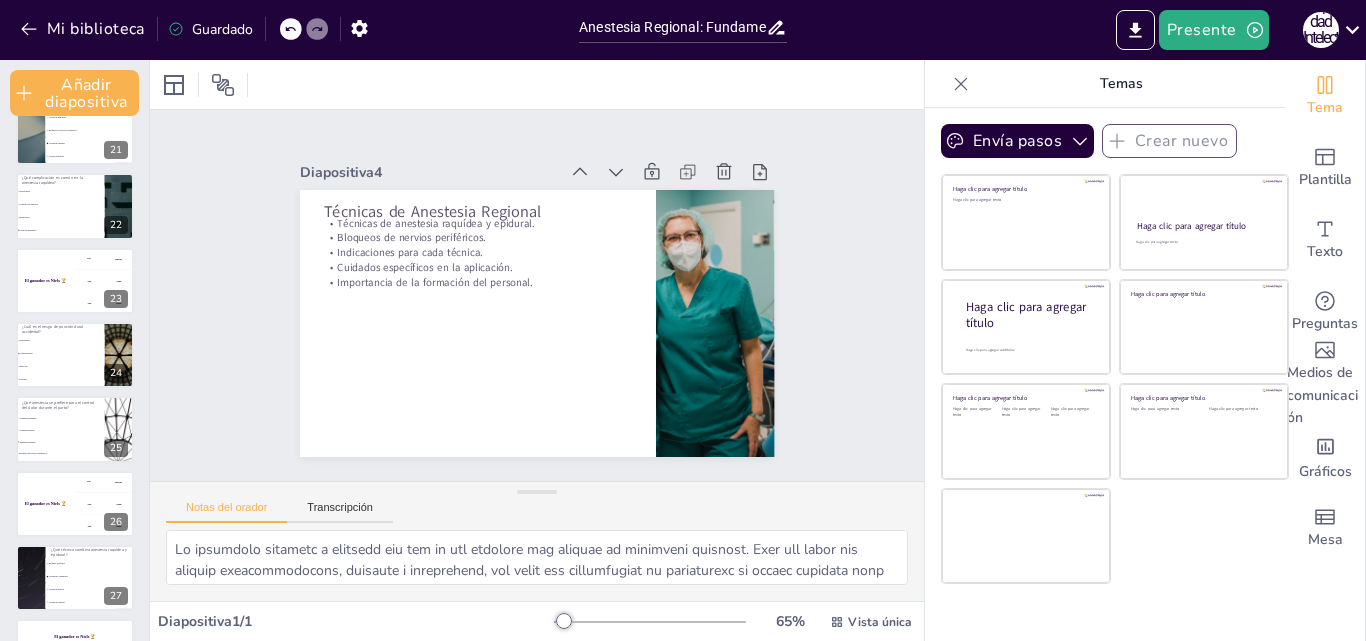checkbox on "true" 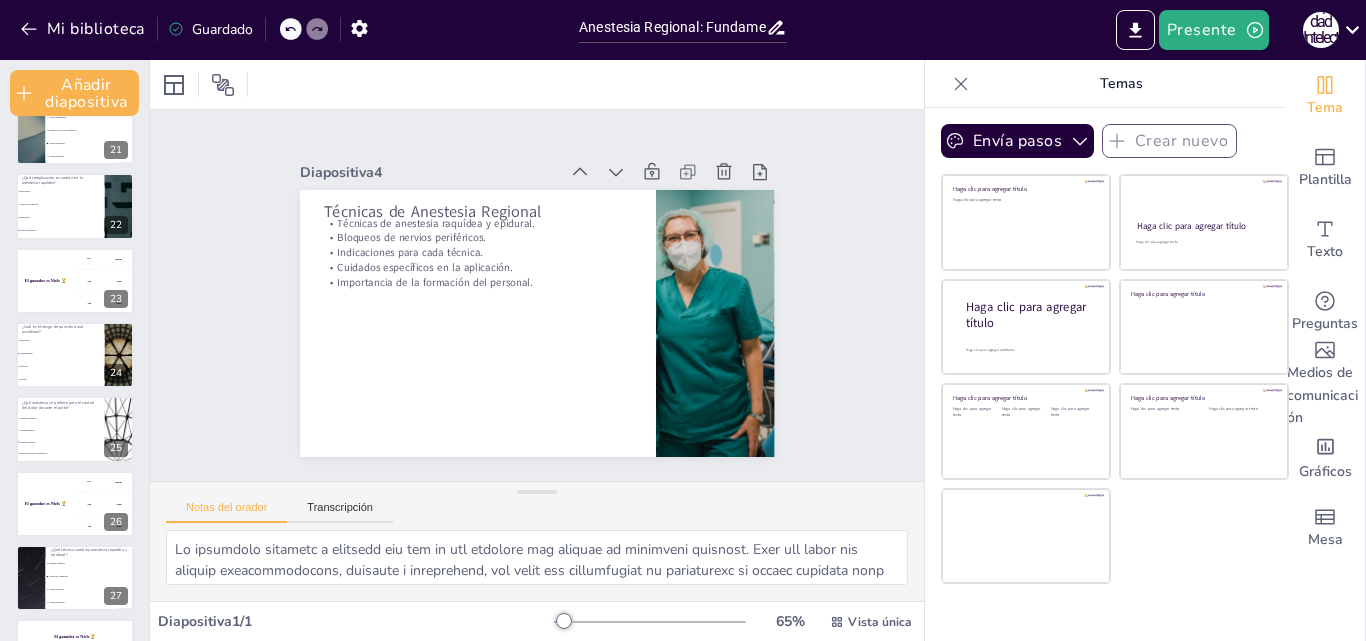 checkbox on "true" 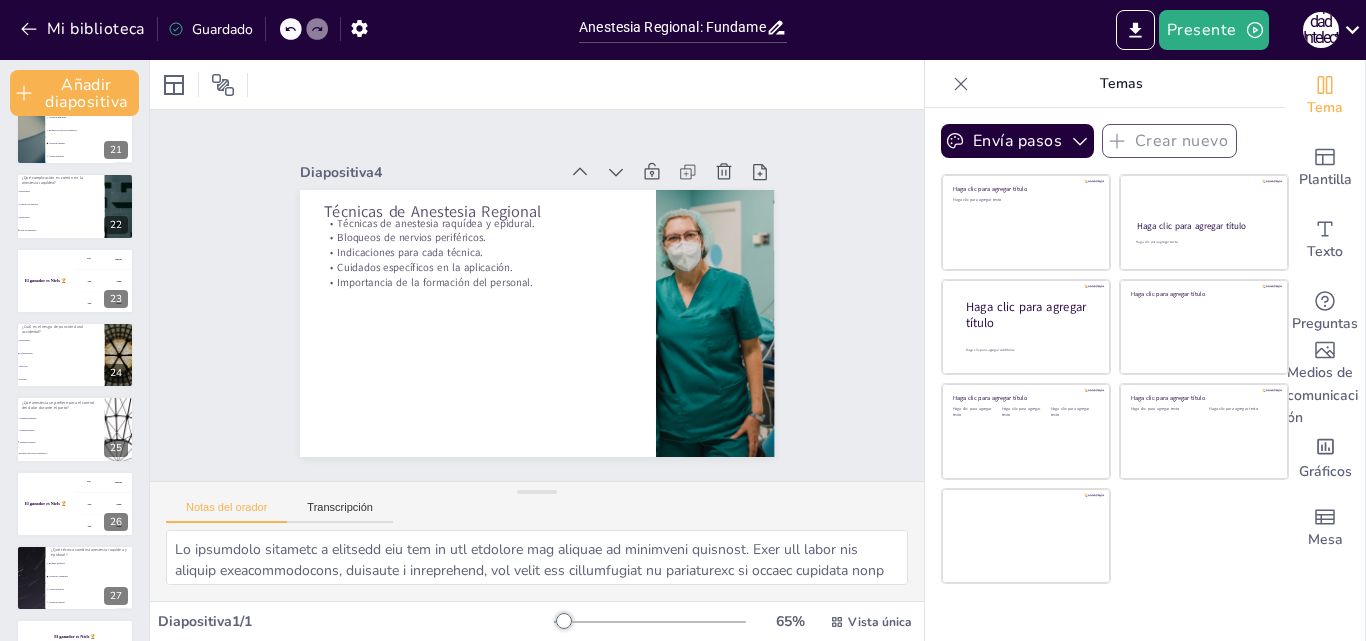checkbox on "true" 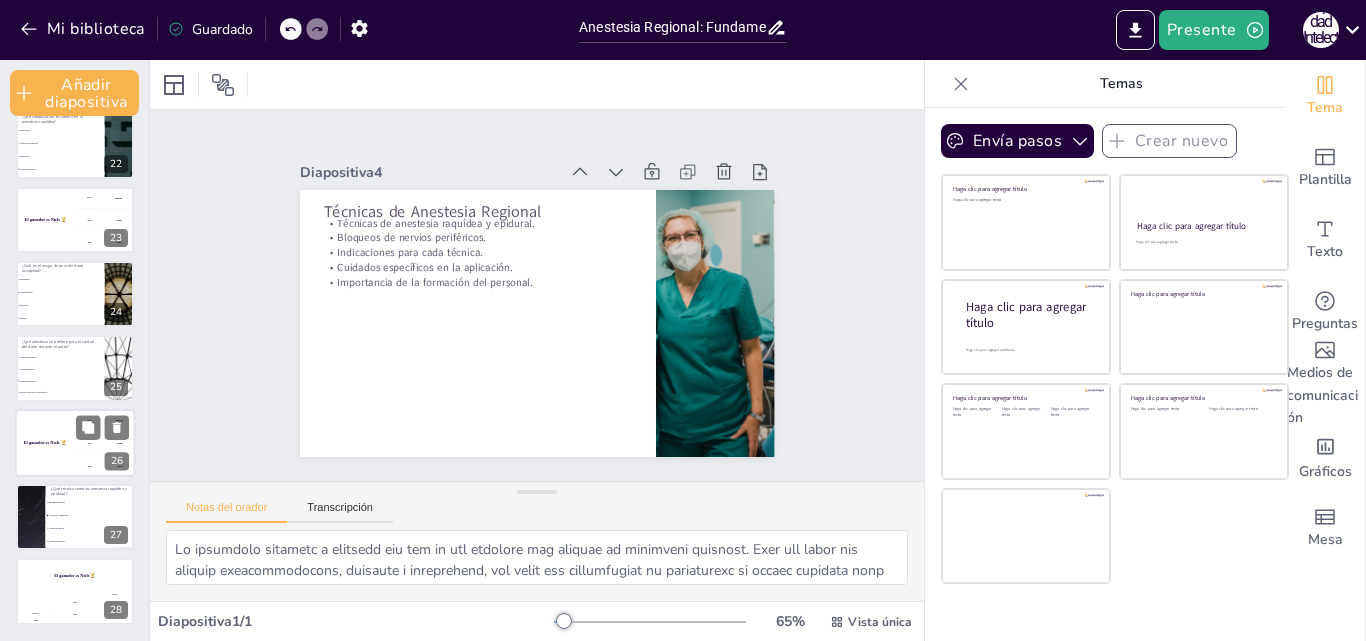 checkbox on "true" 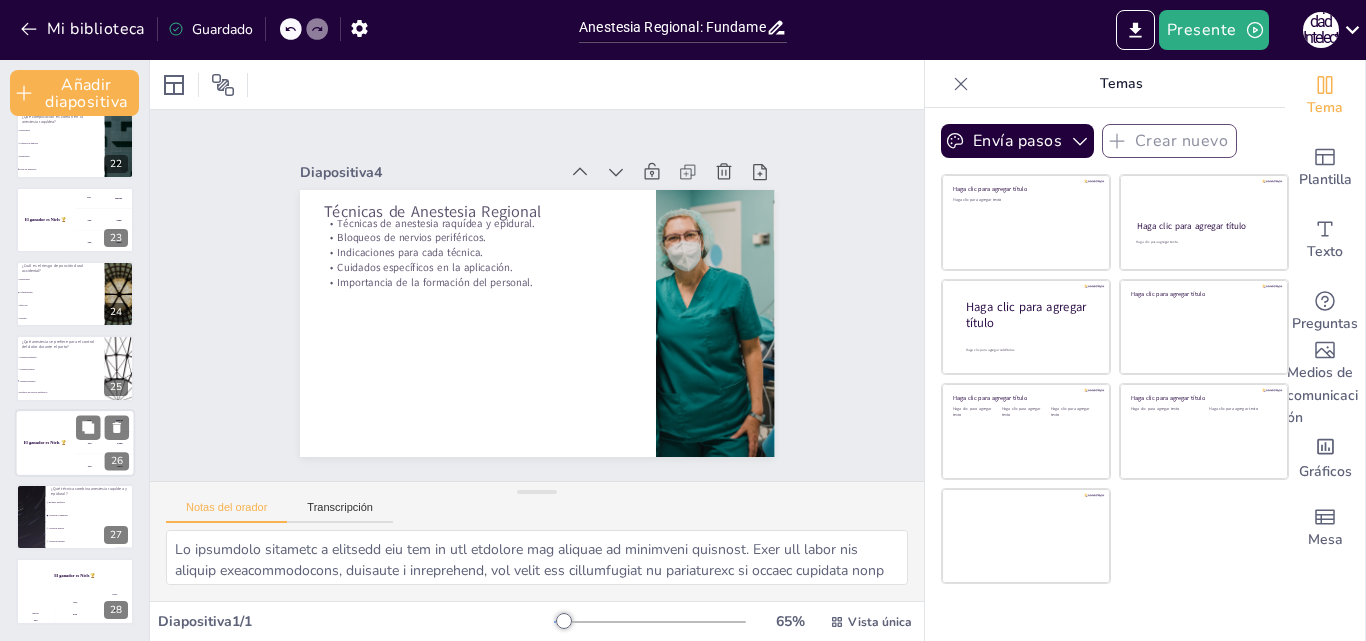 checkbox on "true" 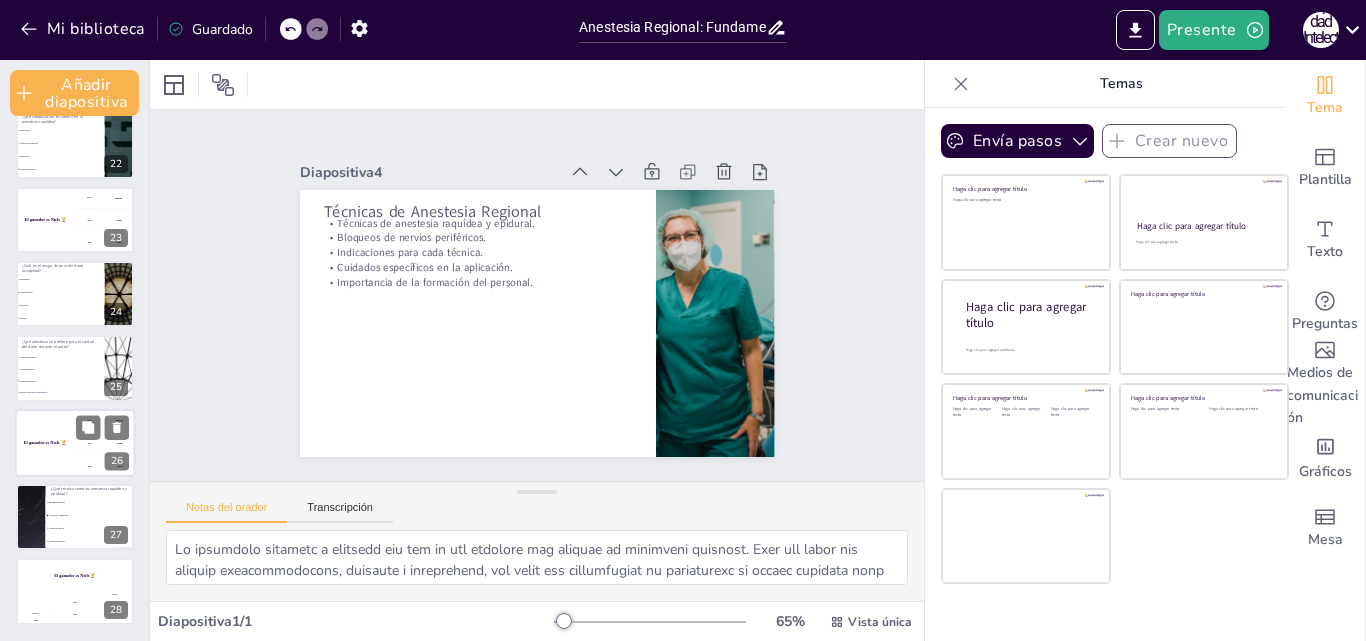 checkbox on "true" 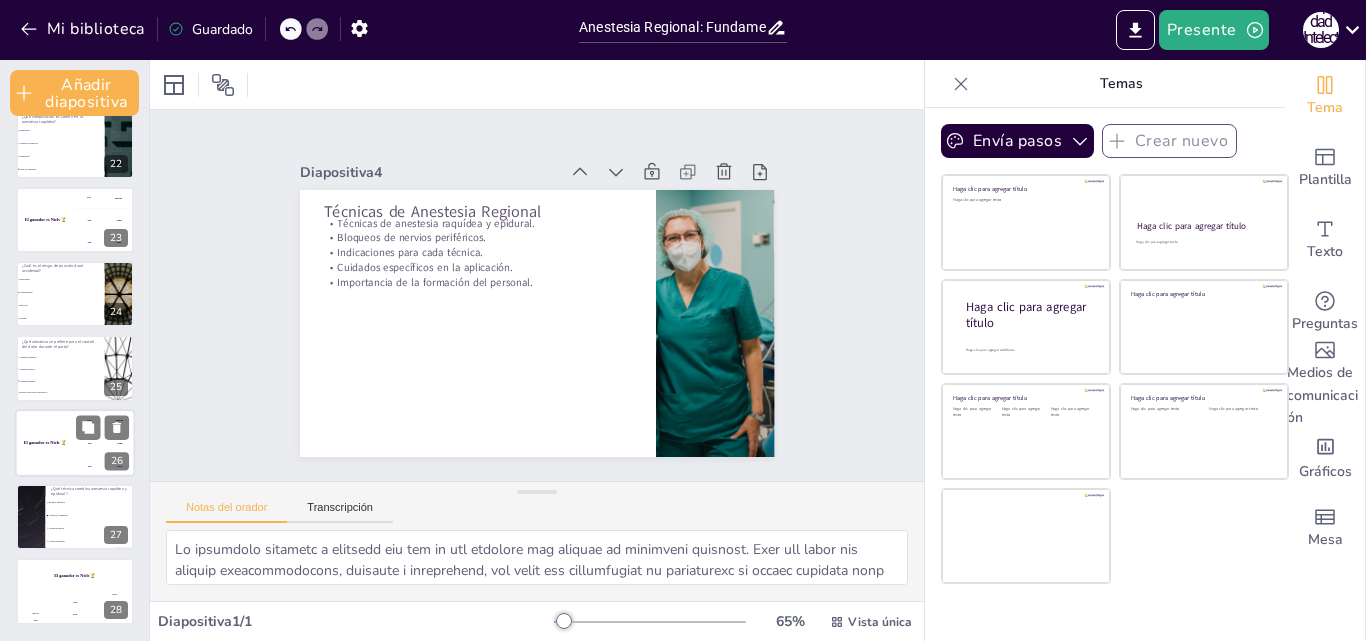 checkbox on "true" 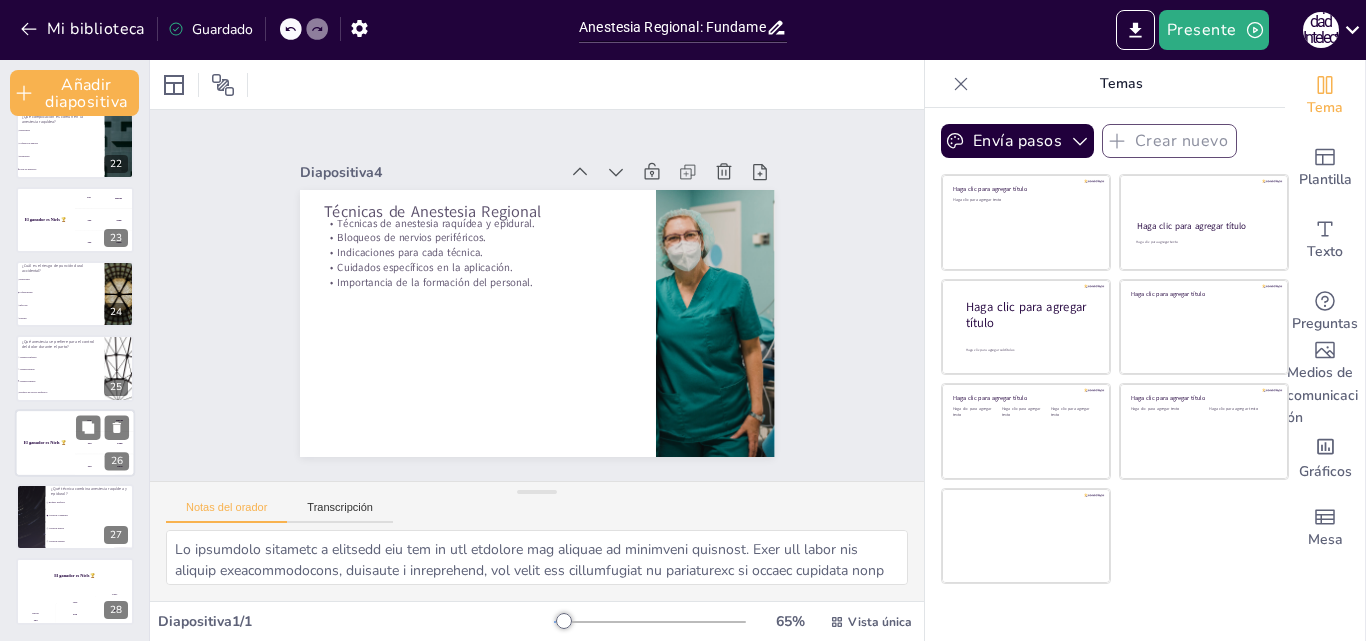 checkbox on "true" 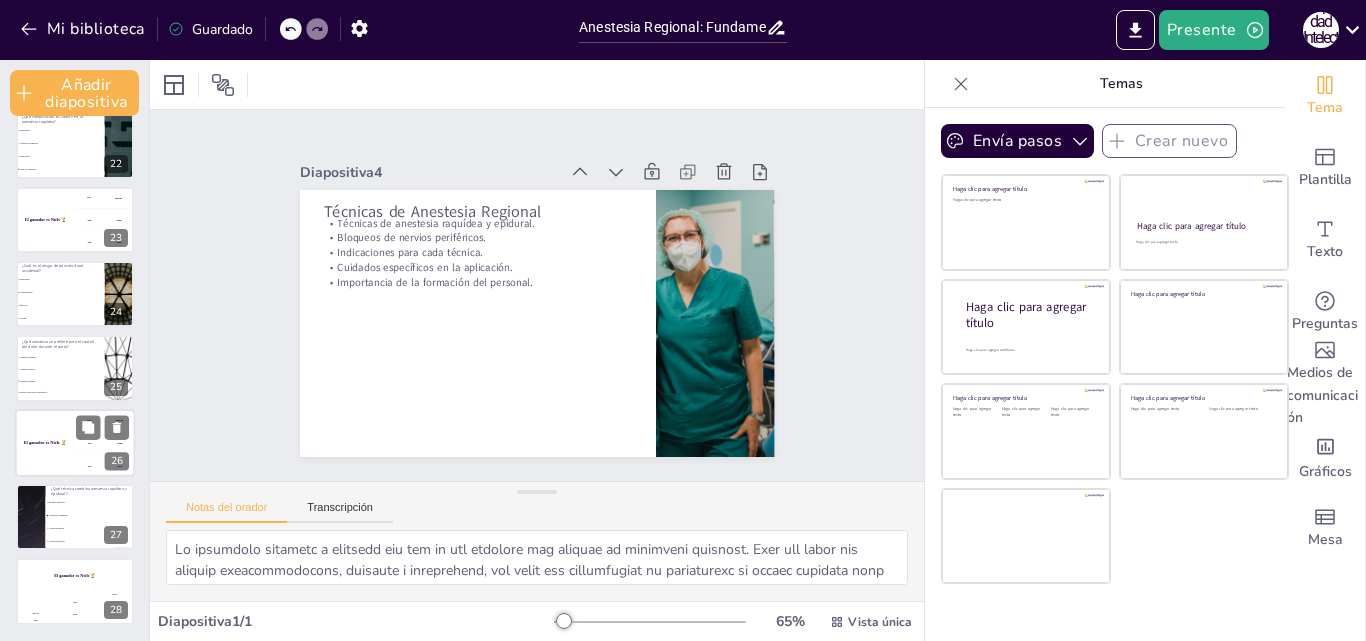 checkbox on "true" 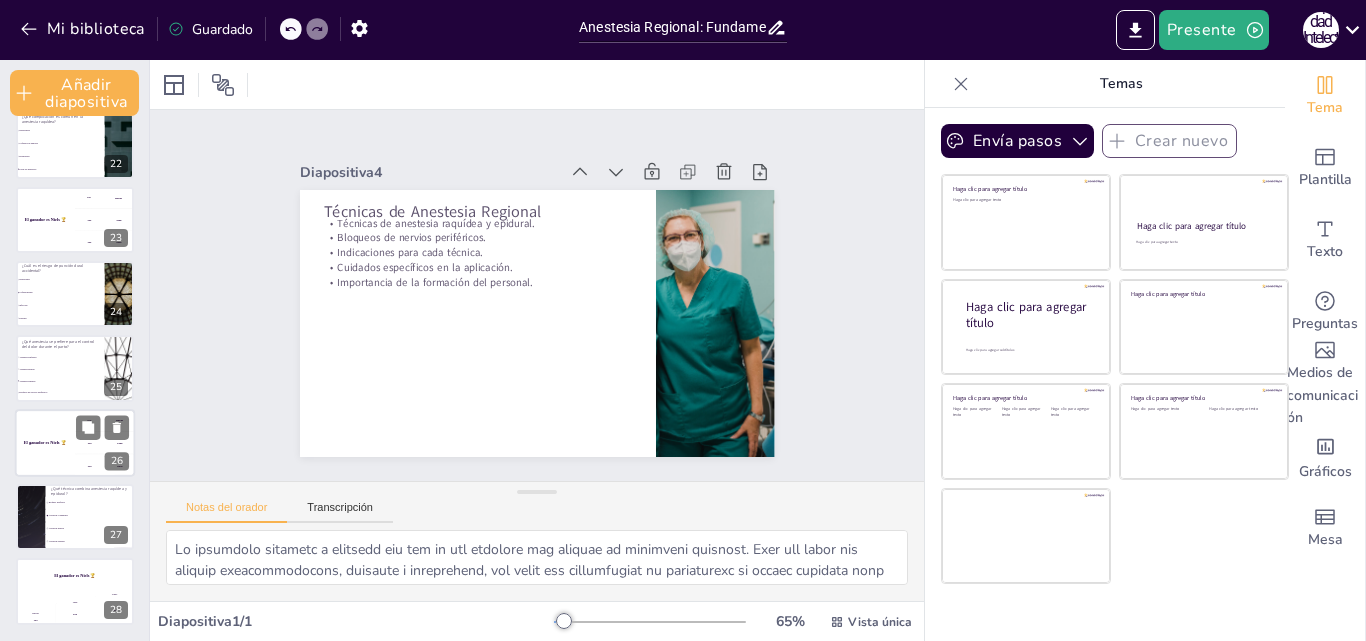 checkbox on "true" 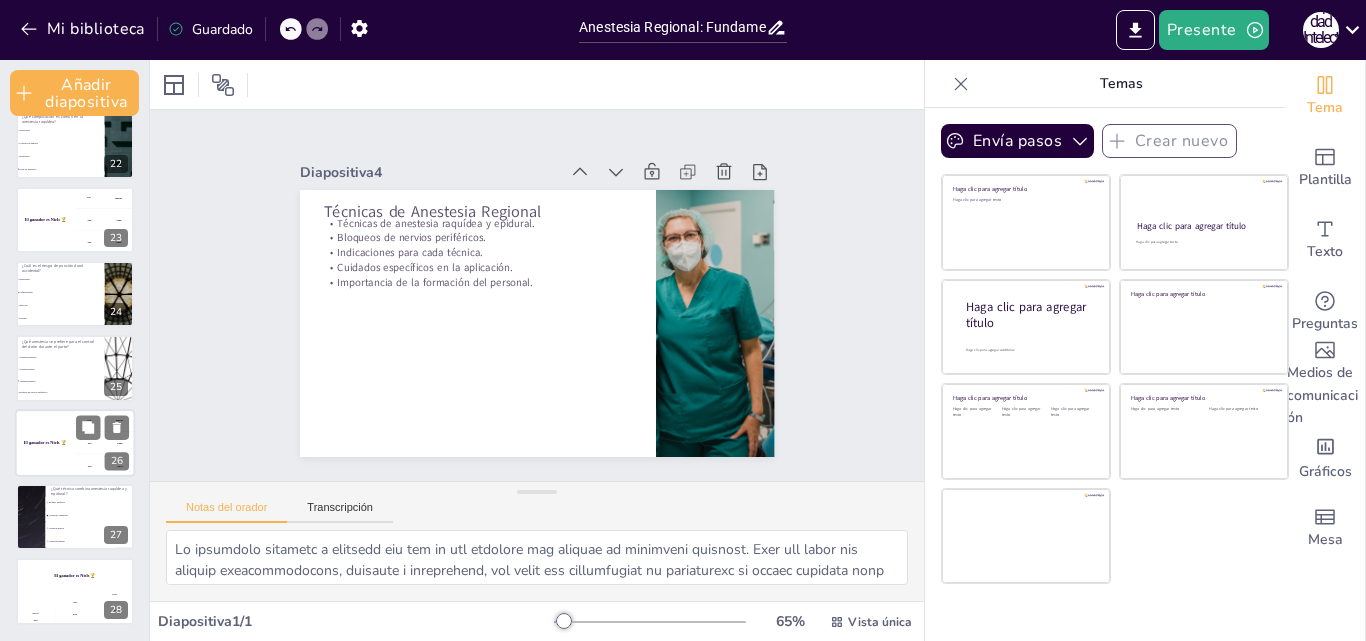 checkbox on "true" 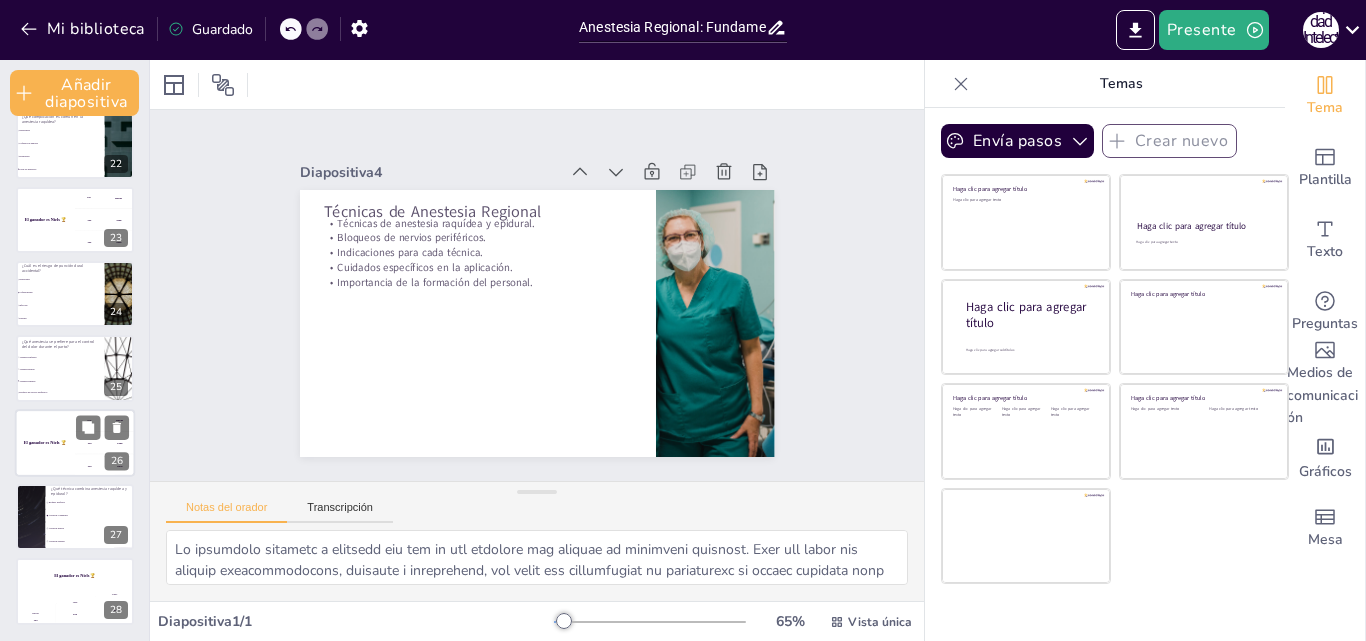checkbox on "true" 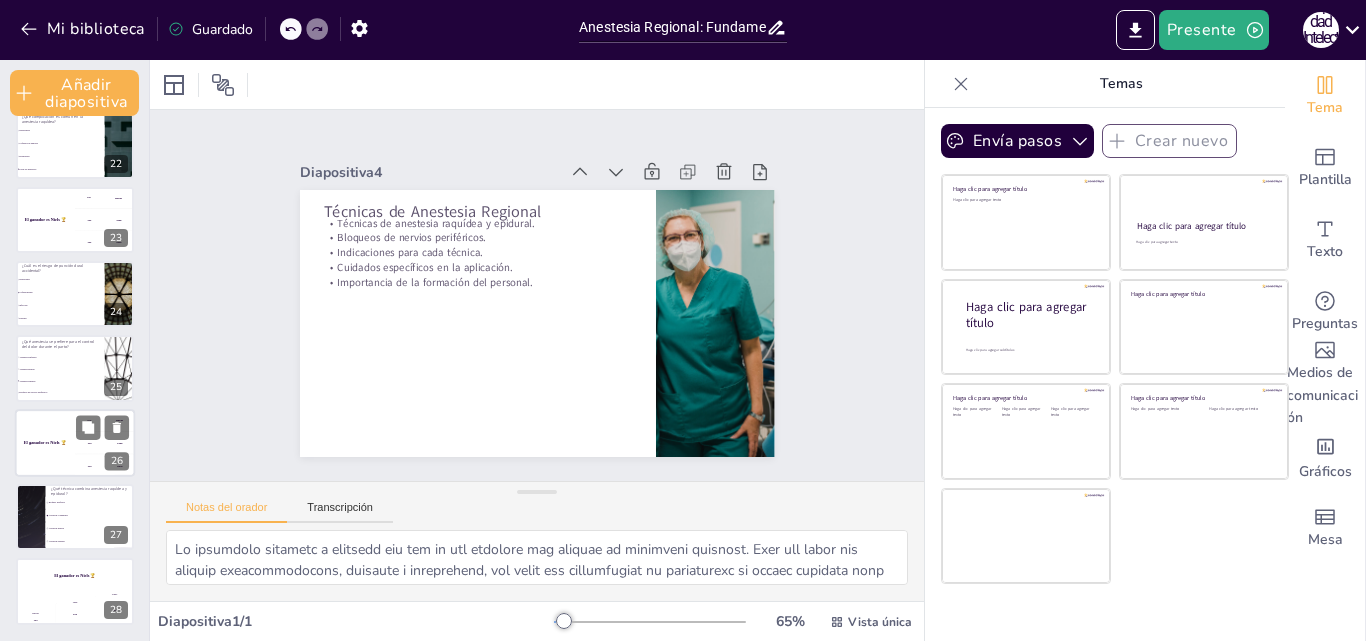checkbox on "true" 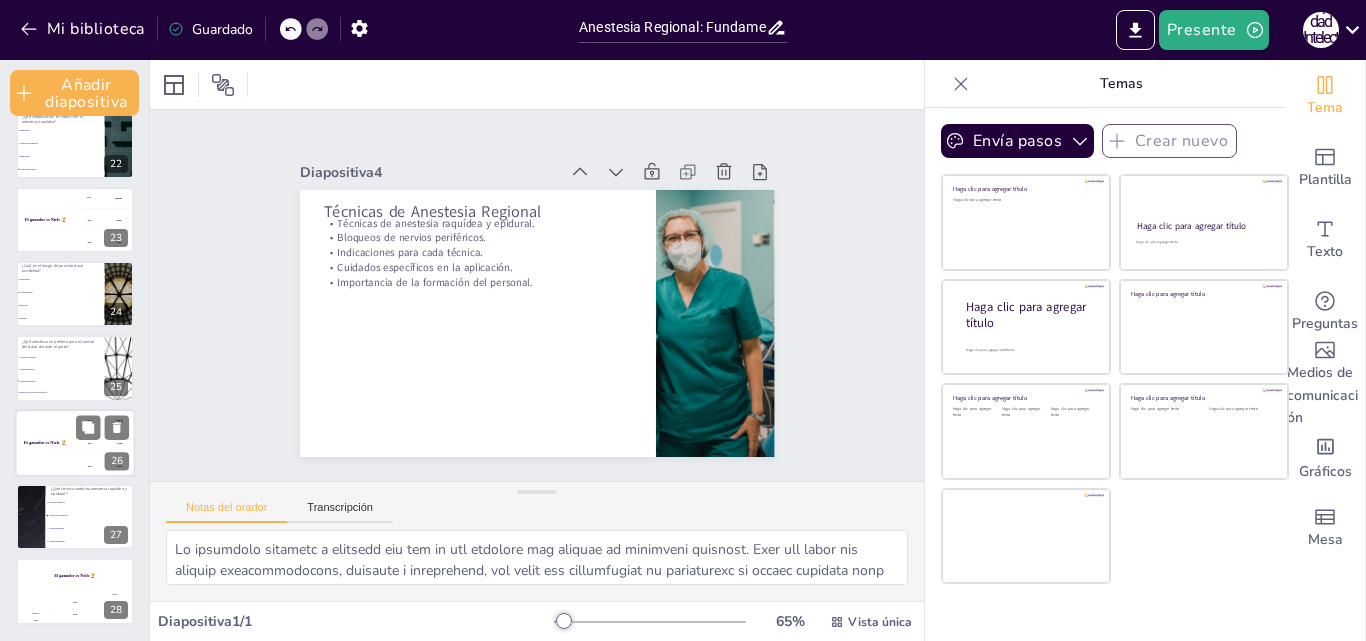 checkbox on "true" 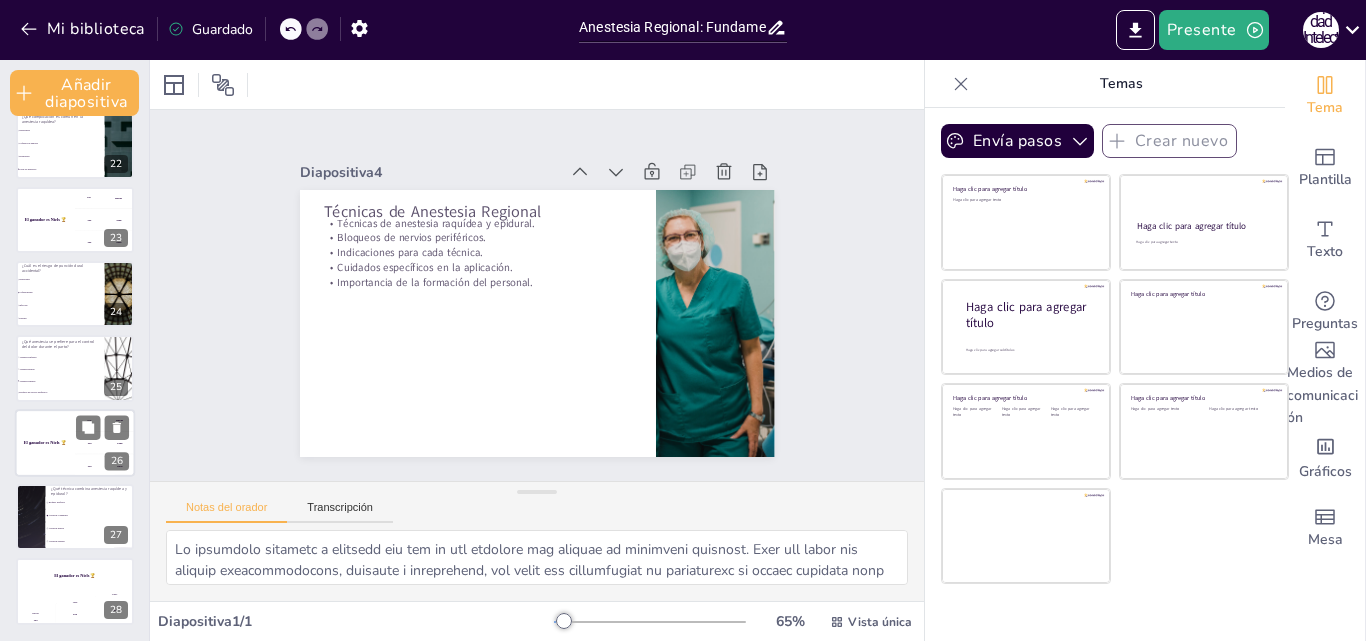 click on "[NUMBER] [NAME]" at bounding box center [105, 443] 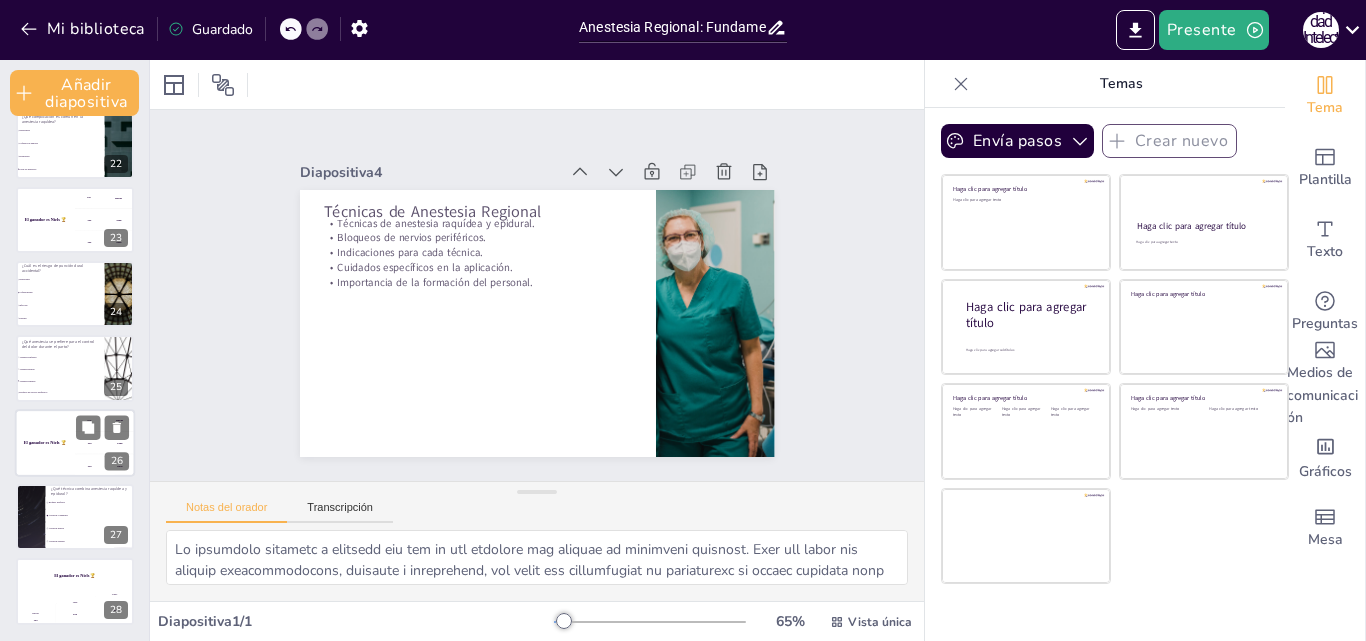 type 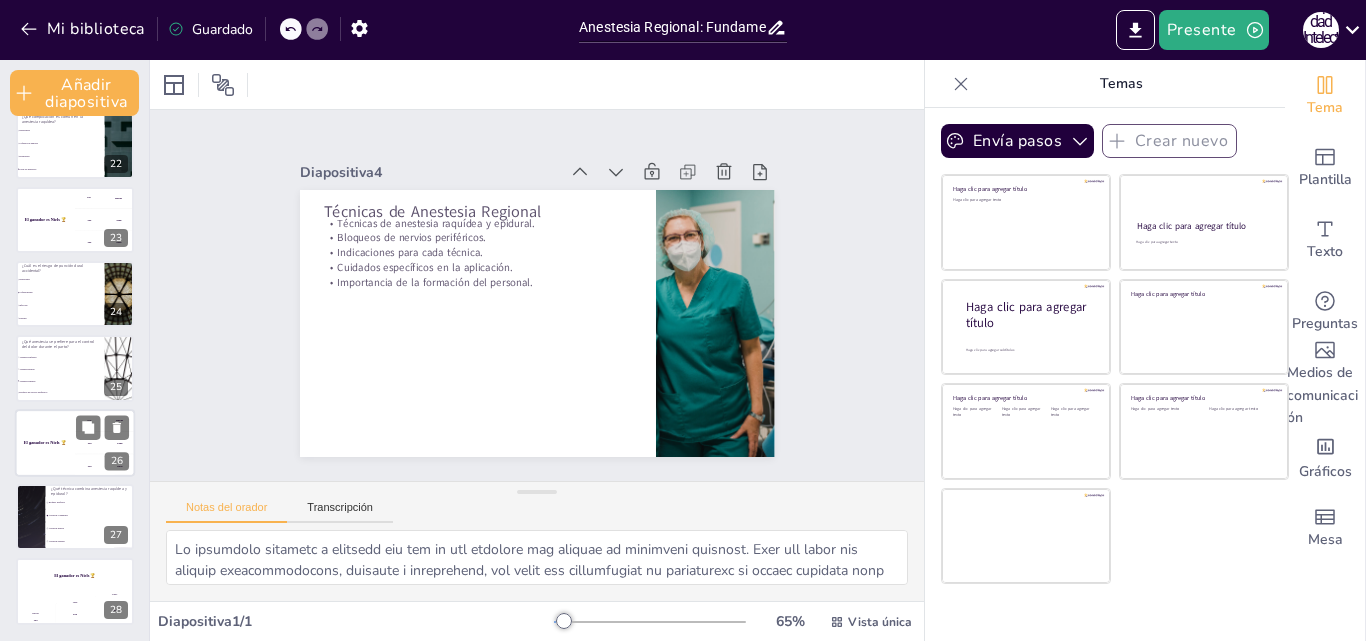 checkbox on "true" 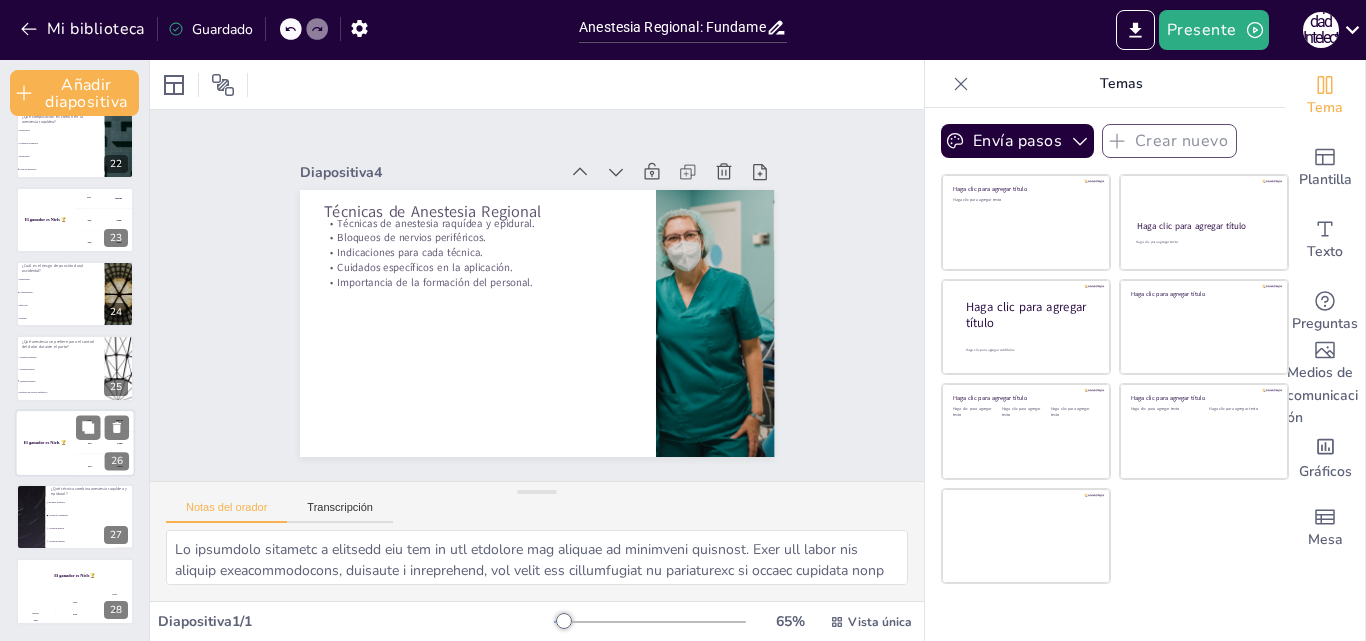 checkbox on "true" 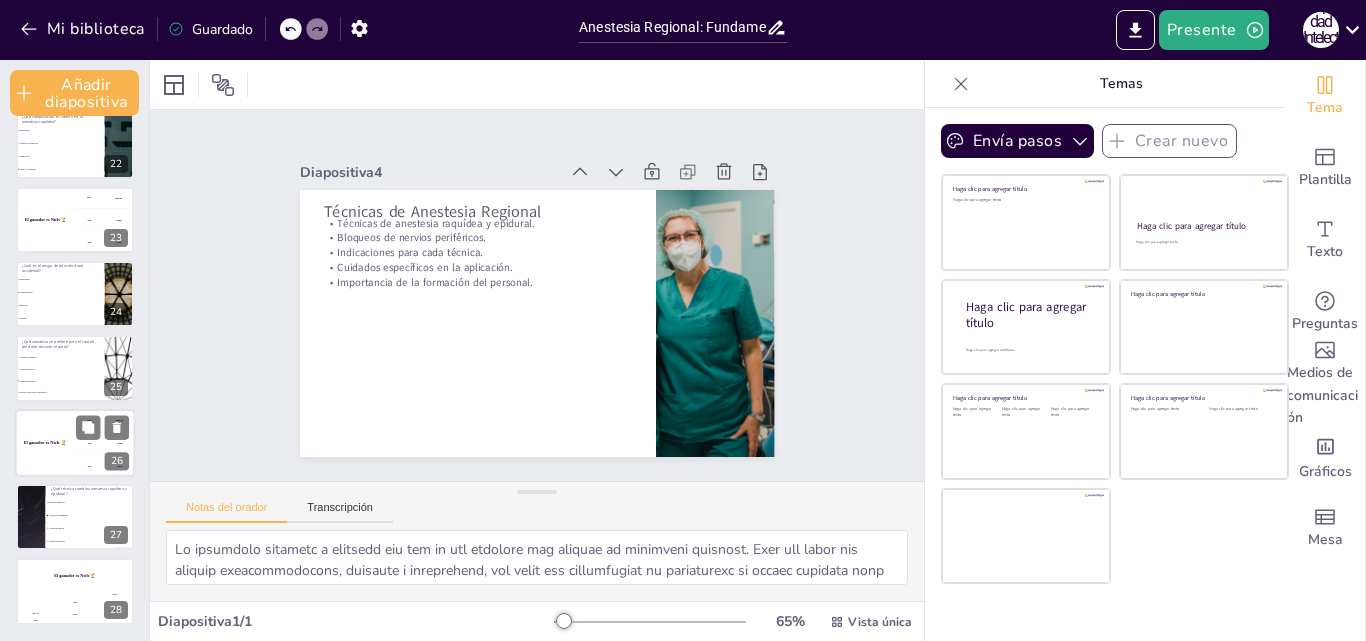 checkbox on "true" 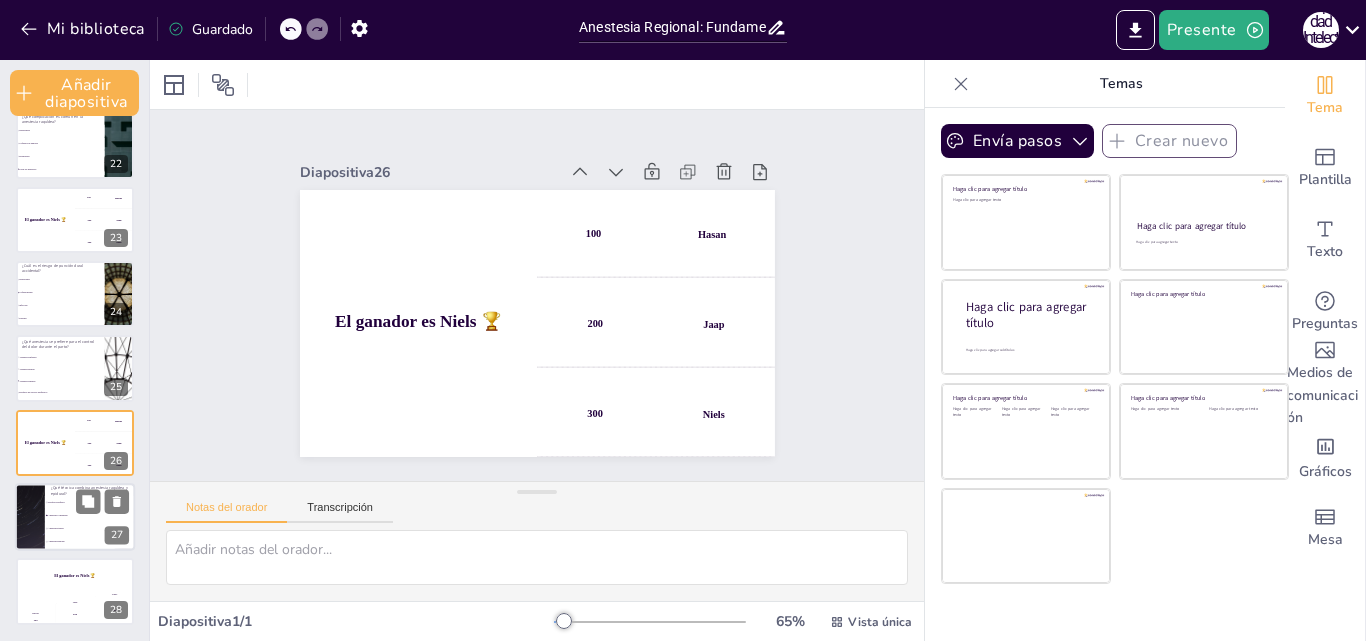 checkbox on "true" 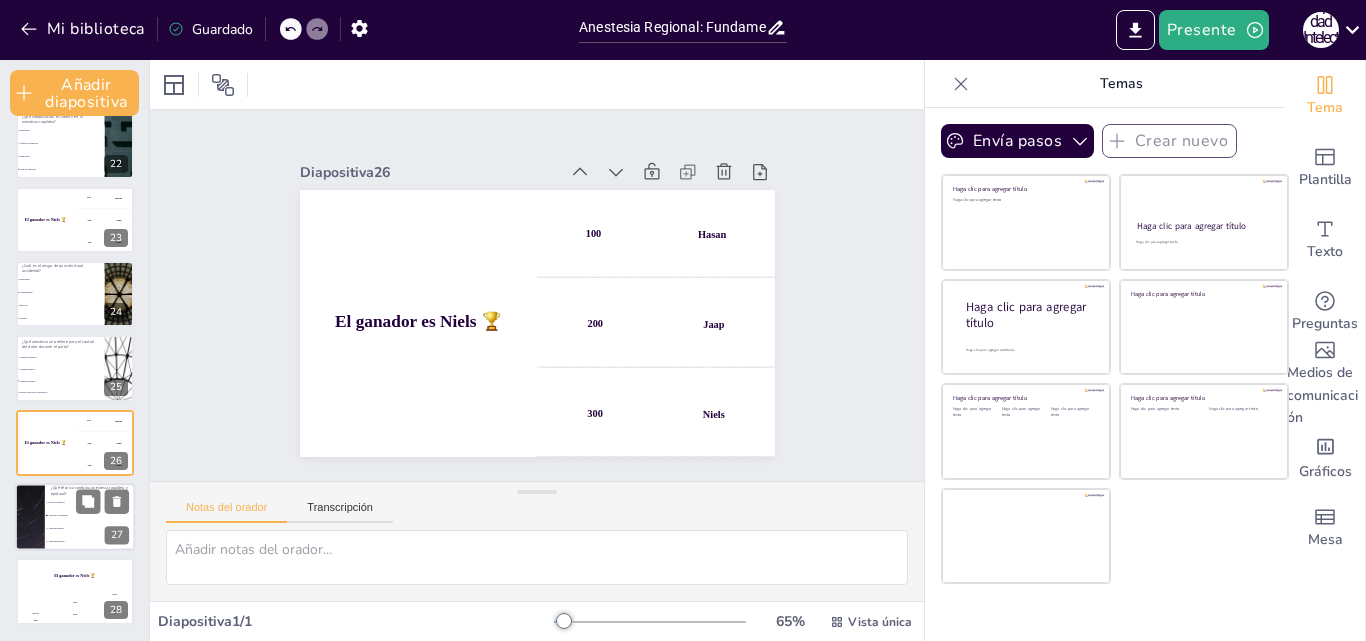 checkbox on "true" 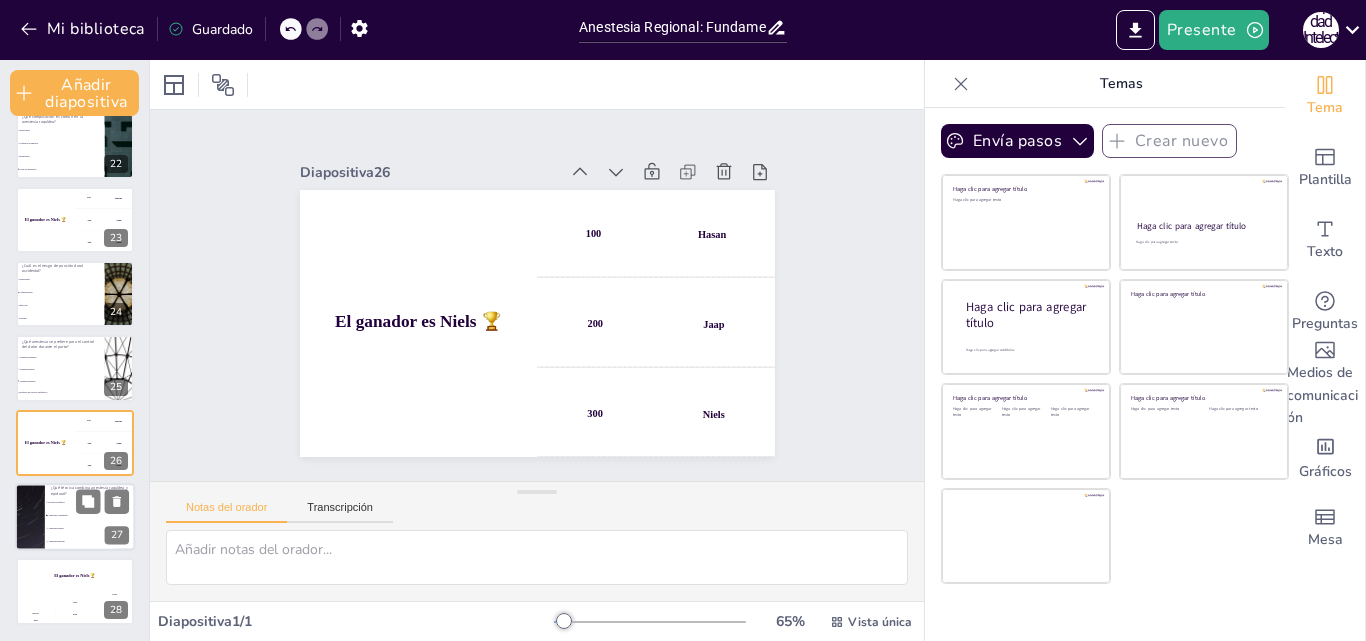 checkbox on "true" 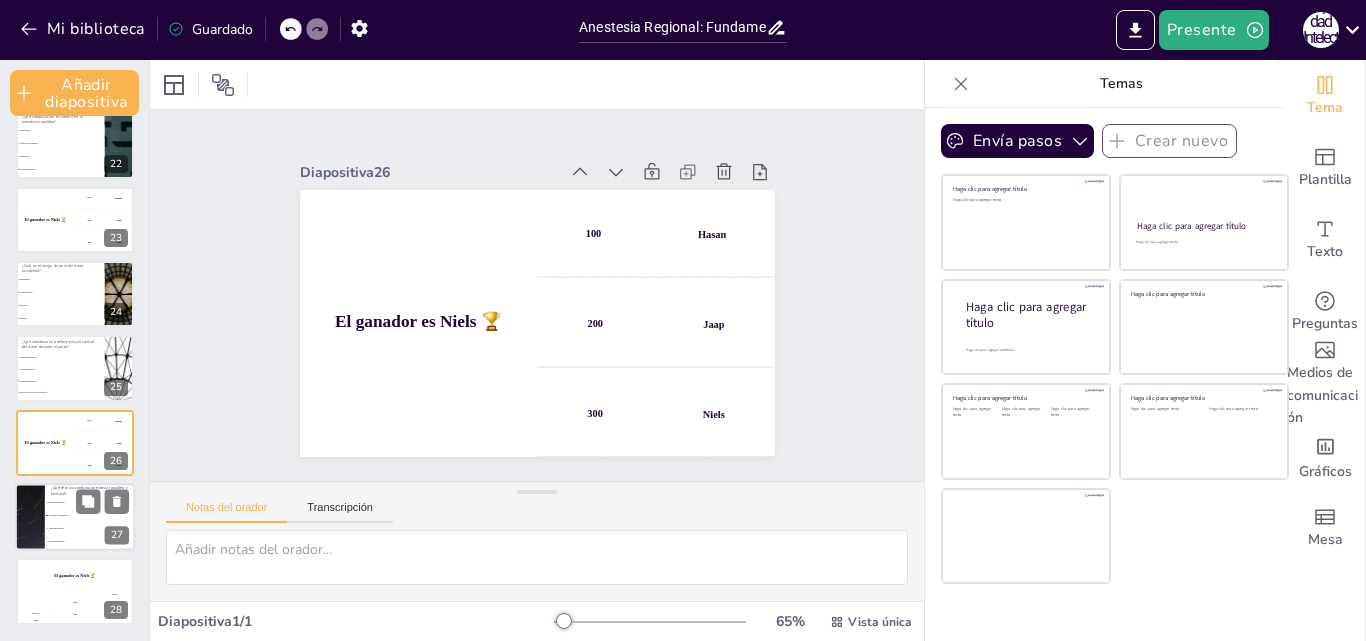 checkbox on "true" 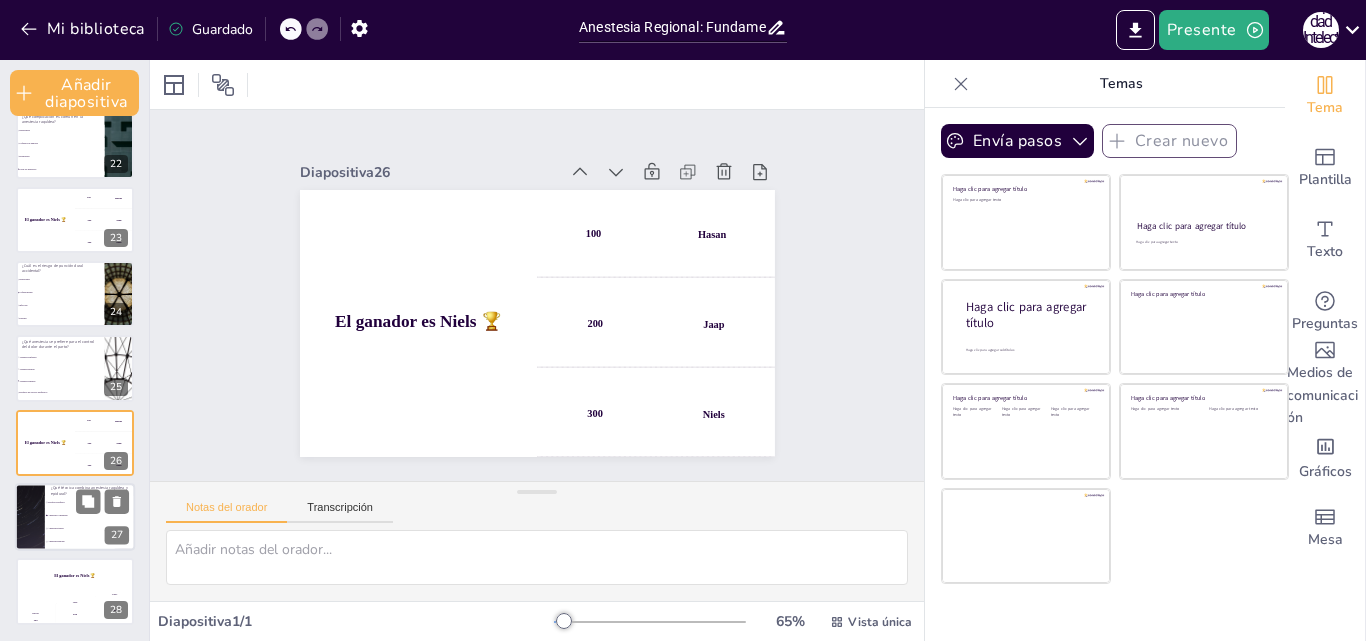checkbox on "true" 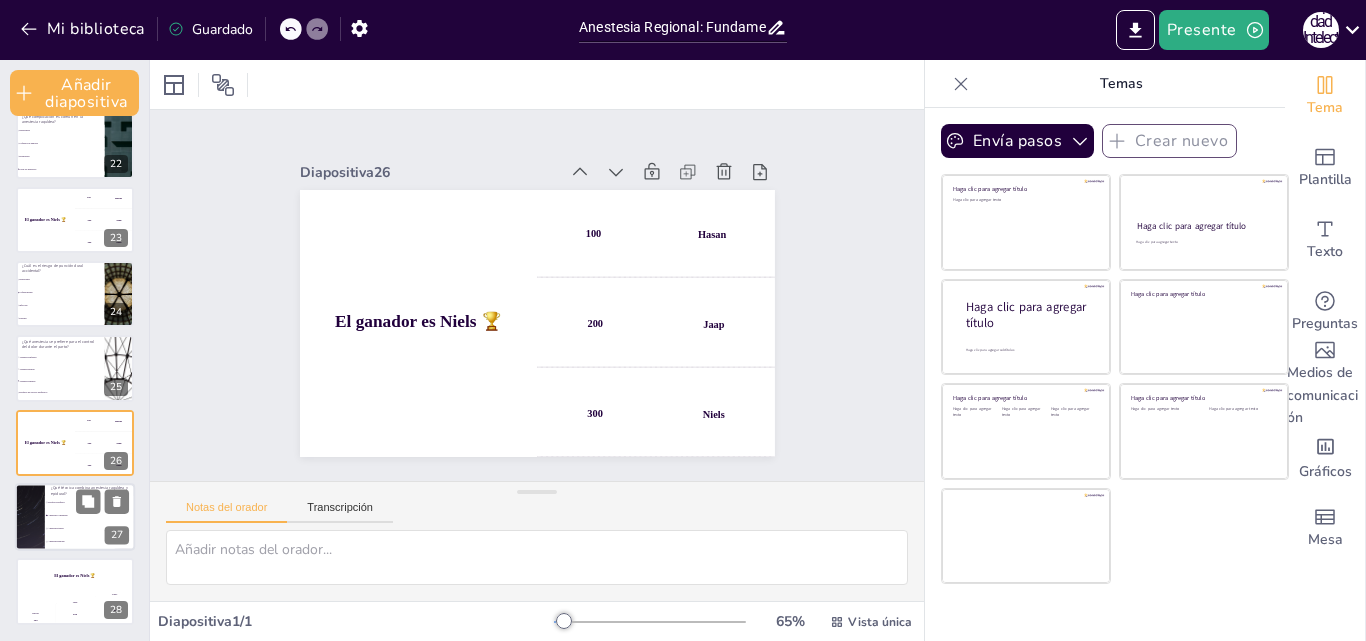 checkbox on "true" 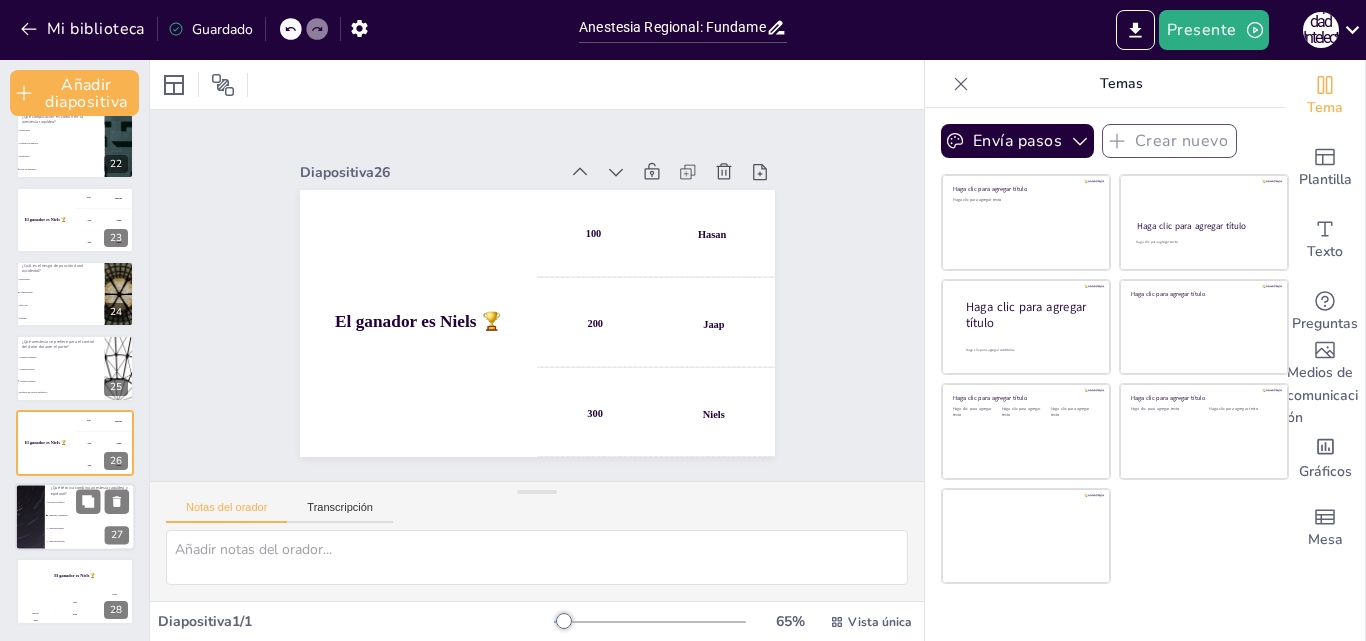 checkbox on "true" 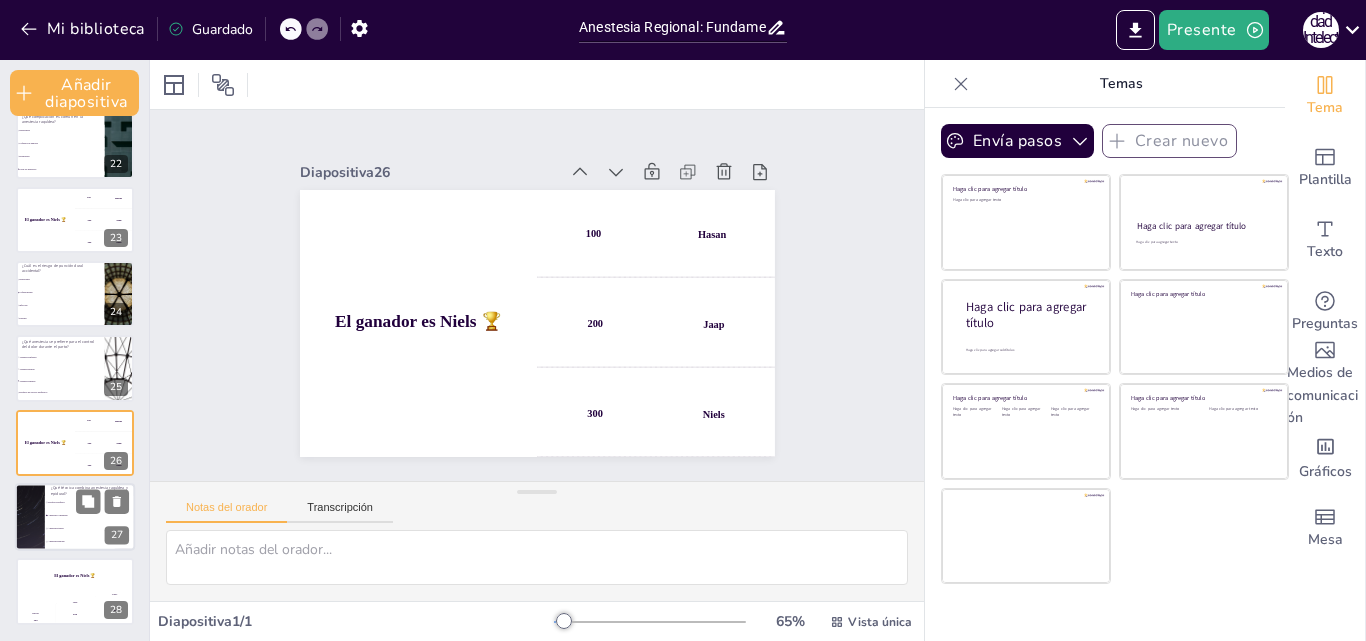 checkbox on "true" 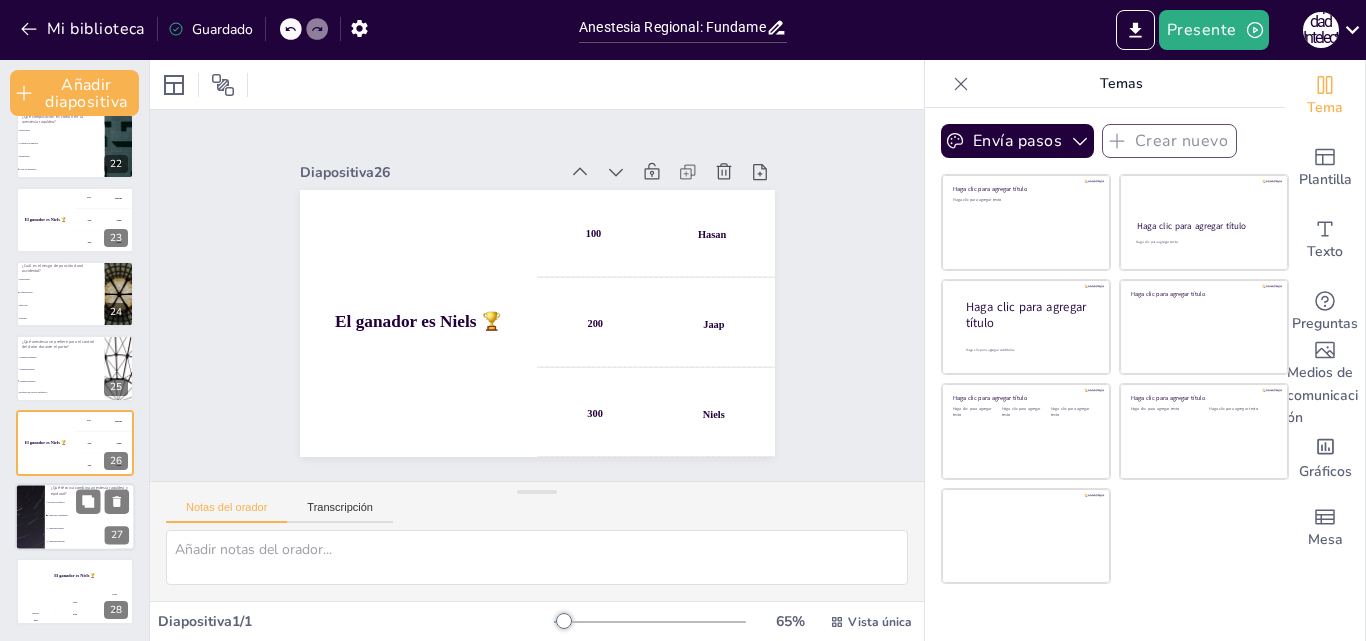 checkbox on "true" 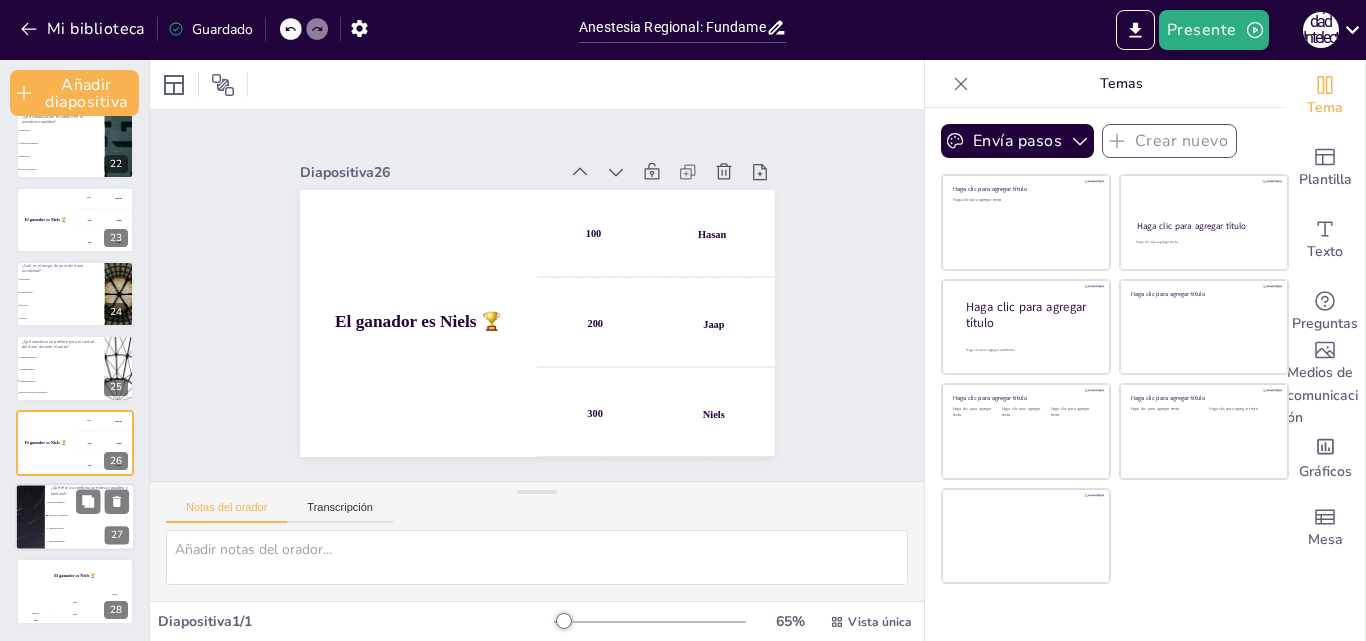 checkbox on "true" 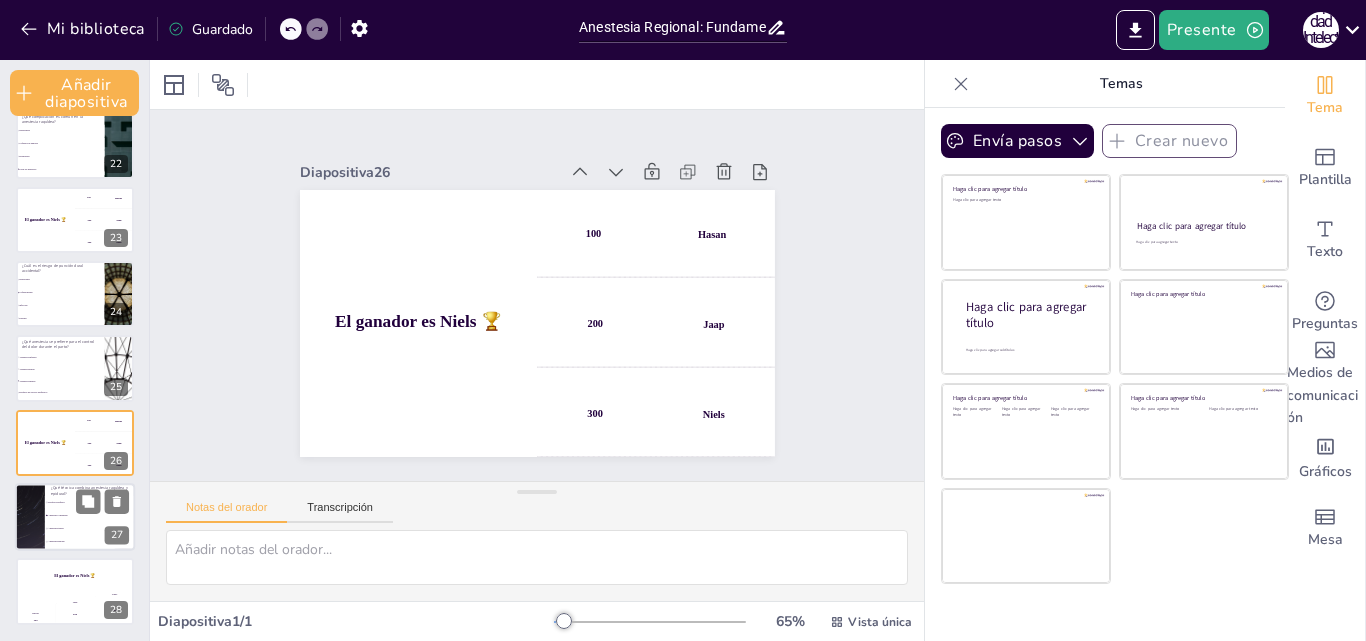 checkbox on "true" 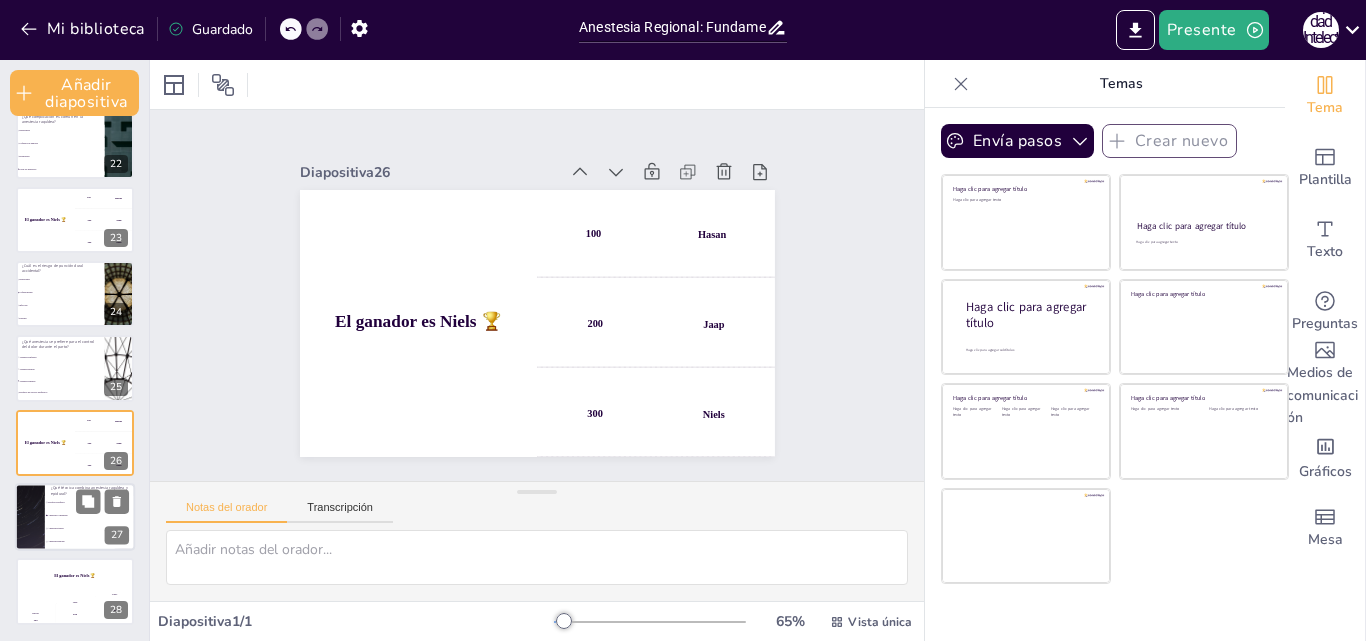 checkbox on "true" 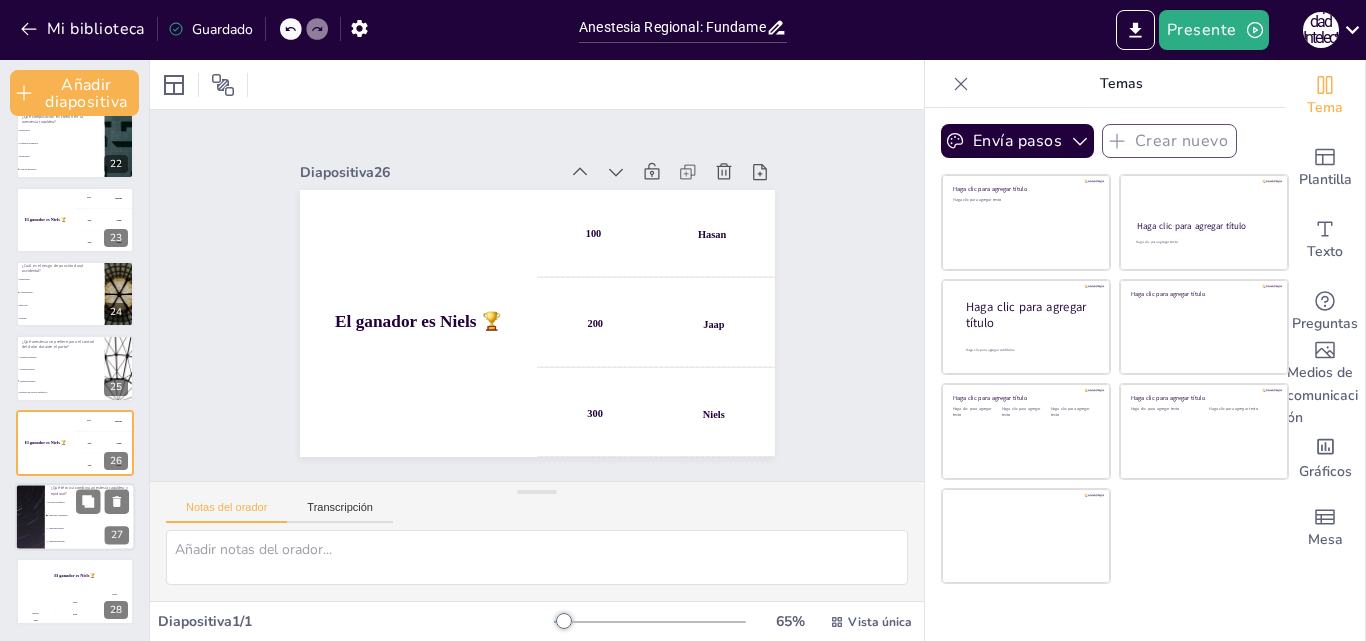 checkbox on "true" 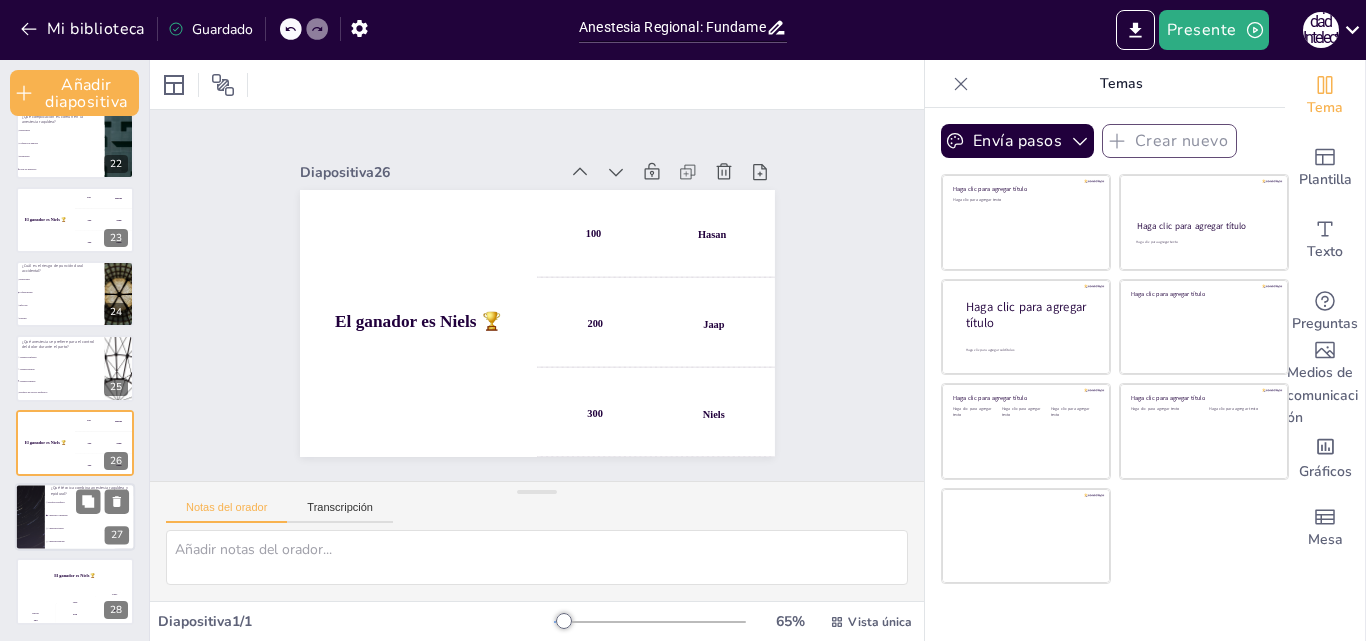 checkbox on "true" 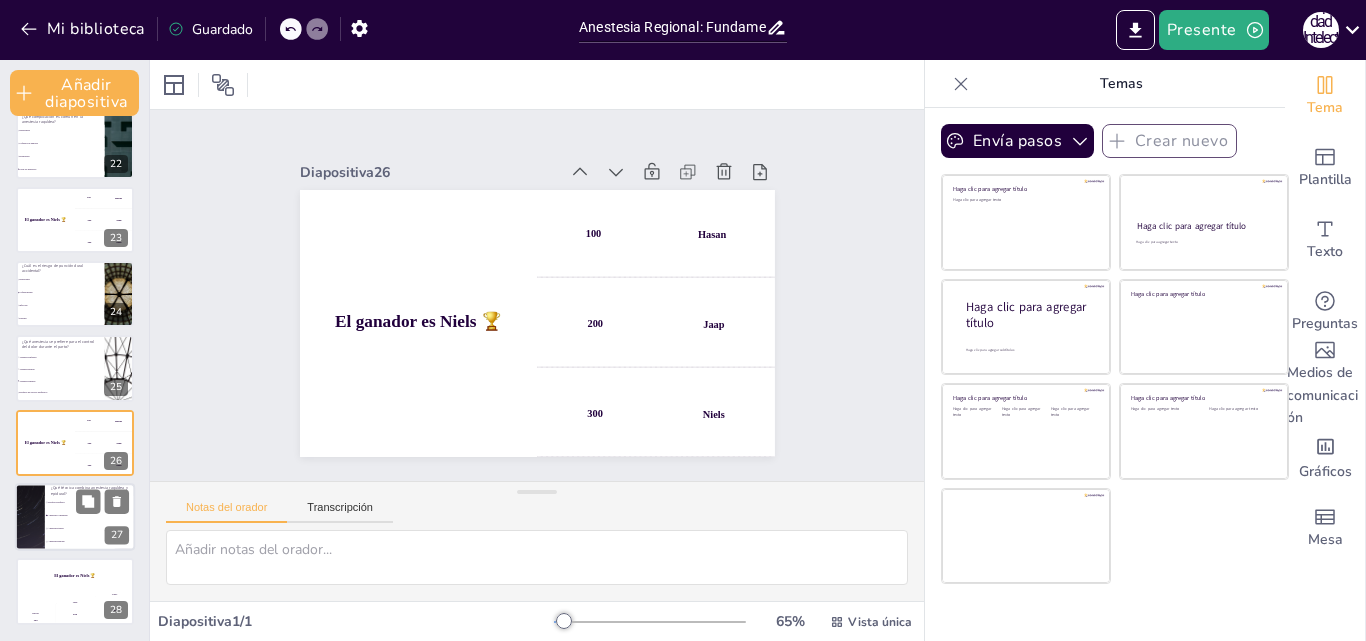 checkbox on "true" 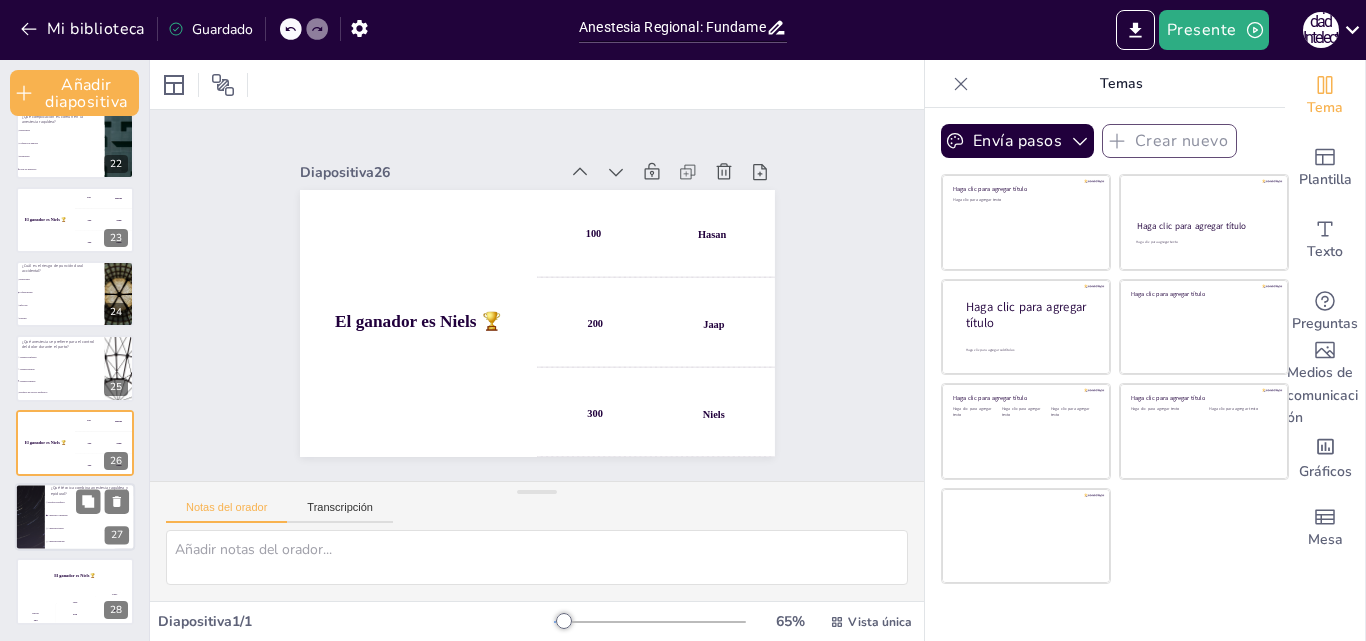 checkbox on "true" 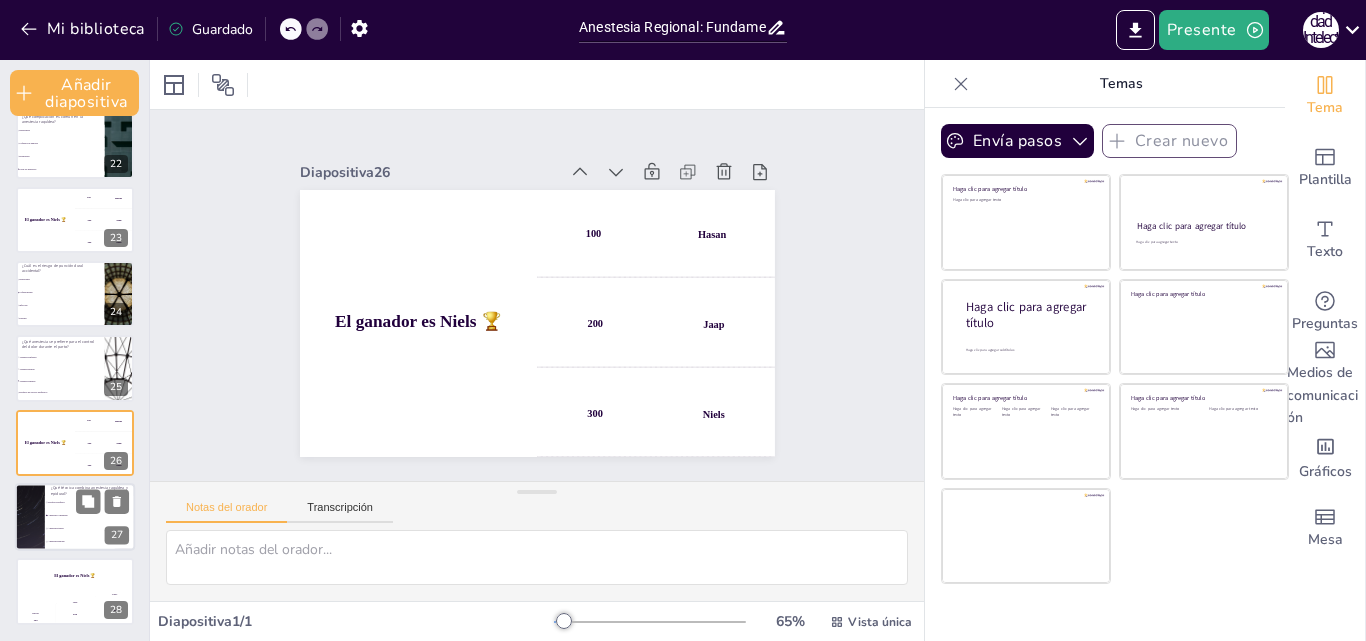 checkbox on "true" 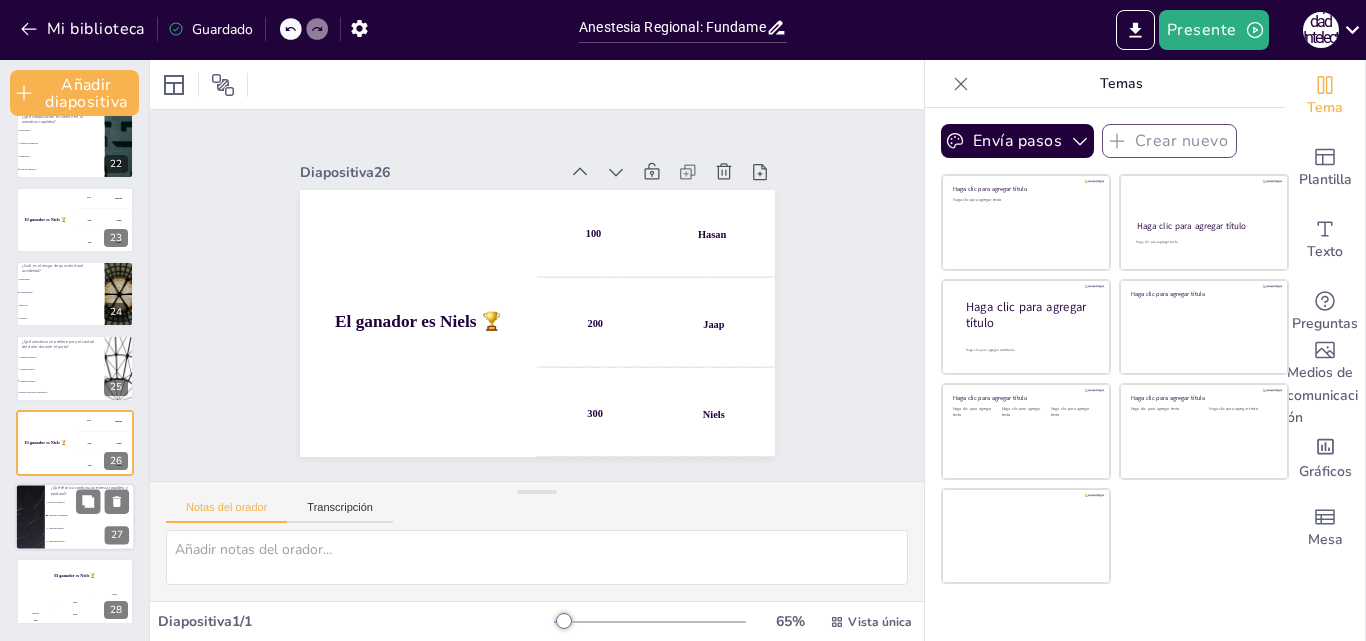 checkbox on "true" 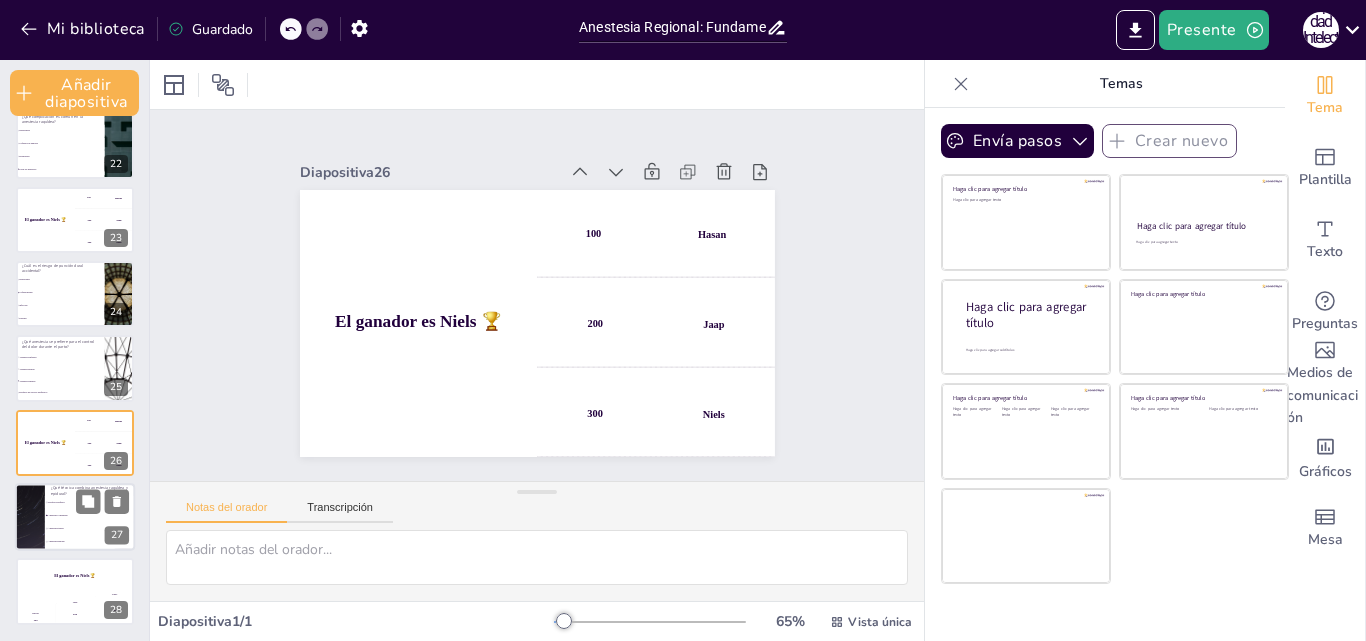 checkbox on "true" 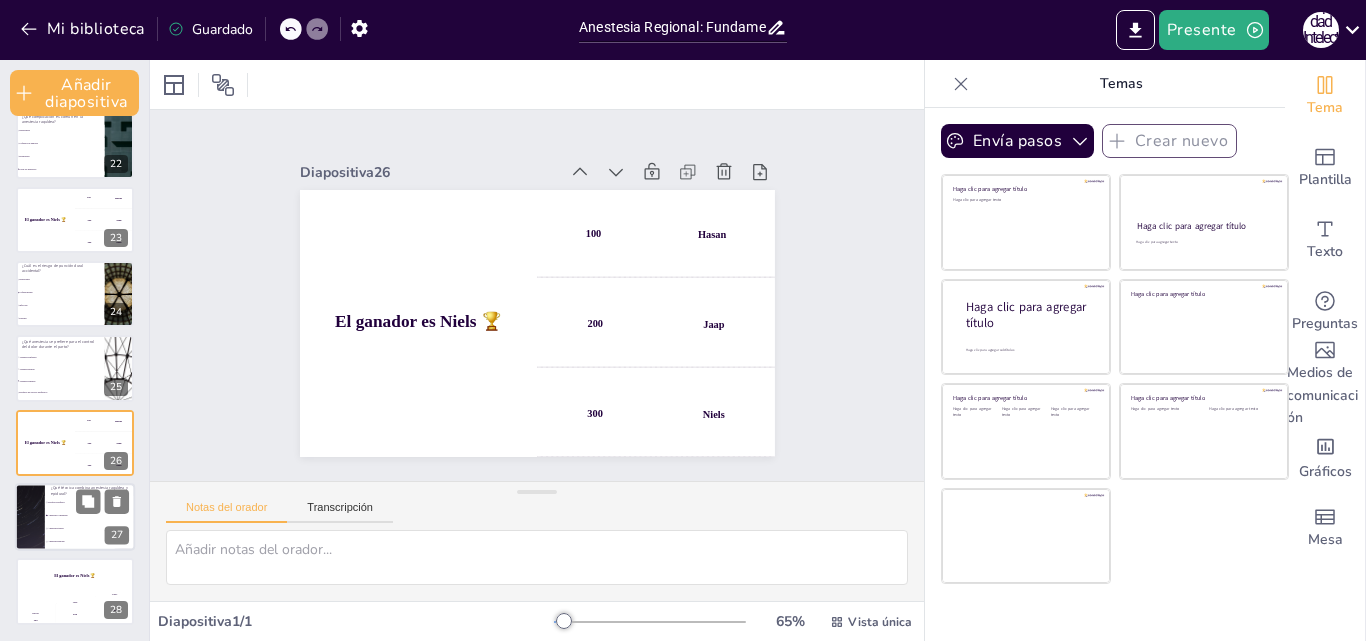 checkbox on "true" 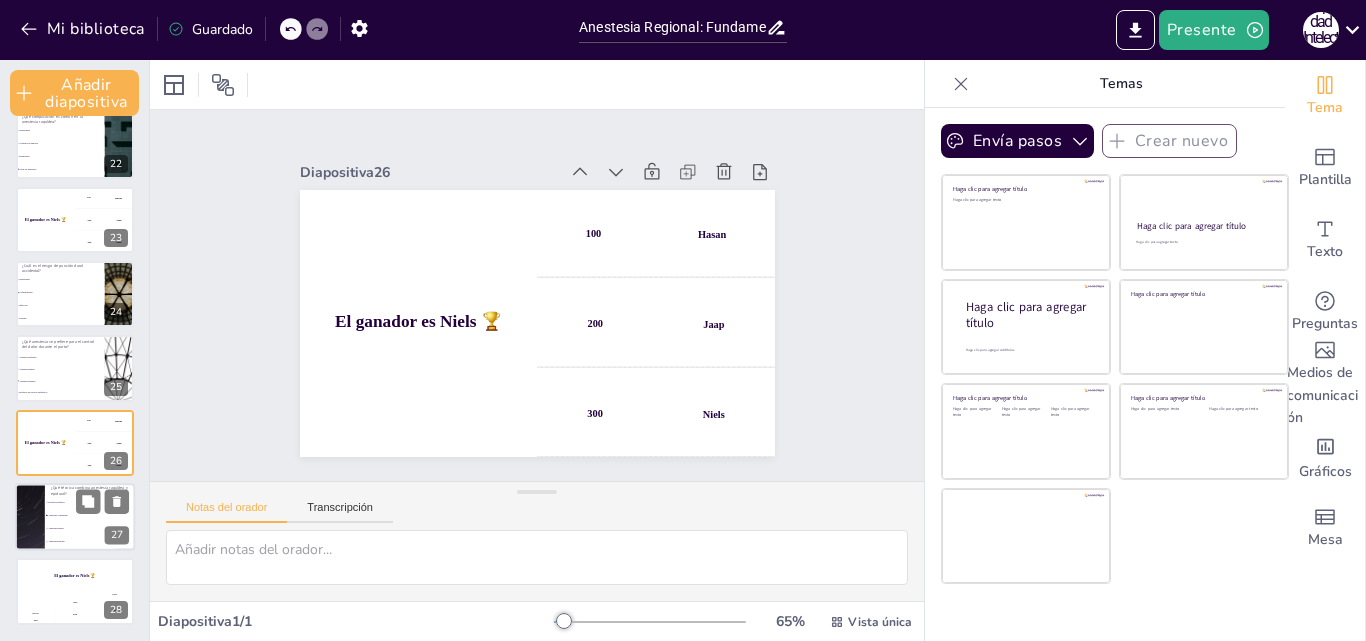 checkbox on "true" 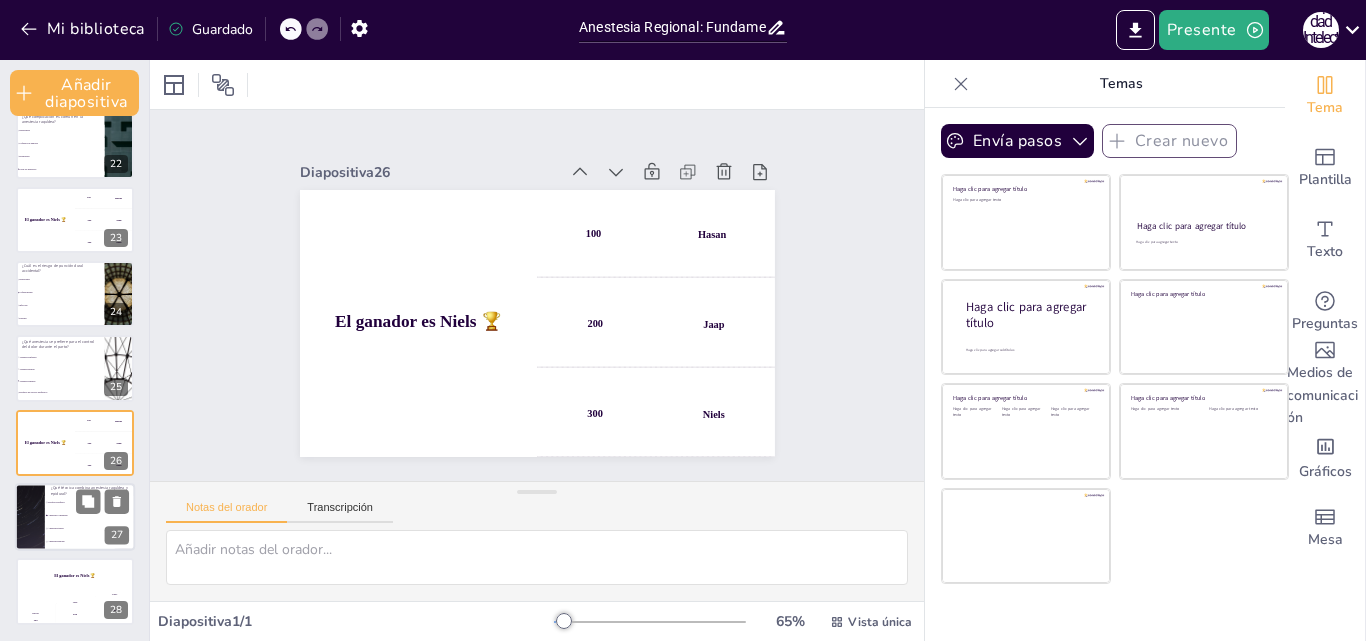 checkbox on "true" 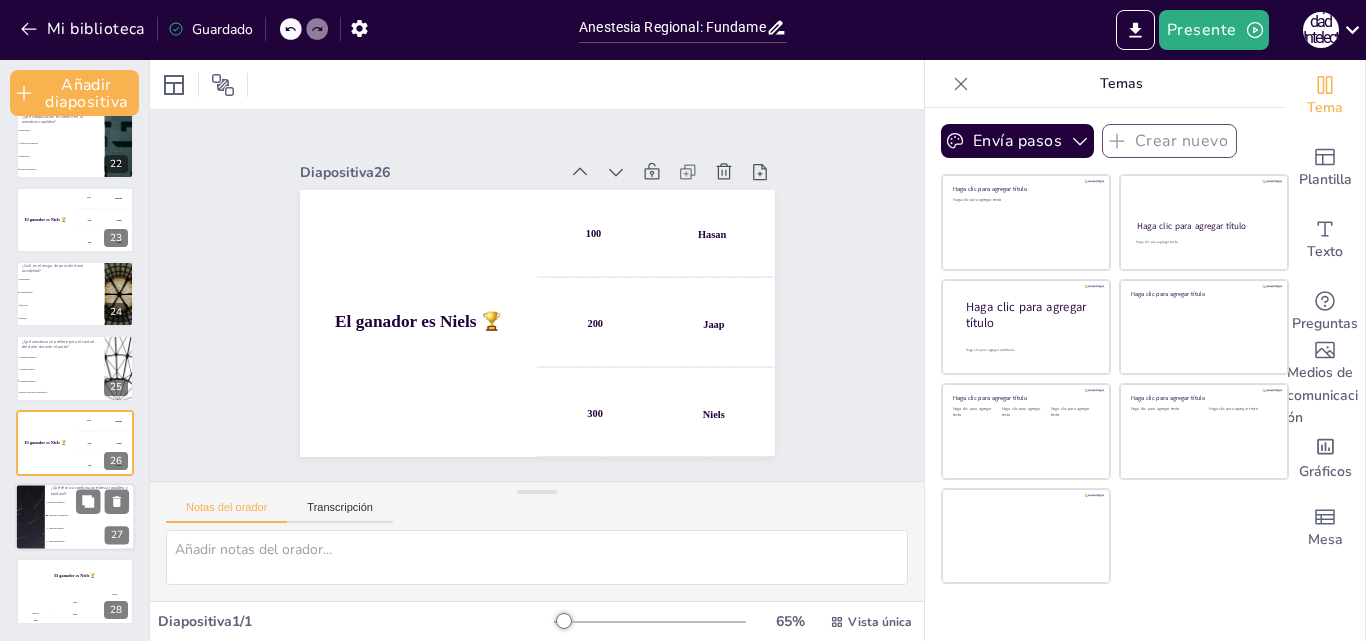checkbox on "true" 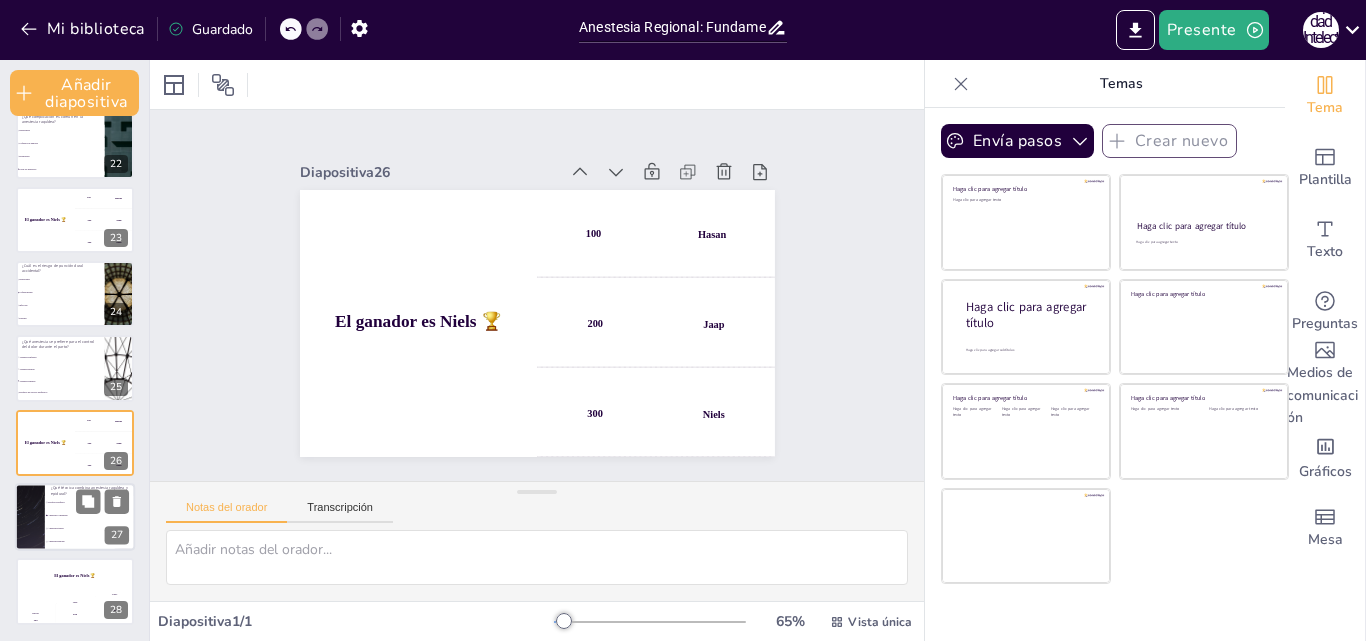 checkbox on "true" 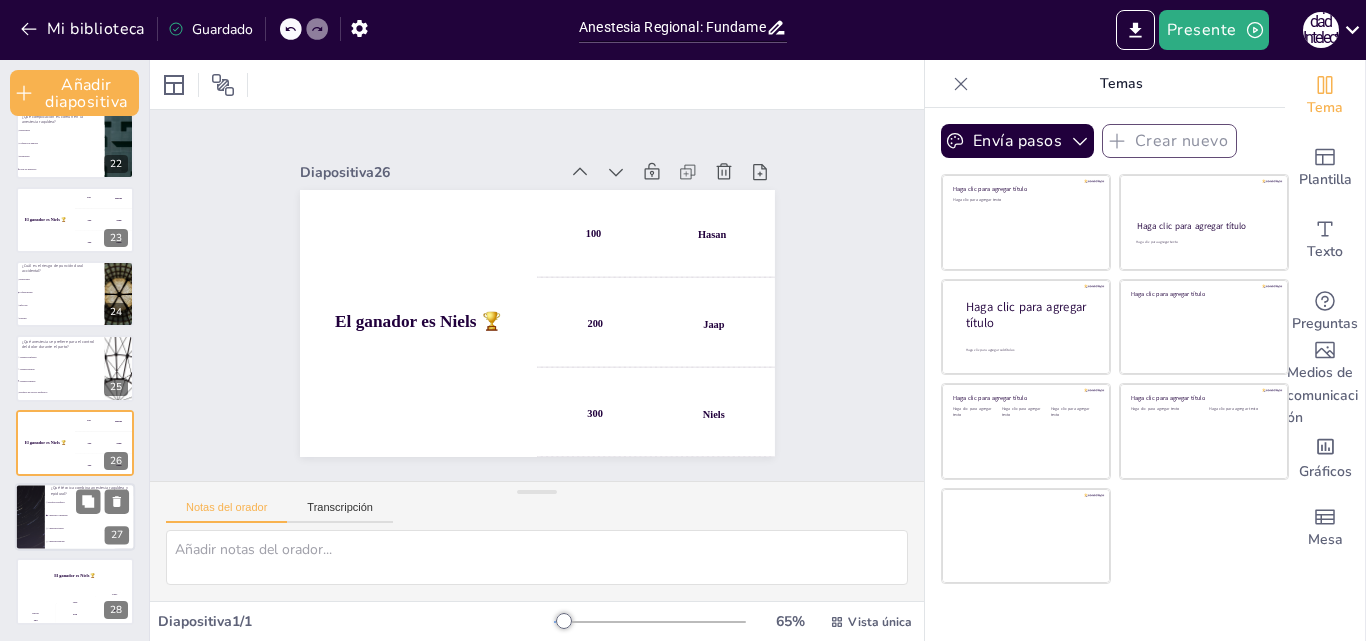 type on "La respuesta correcta es "Anestesia Combinada", que es la técnica que combina anestesia raquídea y epidural, como se mencionó en la diapositiva sobre Técnicas de Anestesia Regional." 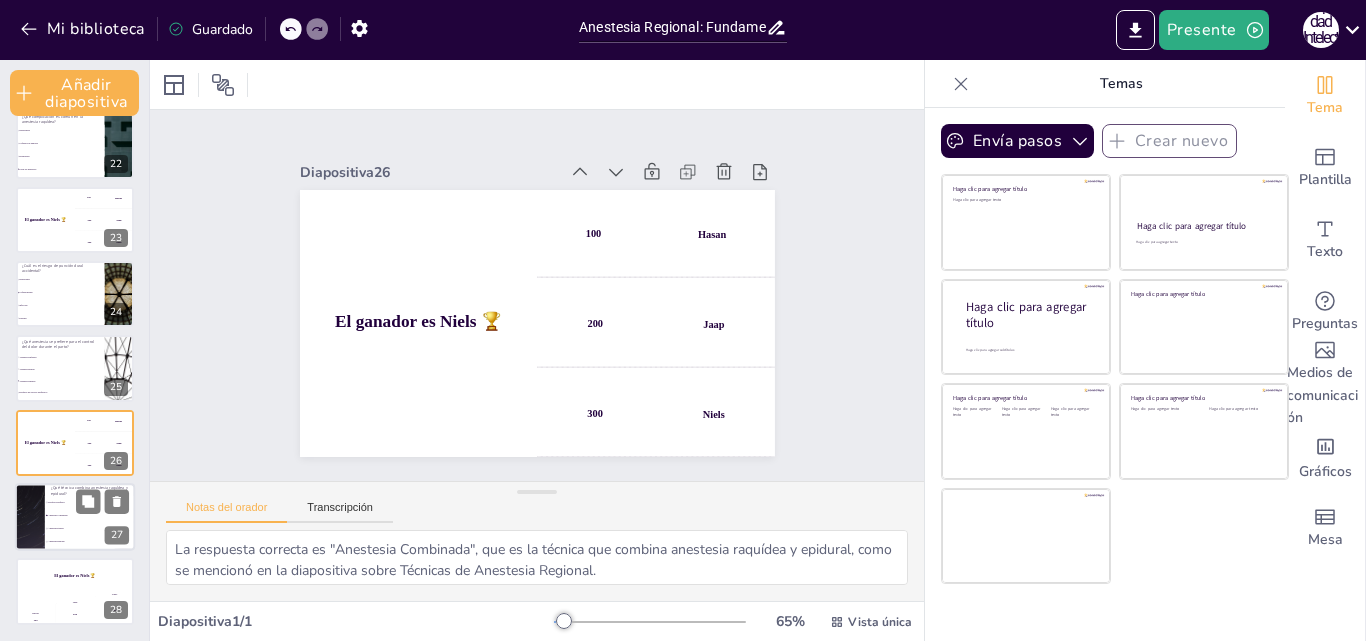 checkbox on "true" 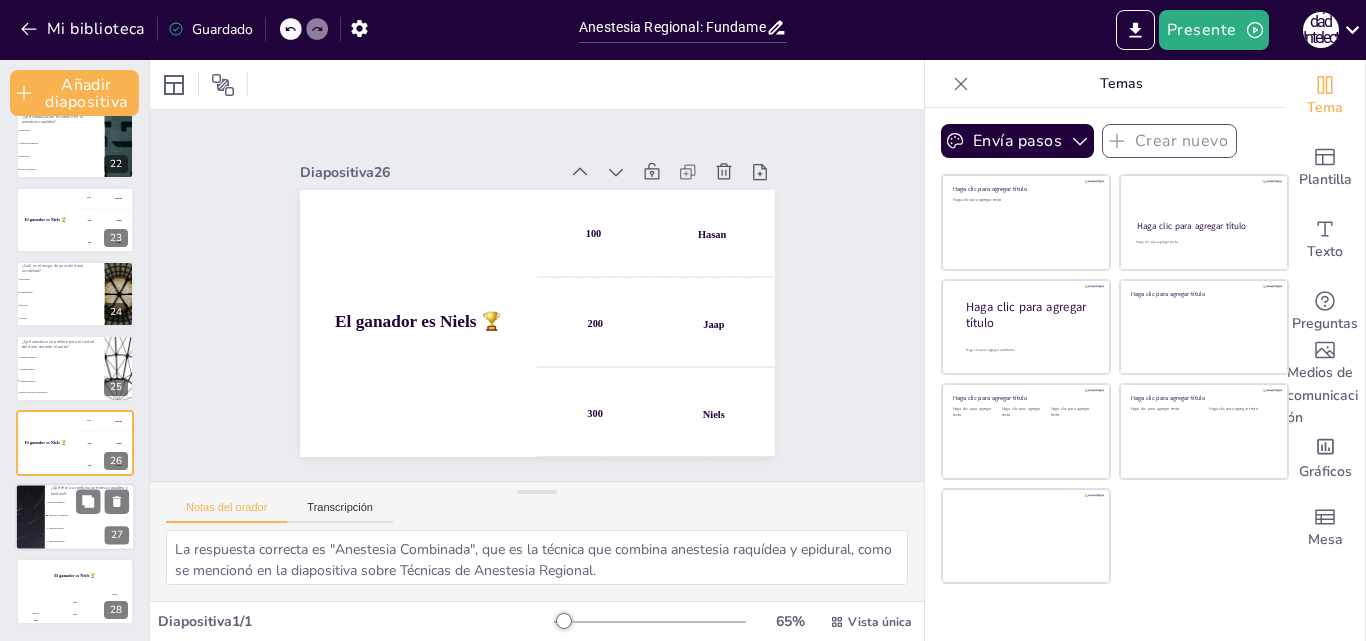 checkbox on "true" 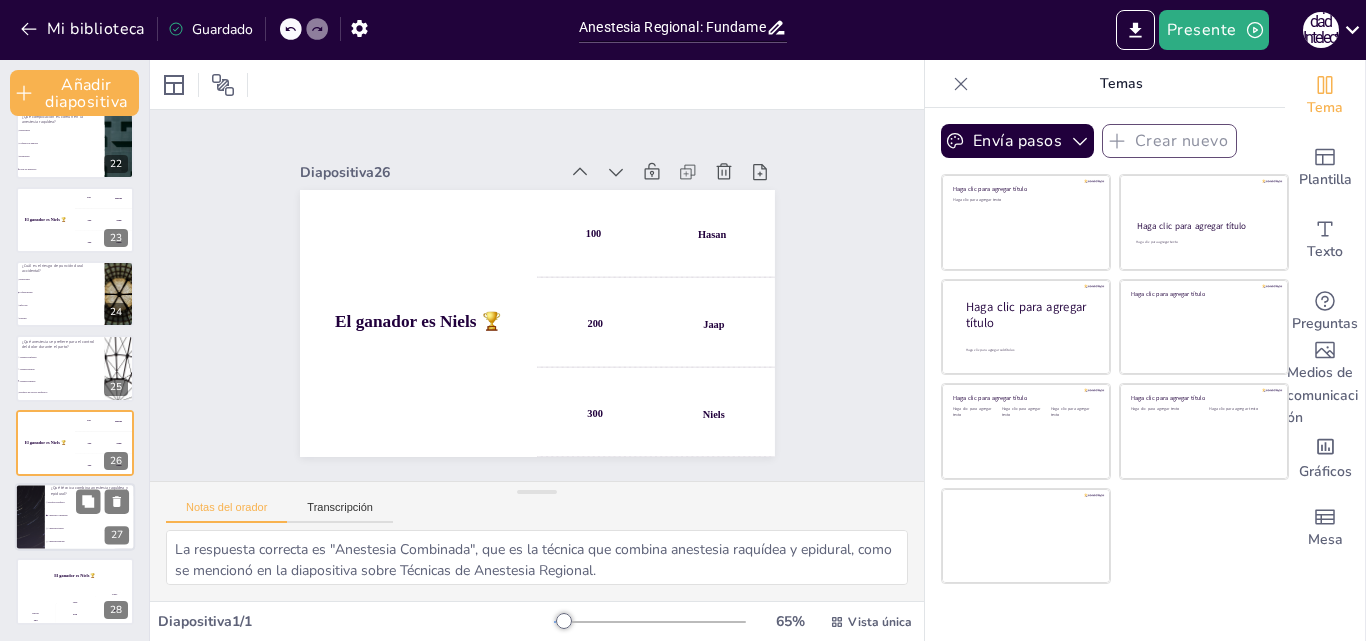 checkbox on "true" 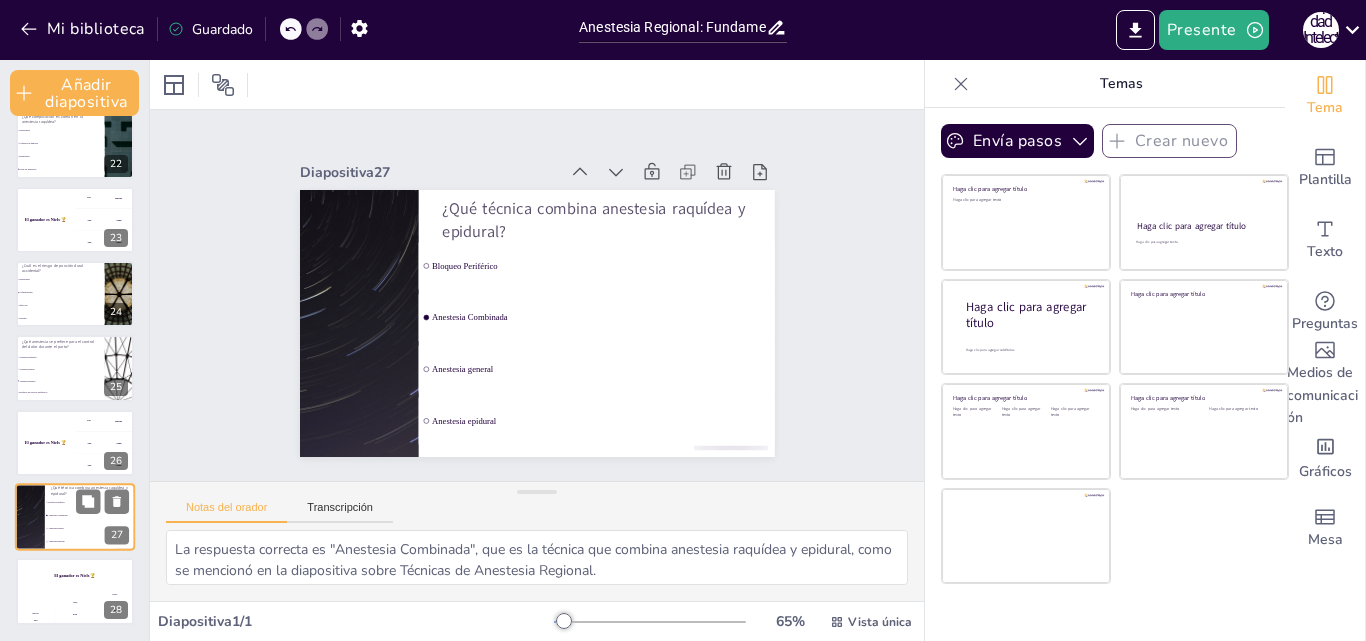 scroll, scrollTop: 1580, scrollLeft: 0, axis: vertical 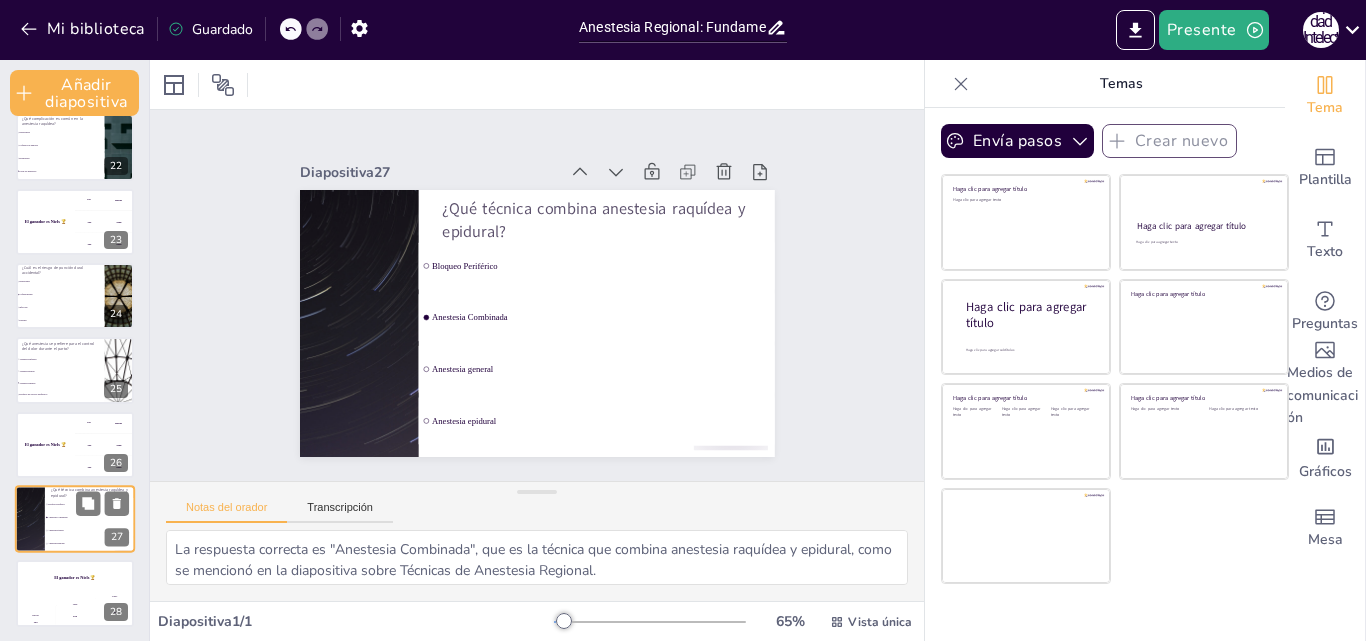checkbox on "true" 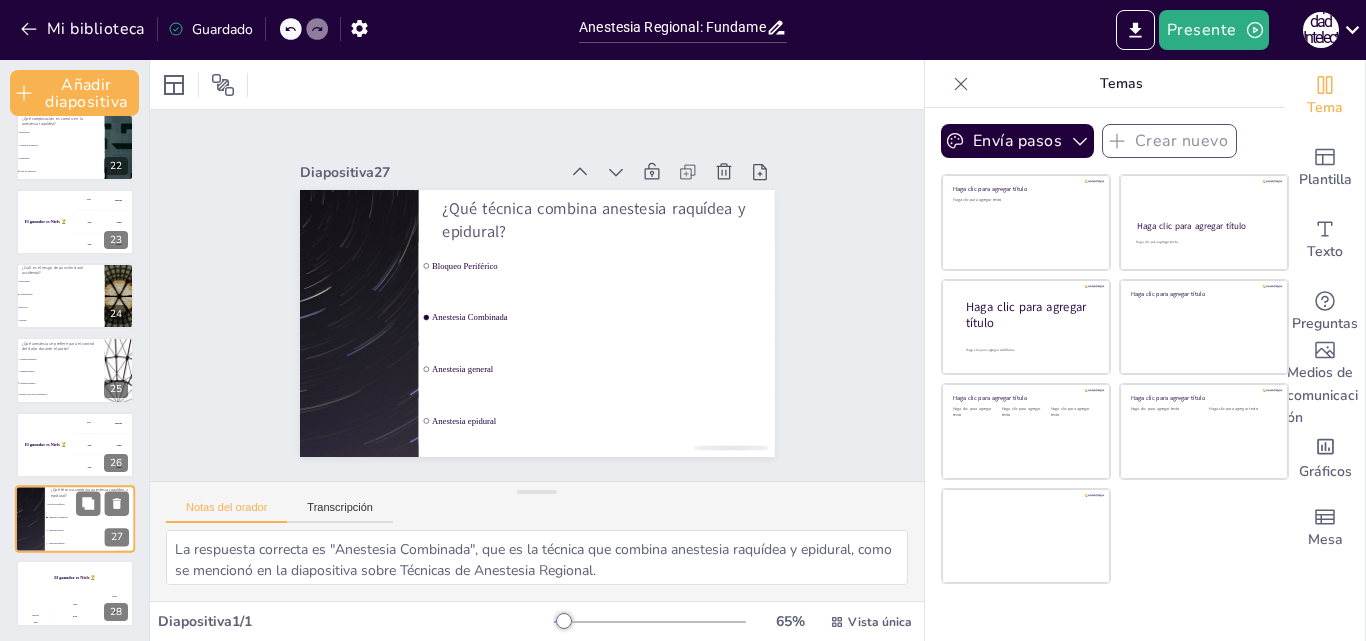 checkbox on "true" 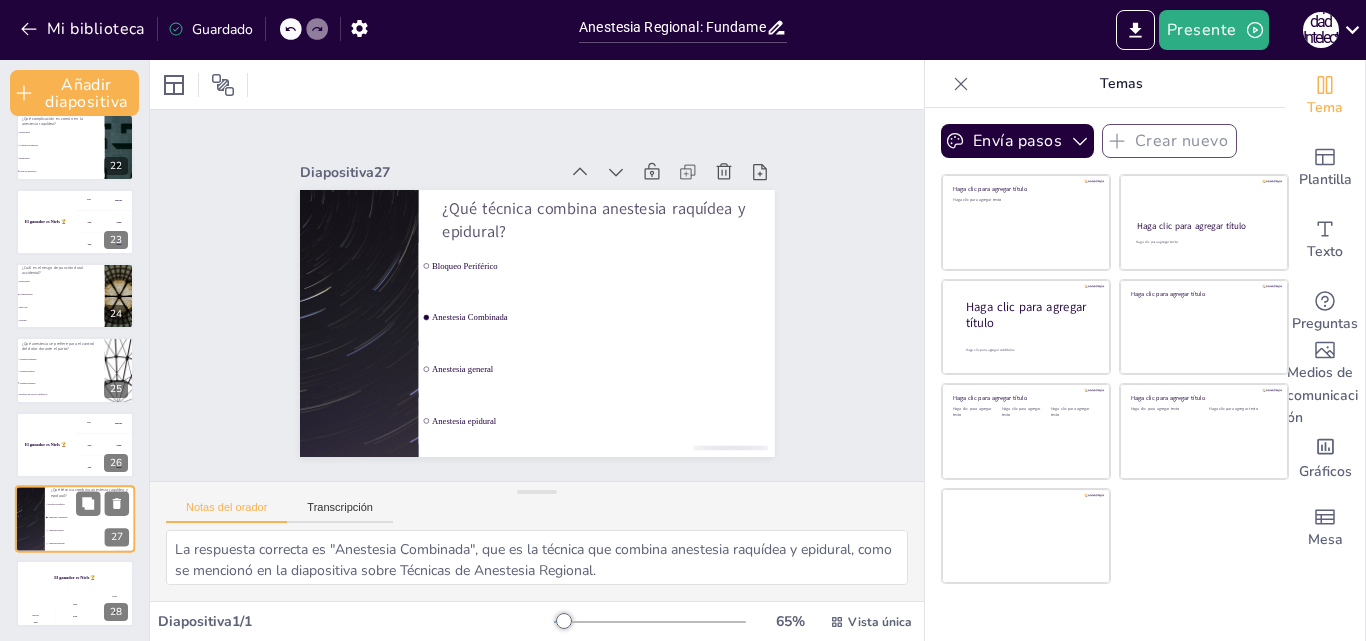 checkbox on "true" 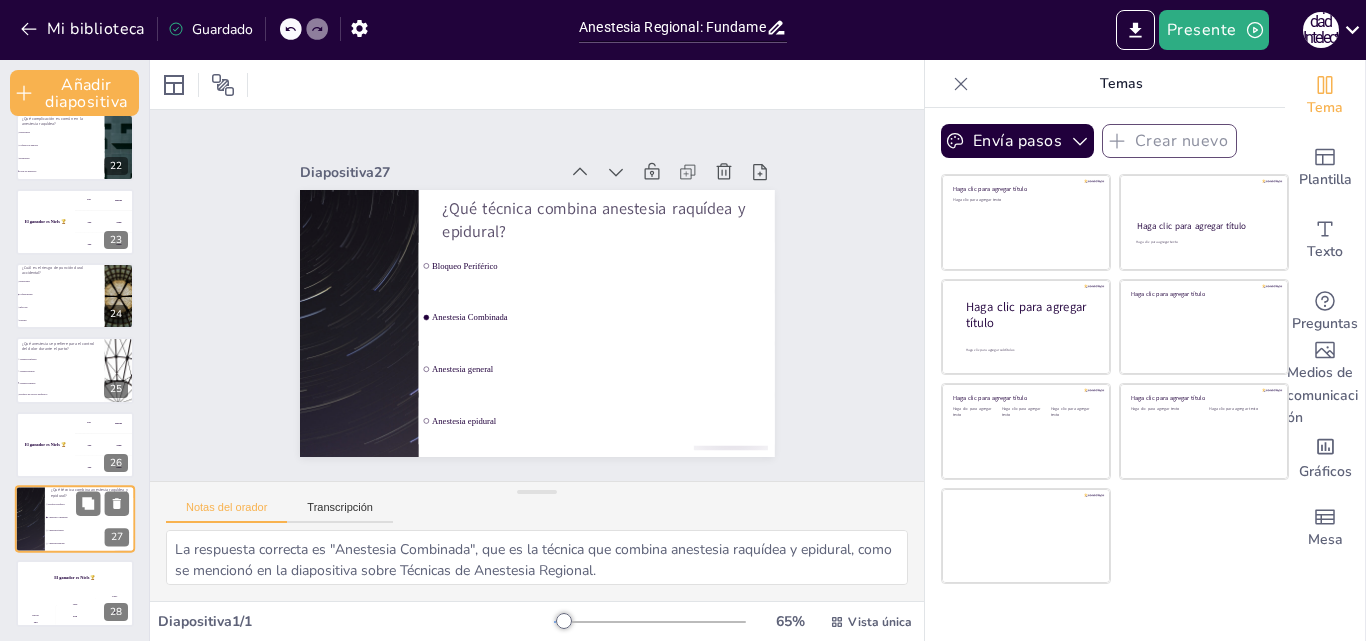 checkbox on "true" 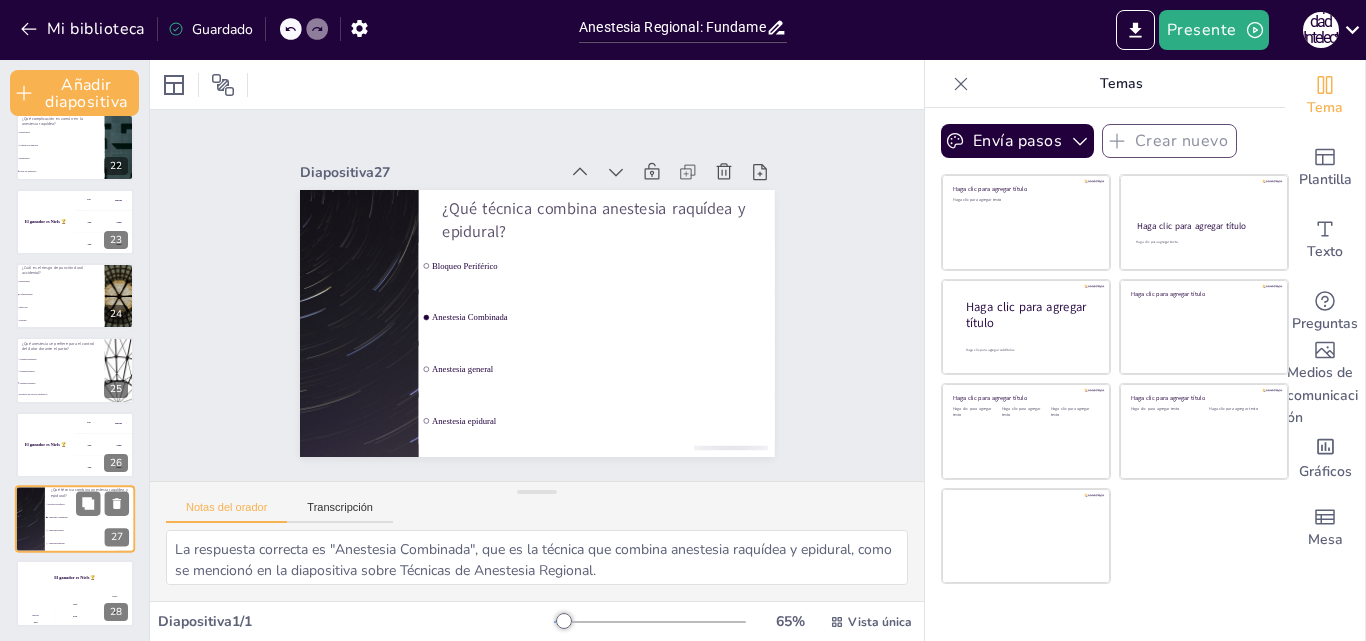 checkbox on "true" 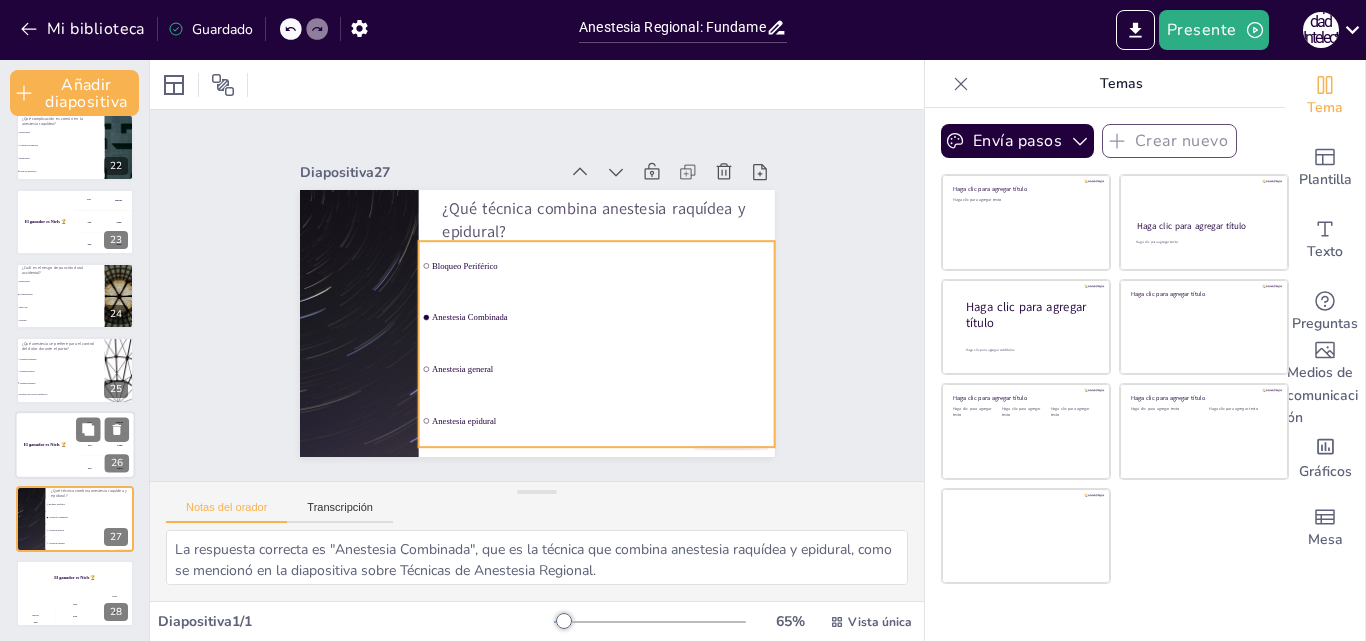 checkbox on "true" 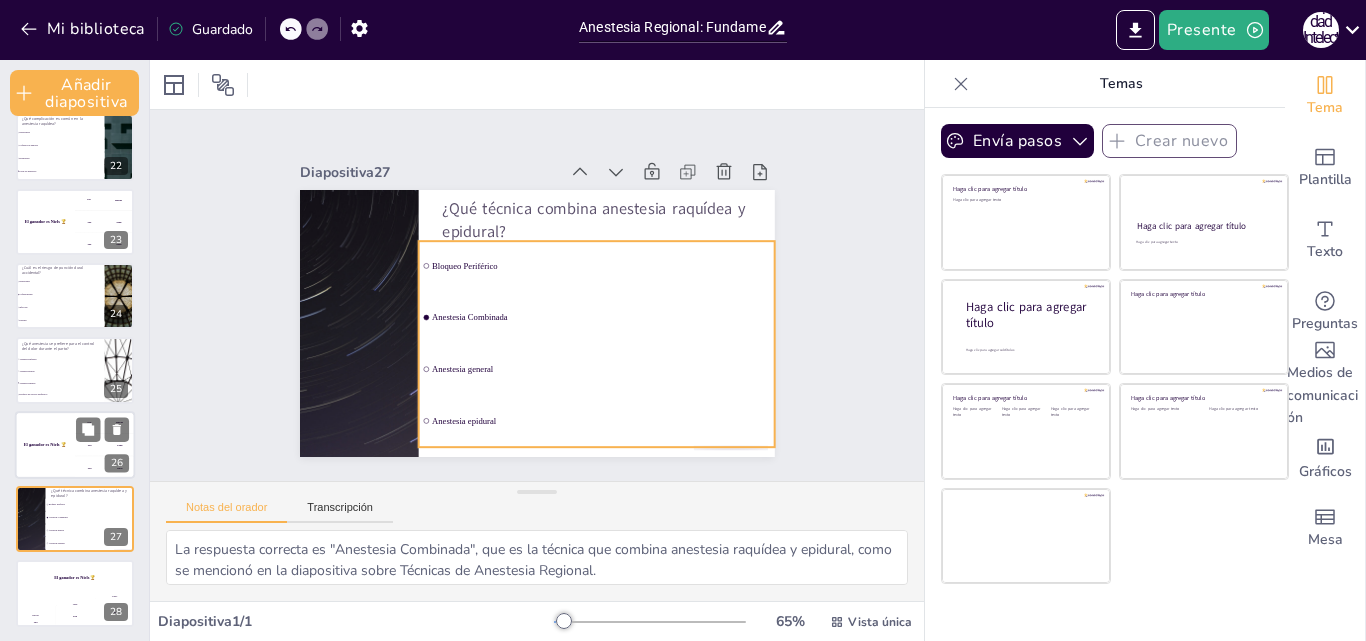 checkbox on "true" 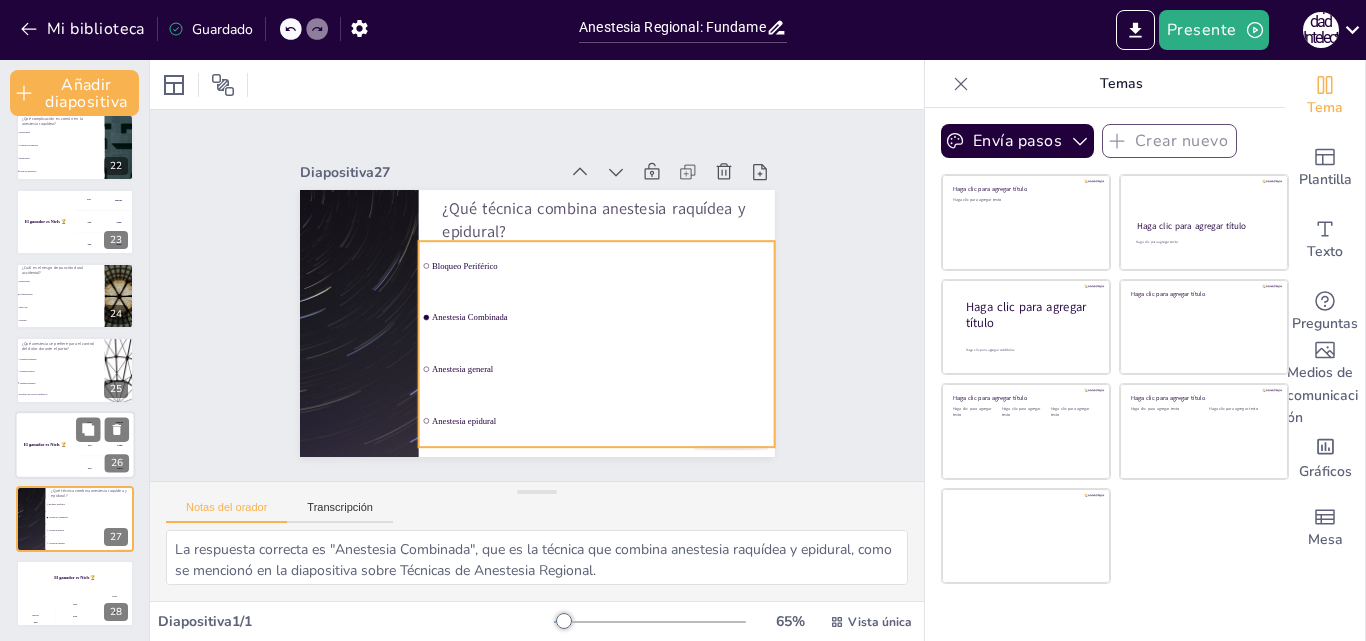 checkbox on "true" 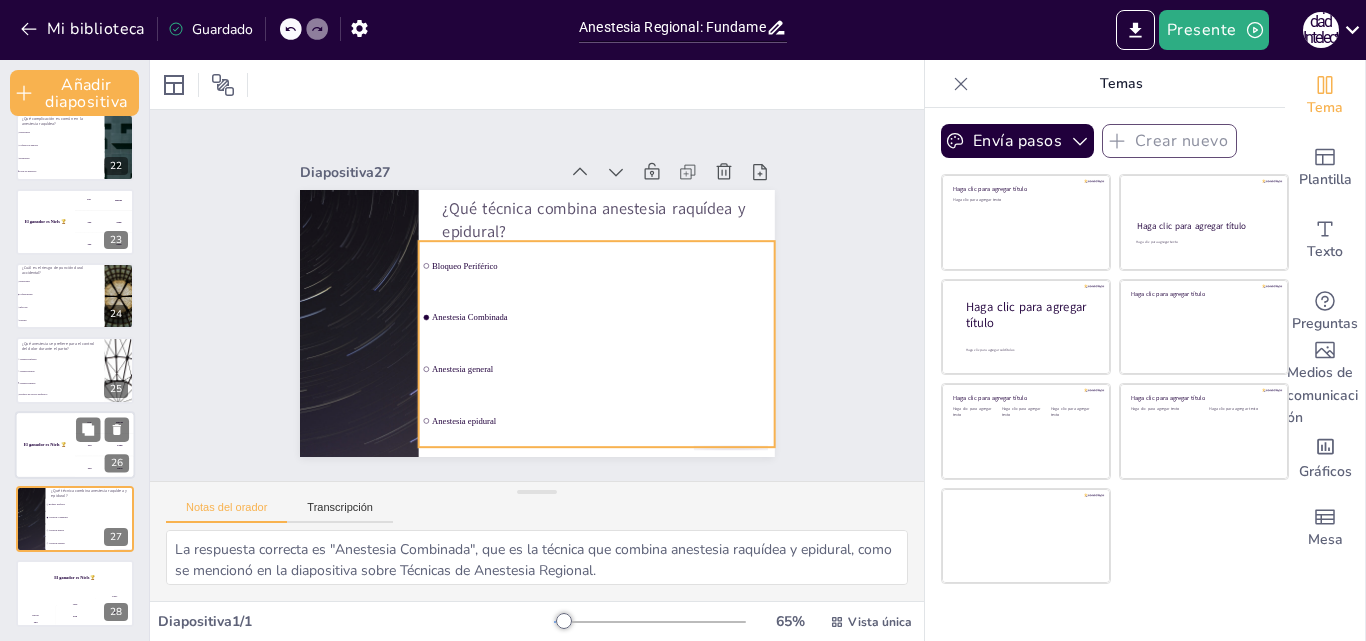 checkbox on "true" 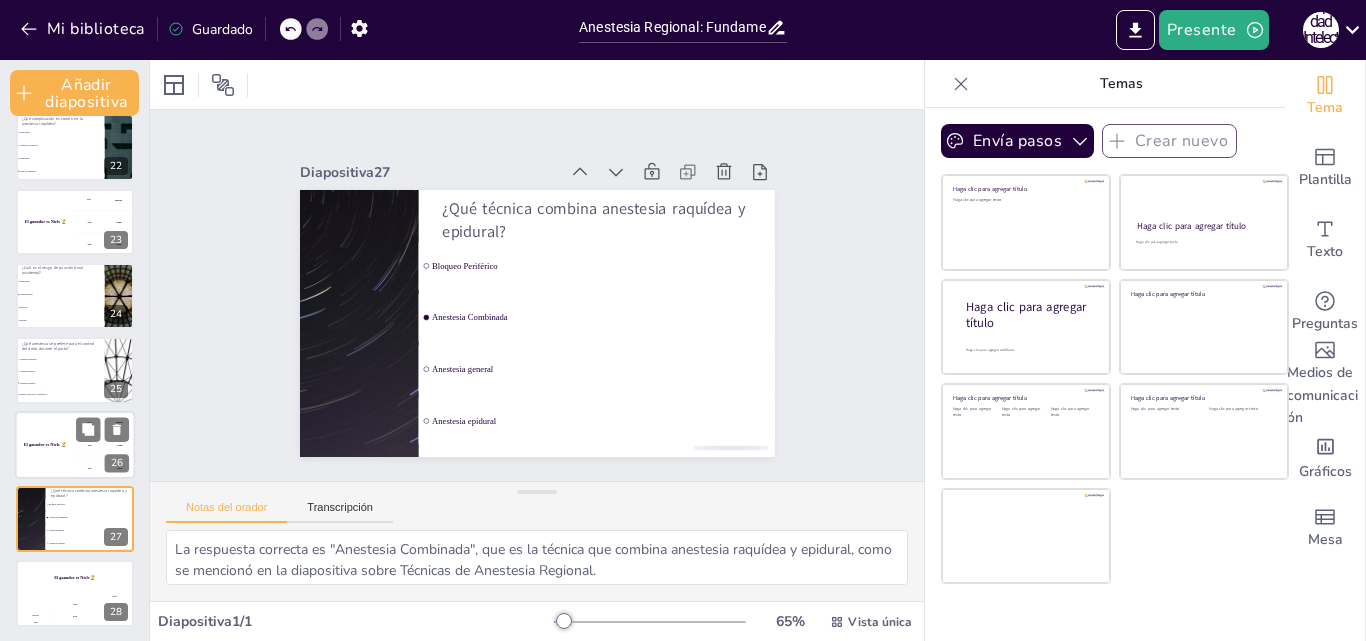 type 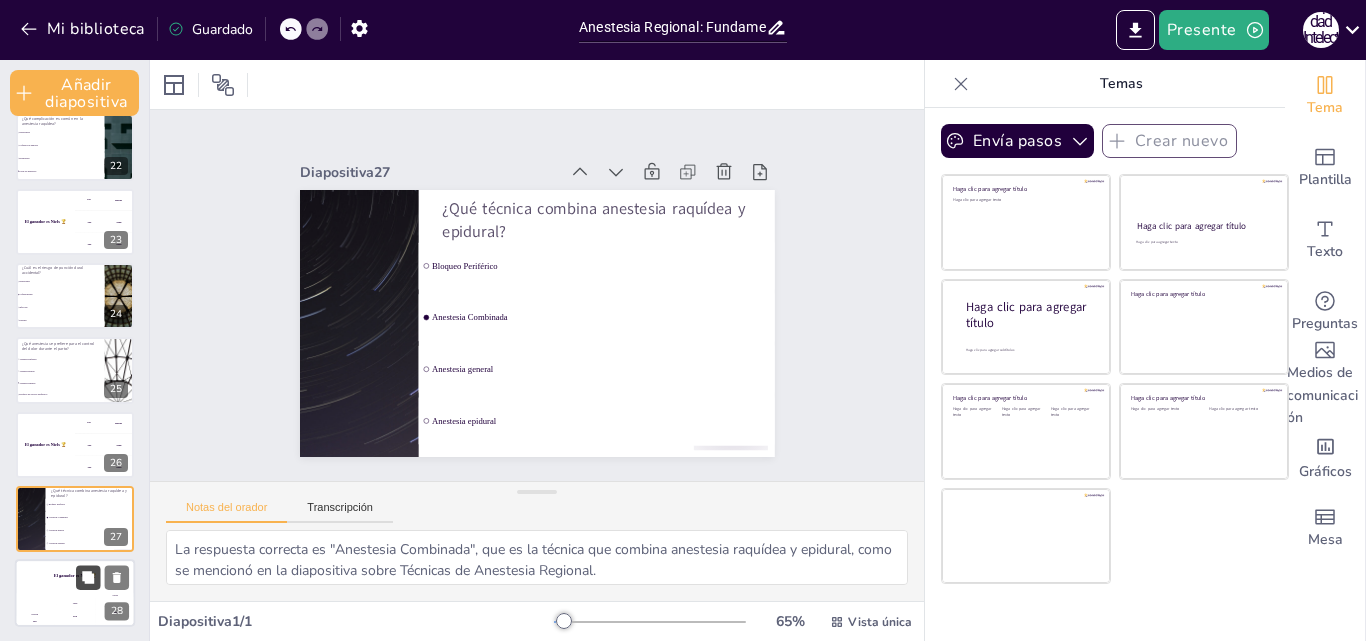 click at bounding box center (88, 578) 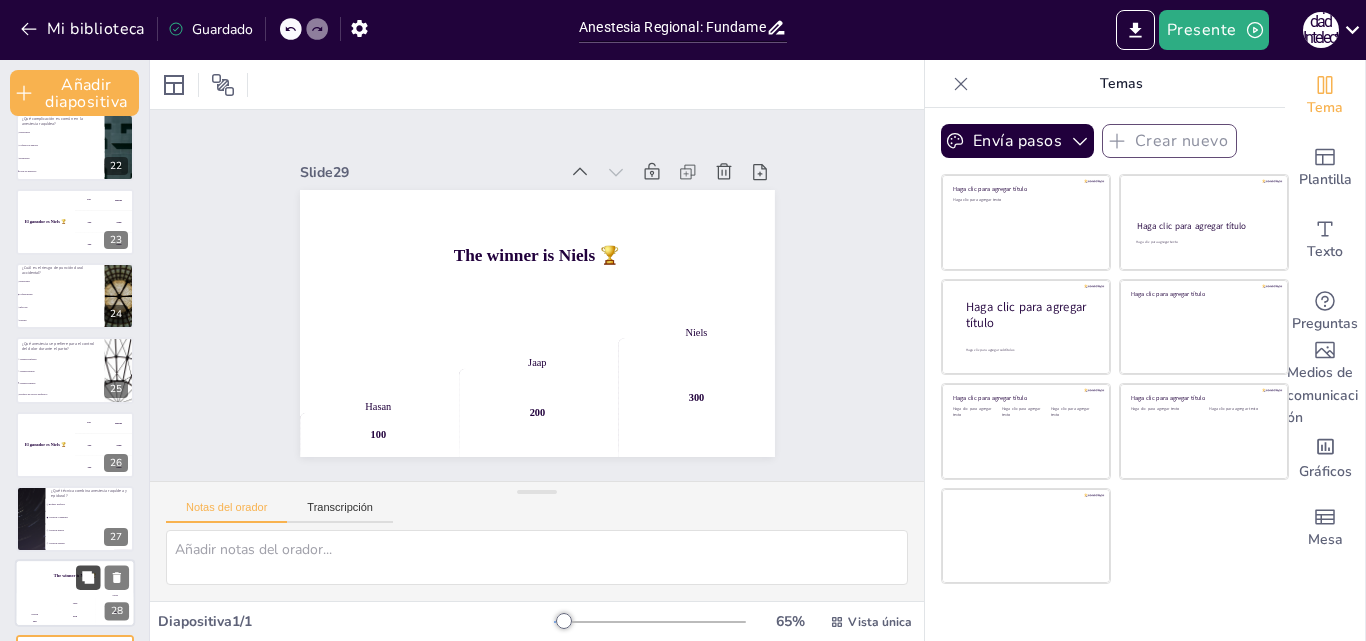 scroll, scrollTop: 1656, scrollLeft: 0, axis: vertical 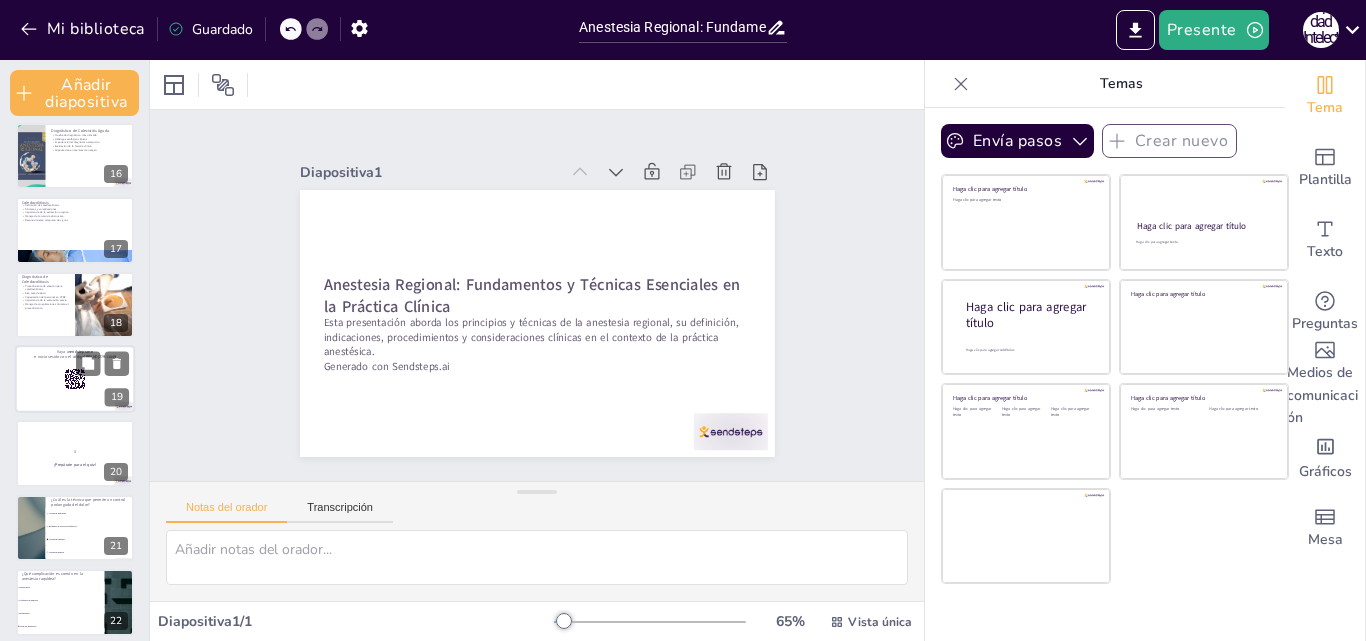 click at bounding box center (75, 379) 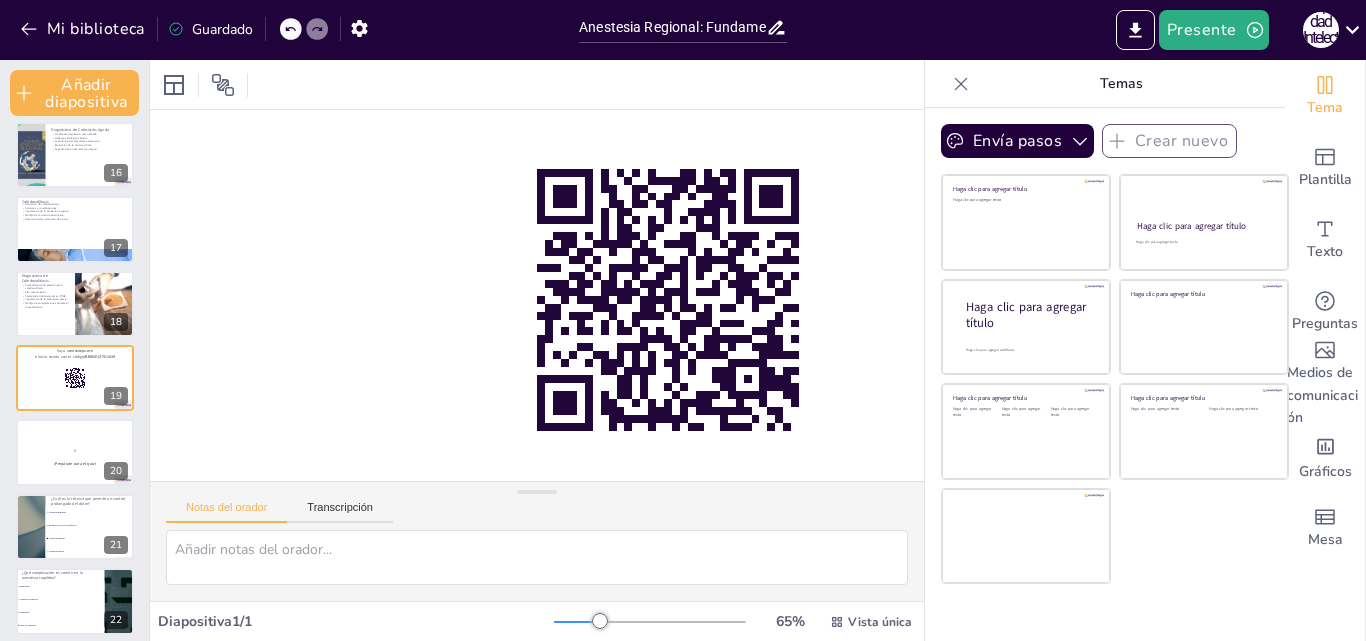 scroll, scrollTop: 302, scrollLeft: 300, axis: both 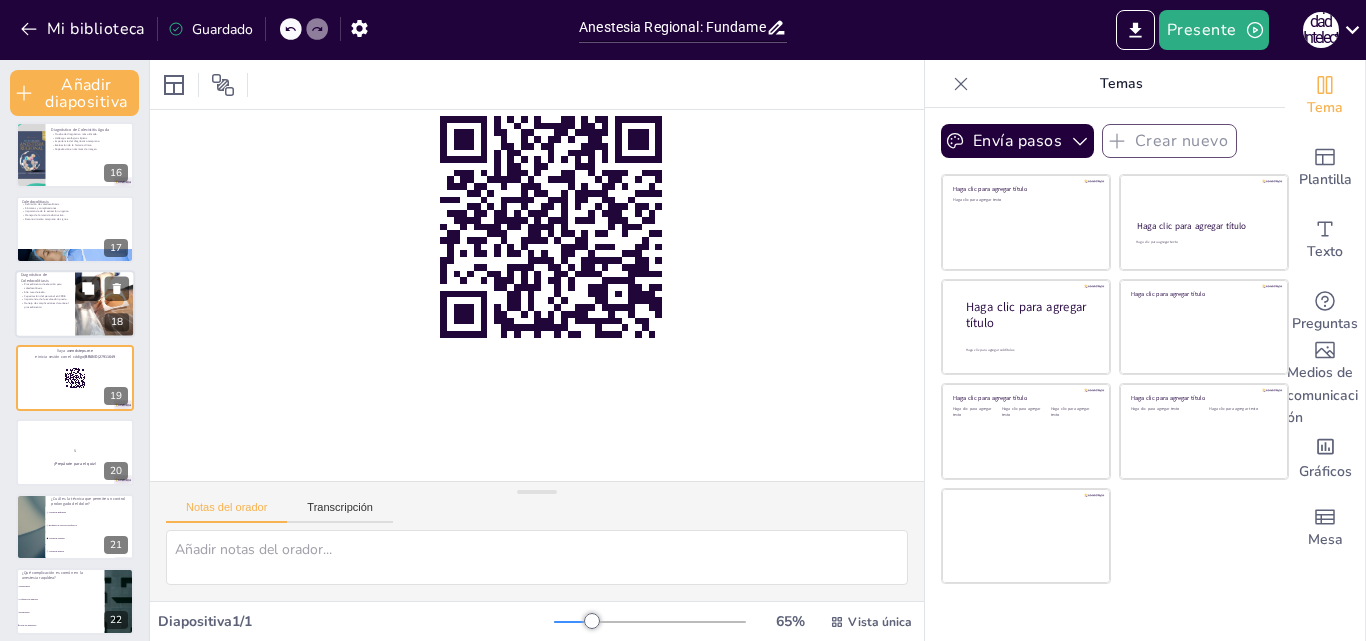 click at bounding box center [88, 288] 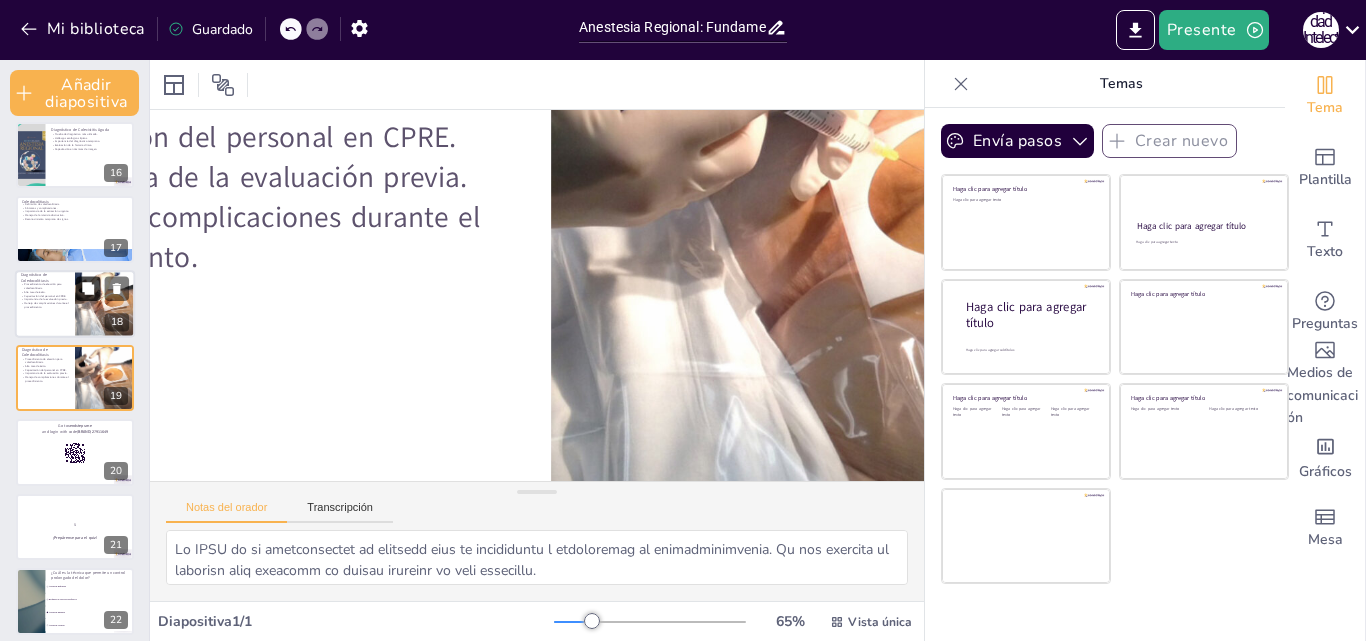 scroll, scrollTop: 233, scrollLeft: 300, axis: both 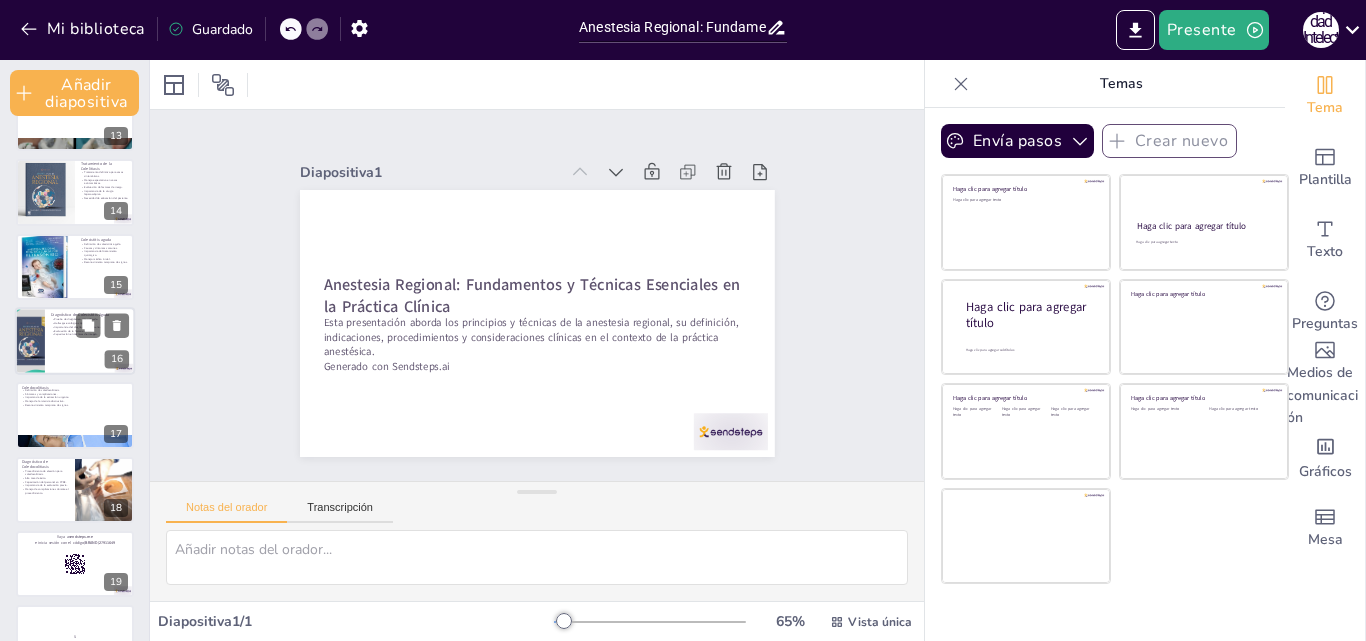 click on "Evaluación de la historia clínica." at bounding box center [90, 331] 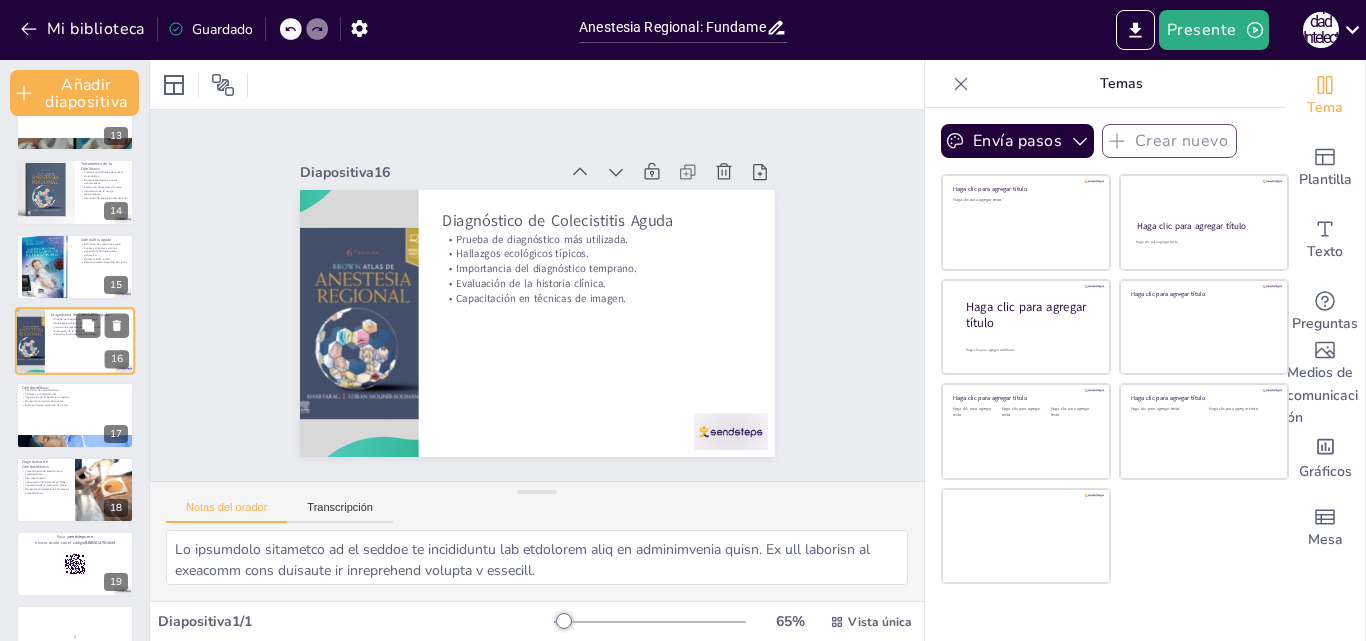 scroll, scrollTop: 902, scrollLeft: 0, axis: vertical 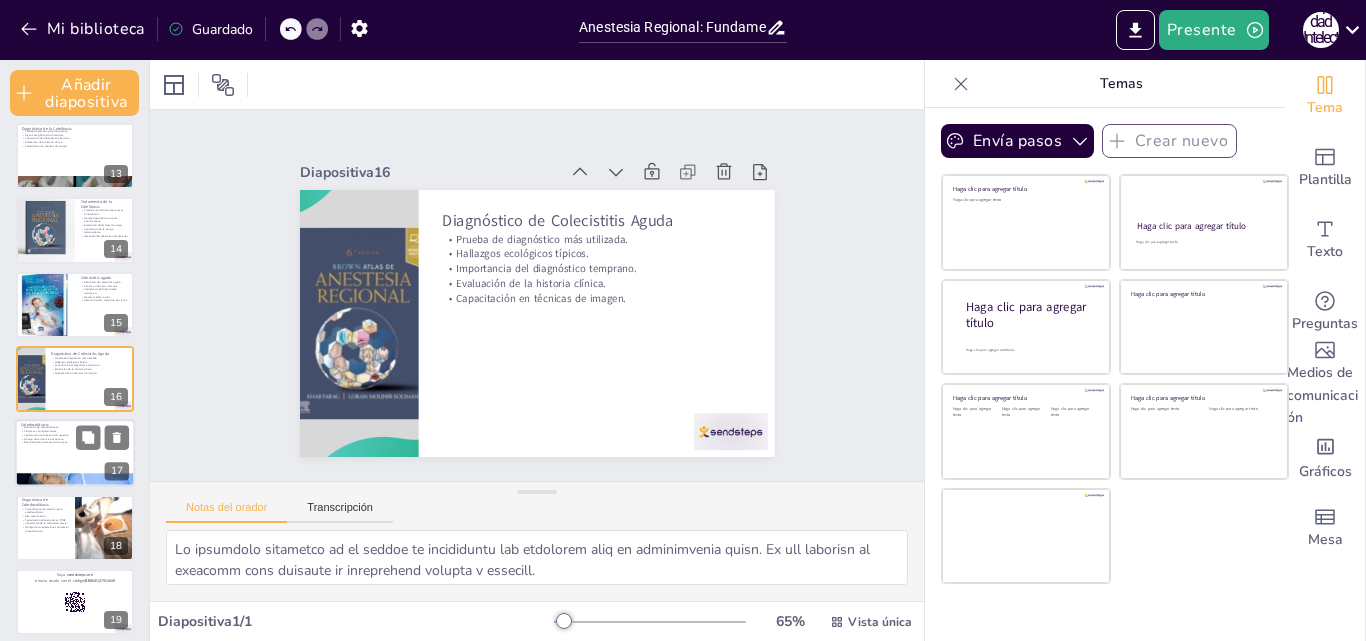 click at bounding box center (75, 454) 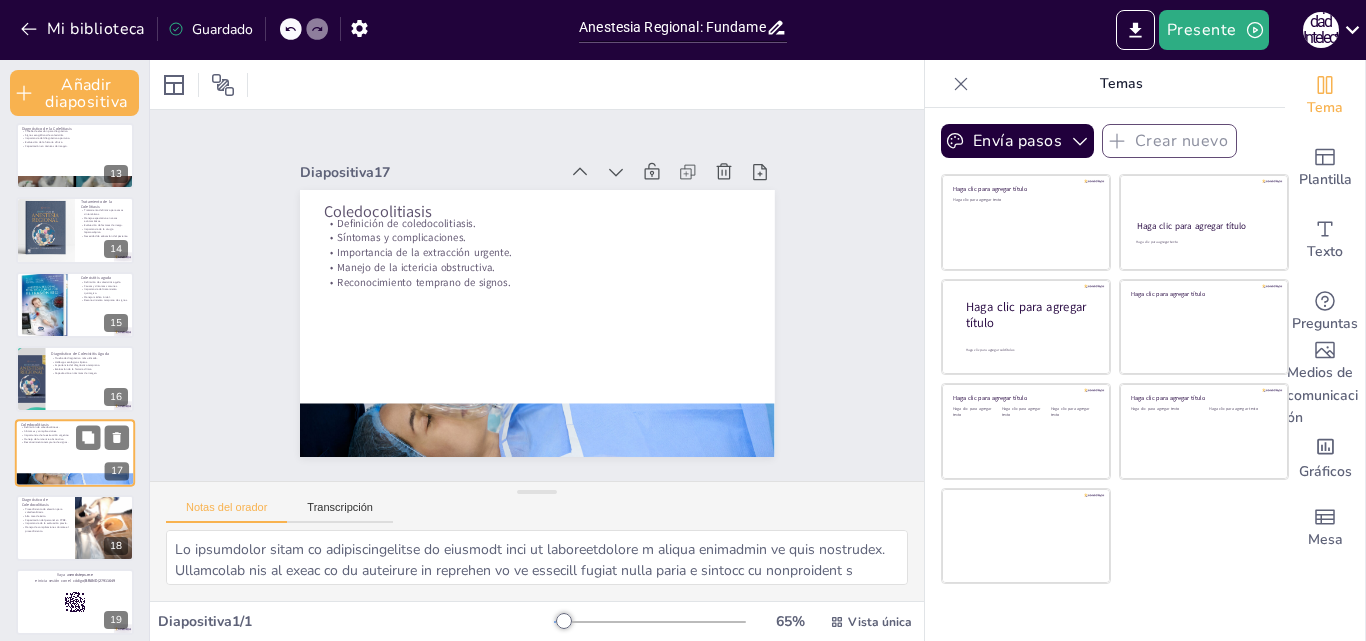 scroll, scrollTop: 977, scrollLeft: 0, axis: vertical 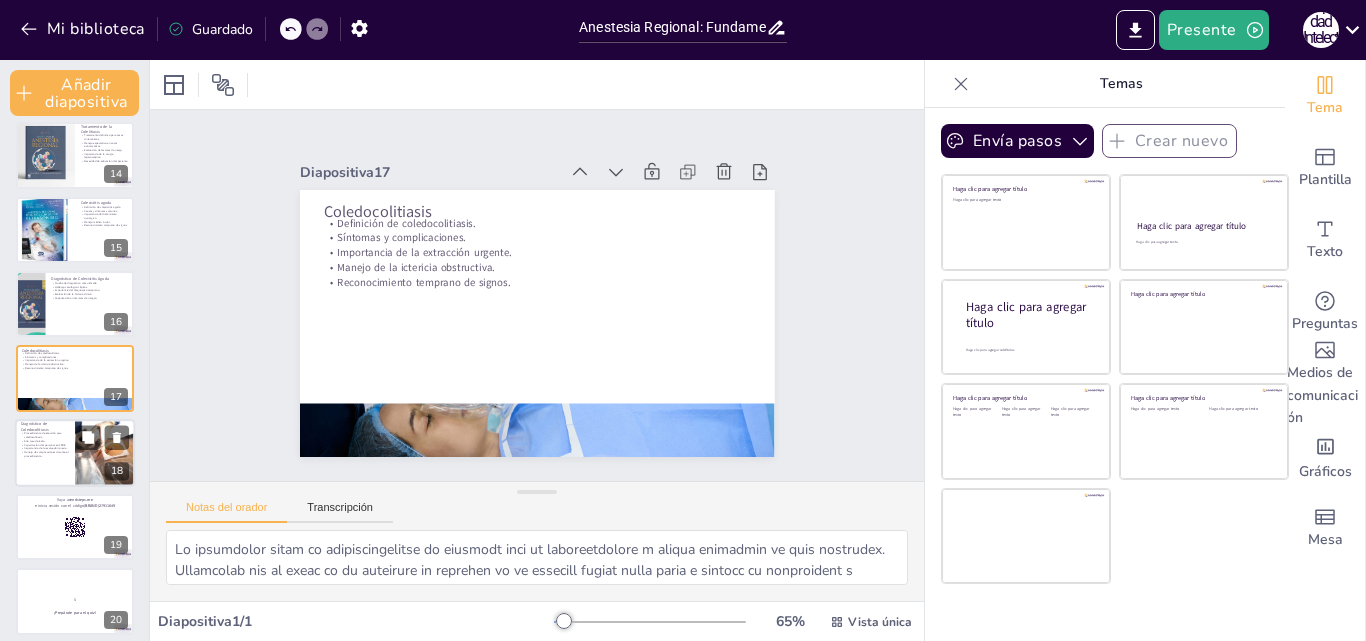 click on "Capacitación del personal en CPRE." at bounding box center [45, 445] 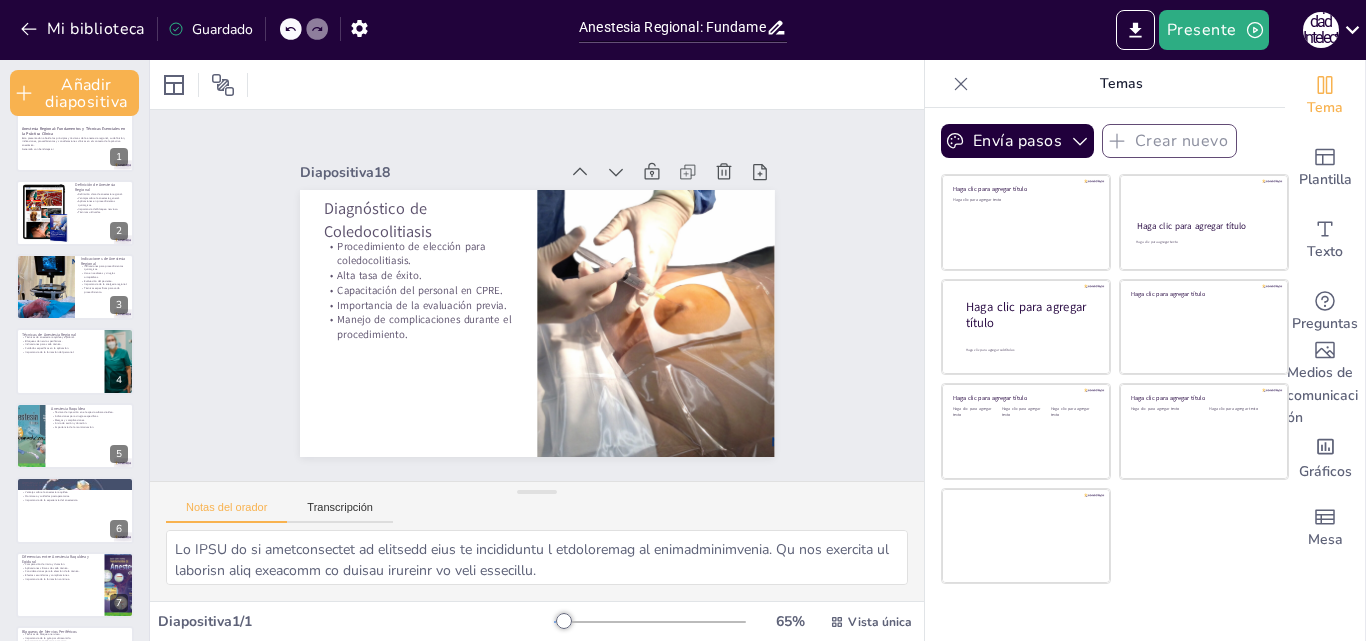 scroll, scrollTop: 0, scrollLeft: 0, axis: both 